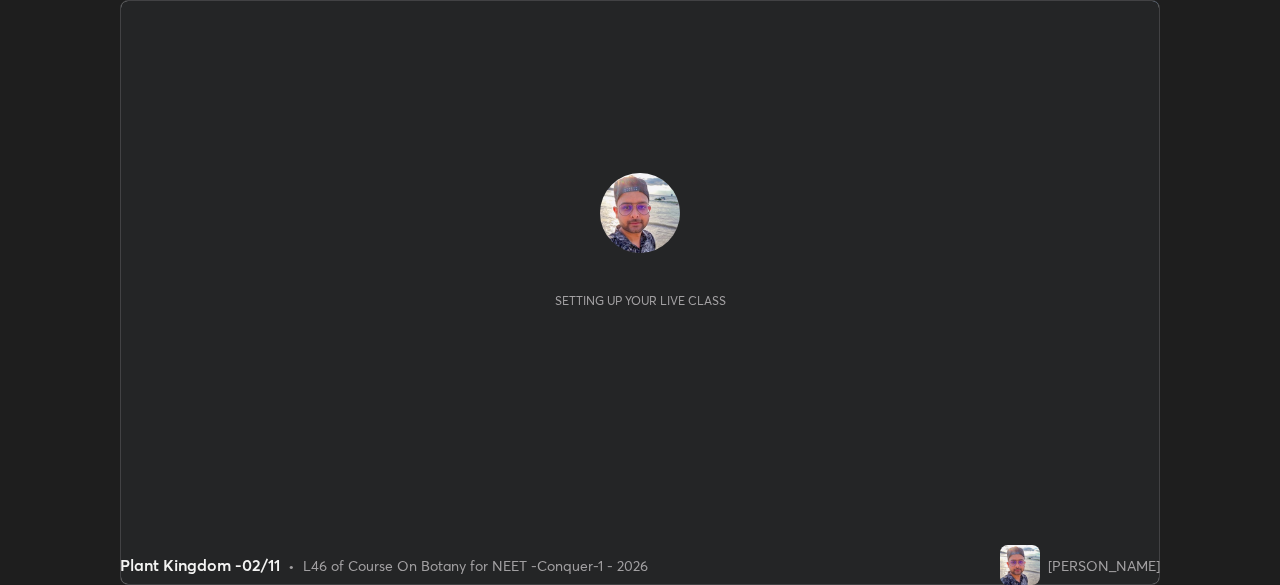 scroll, scrollTop: 0, scrollLeft: 0, axis: both 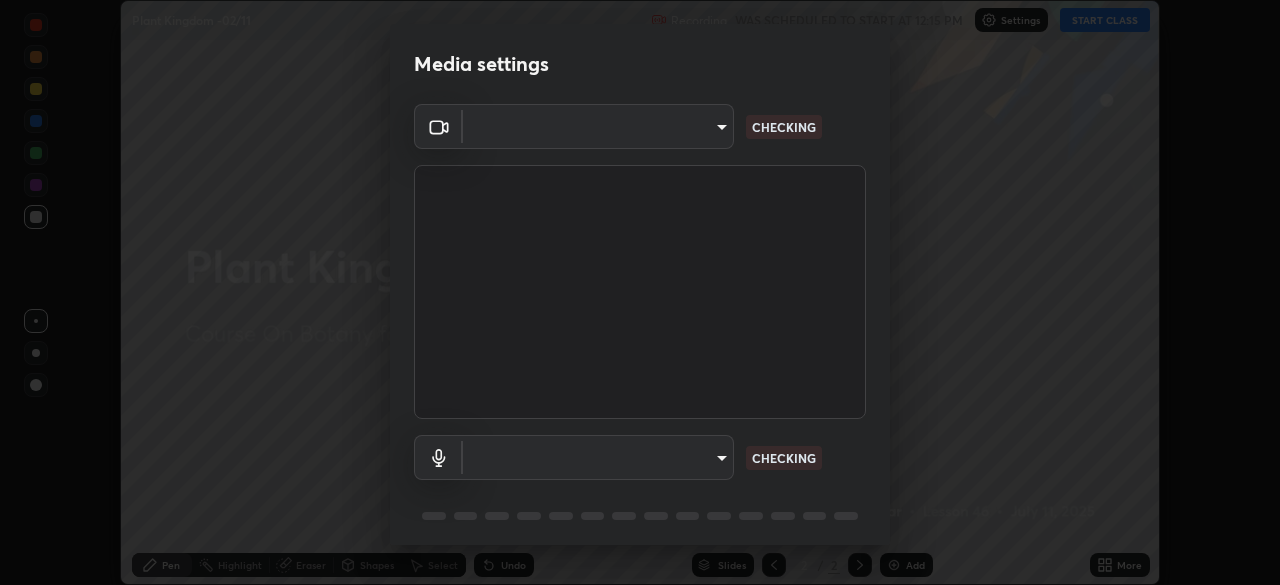 click on "Erase all Plant Kingdom -02/11 Recording WAS SCHEDULED TO START AT  12:15 PM Settings START CLASS Setting up your live class [GEOGRAPHIC_DATA] -02/11 • L46 of Course On Botany for NEET -Conquer-1 - 2026 [PERSON_NAME] Pen Highlight Eraser Shapes Select Undo Slides 2 / 2 Add More No doubts shared Encourage your learners to ask a doubt for better clarity Report an issue Reason for reporting Buffering Chat not working Audio - Video sync issue Educator video quality low ​ Attach an image Report Media settings ​ CHECKING ​ CHECKING 1 / 5 Next" at bounding box center [640, 292] 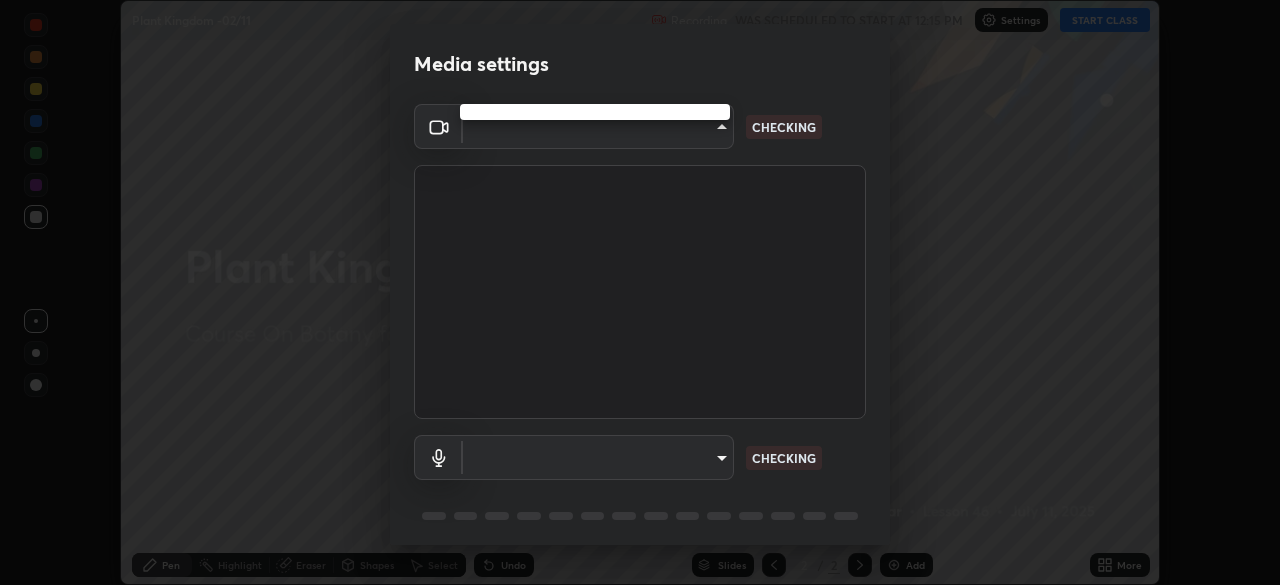 click at bounding box center (640, 292) 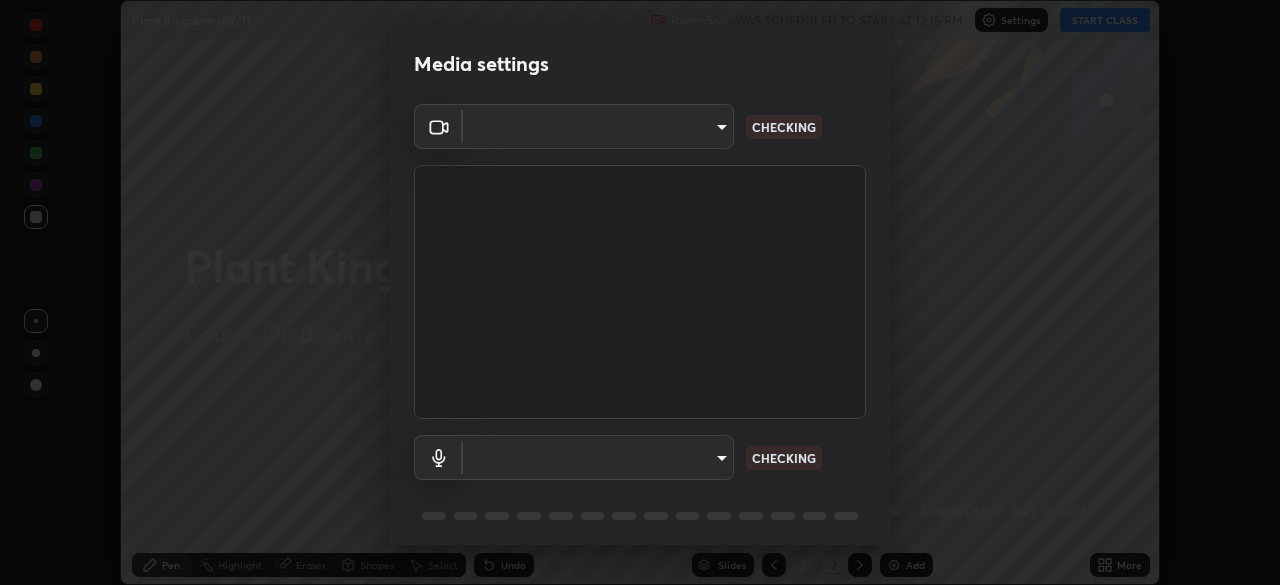 type on "7ed20a03b39d01afd00fe6dde055b912dfb1f922eeb2ba997ae65b2dd1e1ecbb" 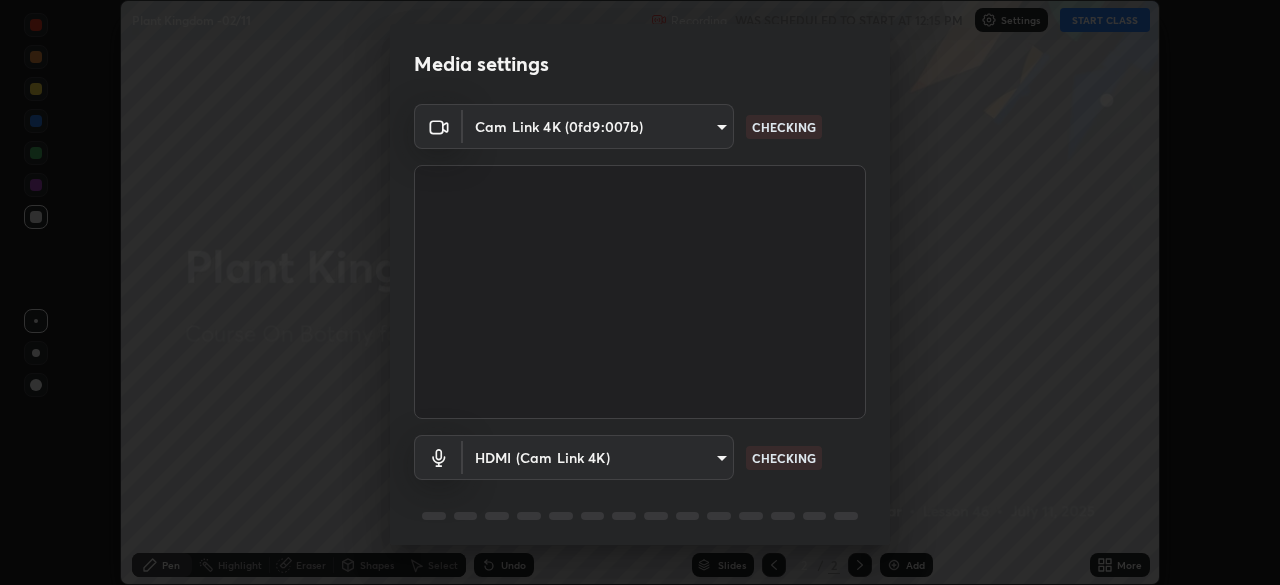 scroll, scrollTop: 71, scrollLeft: 0, axis: vertical 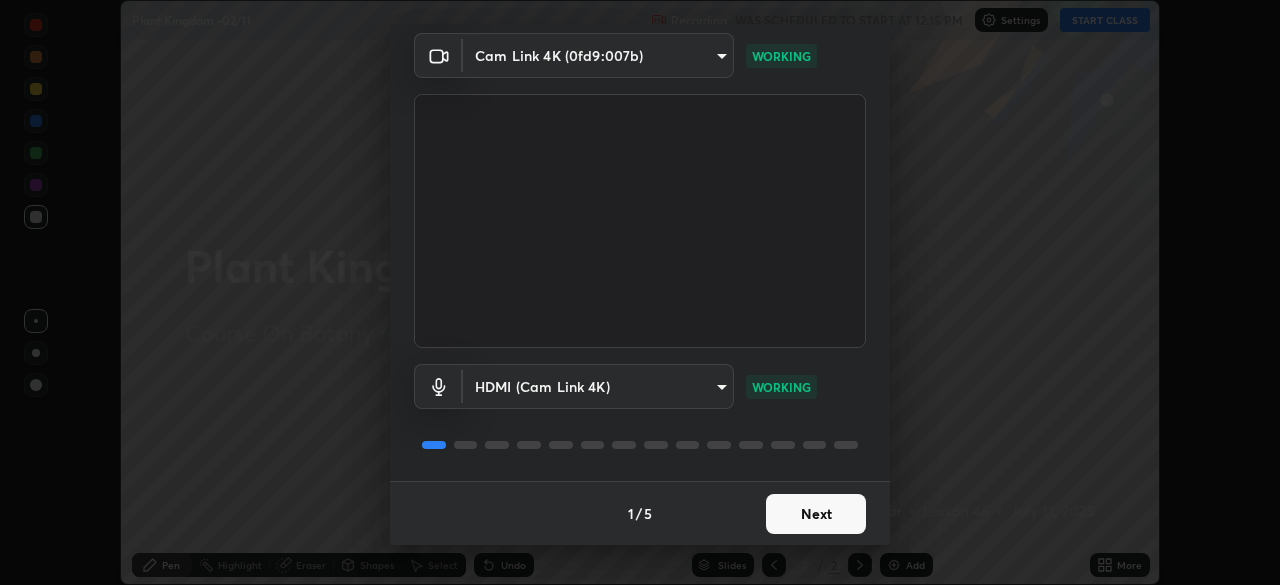 click on "Next" at bounding box center [816, 514] 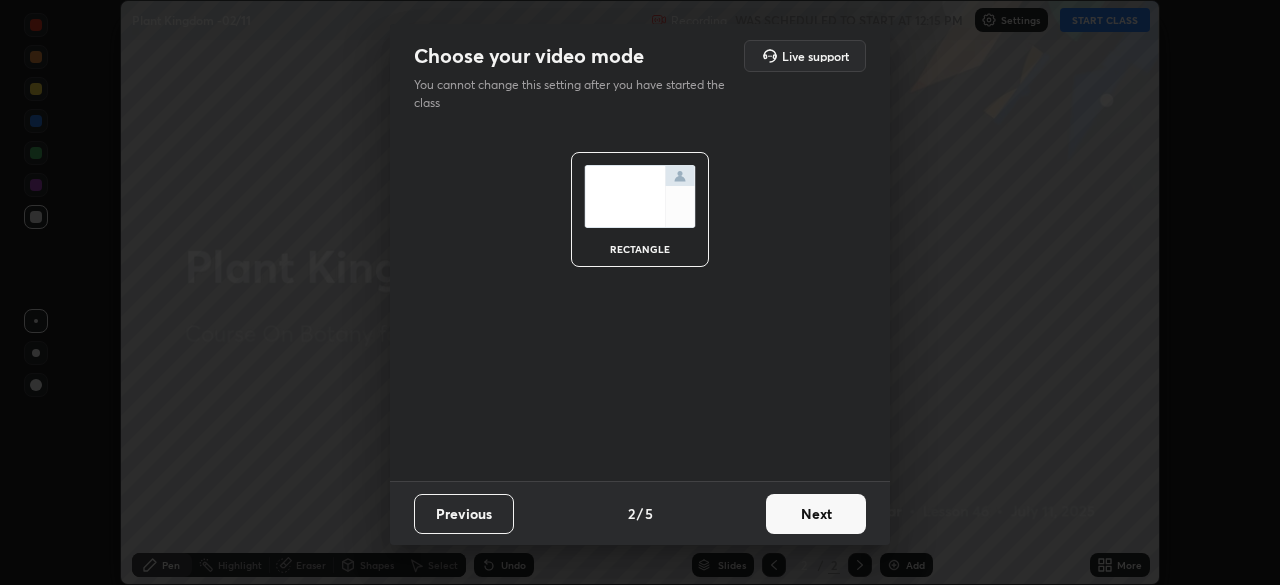 click on "Next" at bounding box center (816, 514) 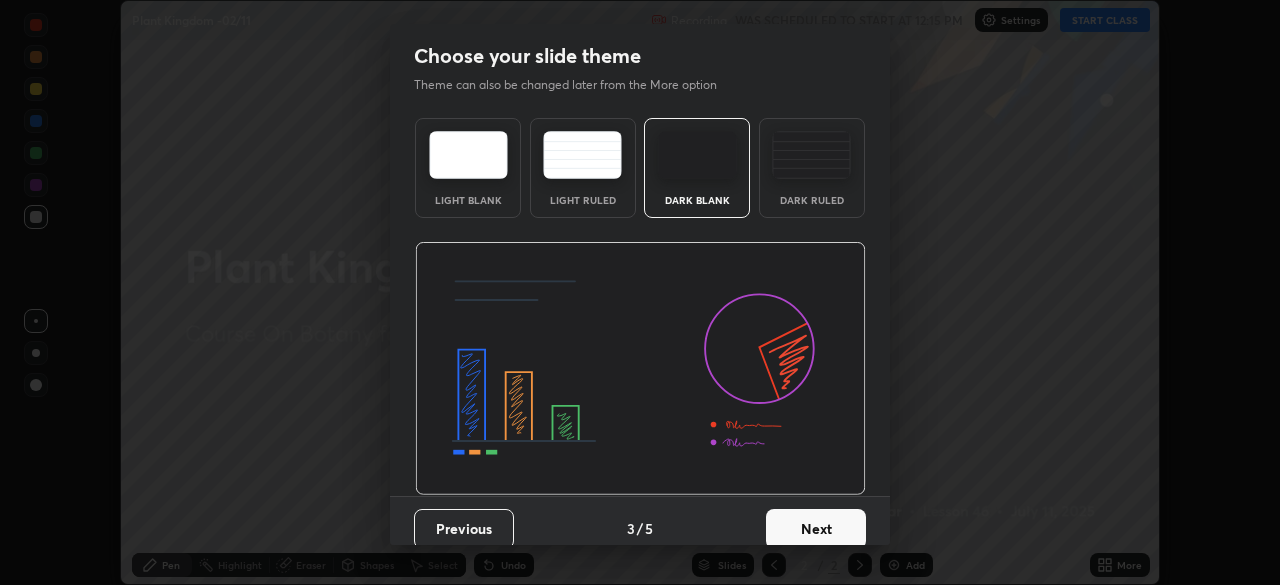 click on "Next" at bounding box center [816, 529] 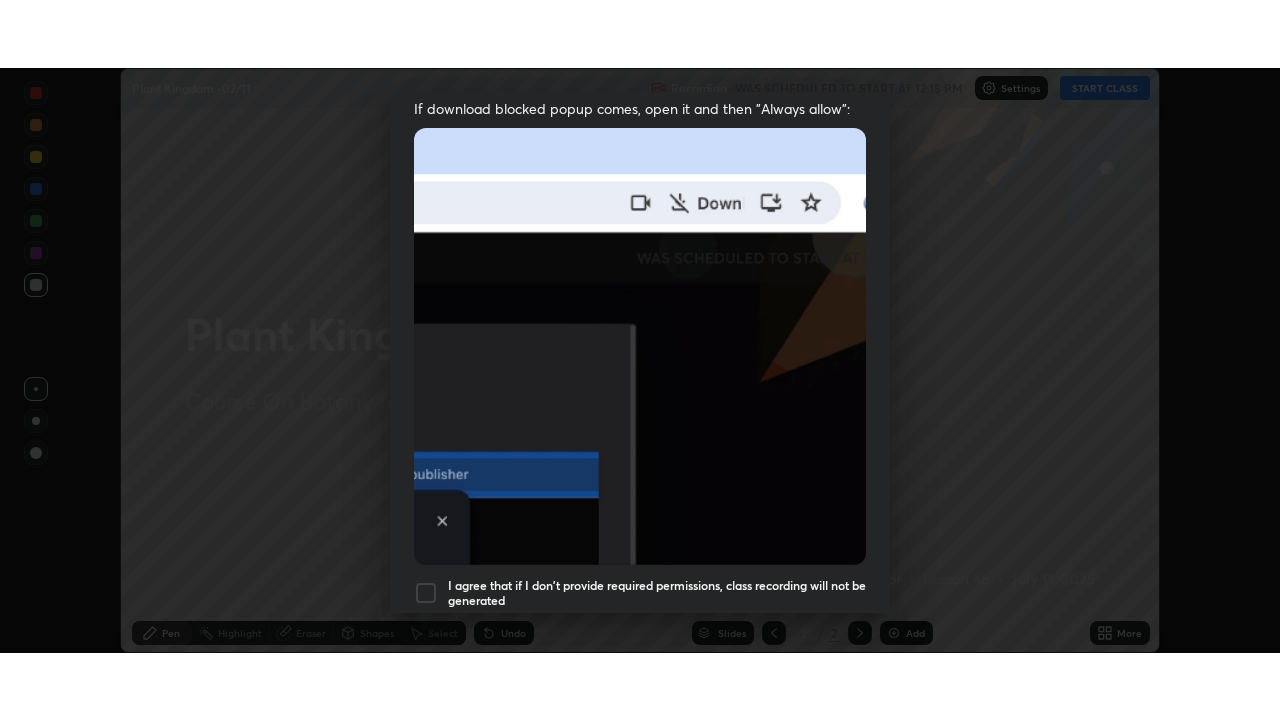 scroll, scrollTop: 479, scrollLeft: 0, axis: vertical 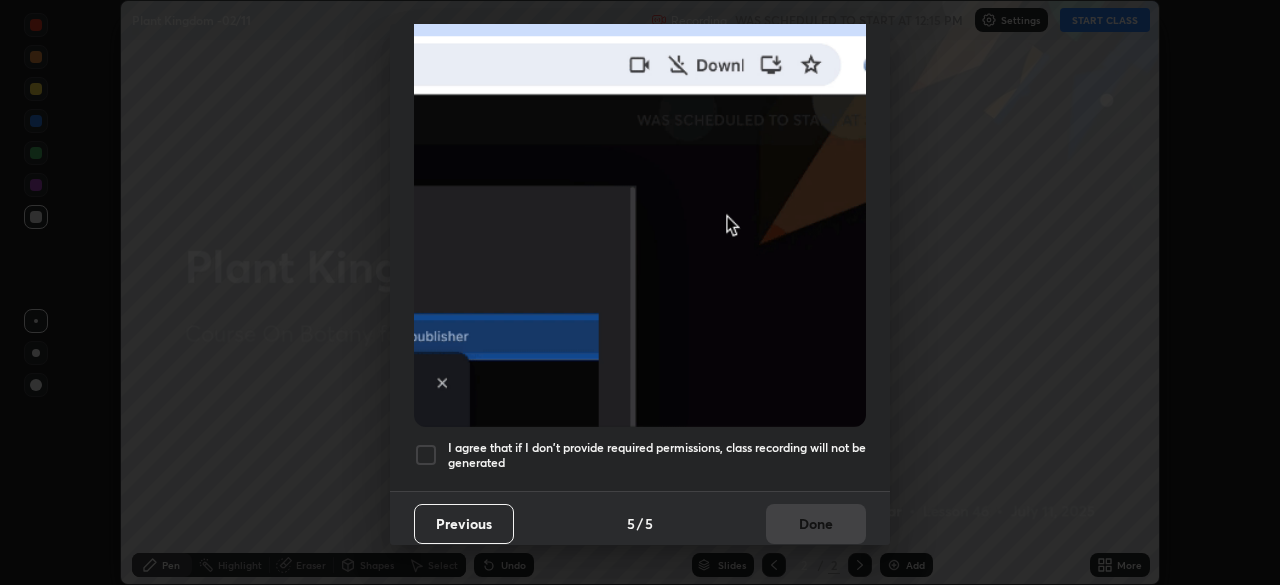 click at bounding box center [426, 455] 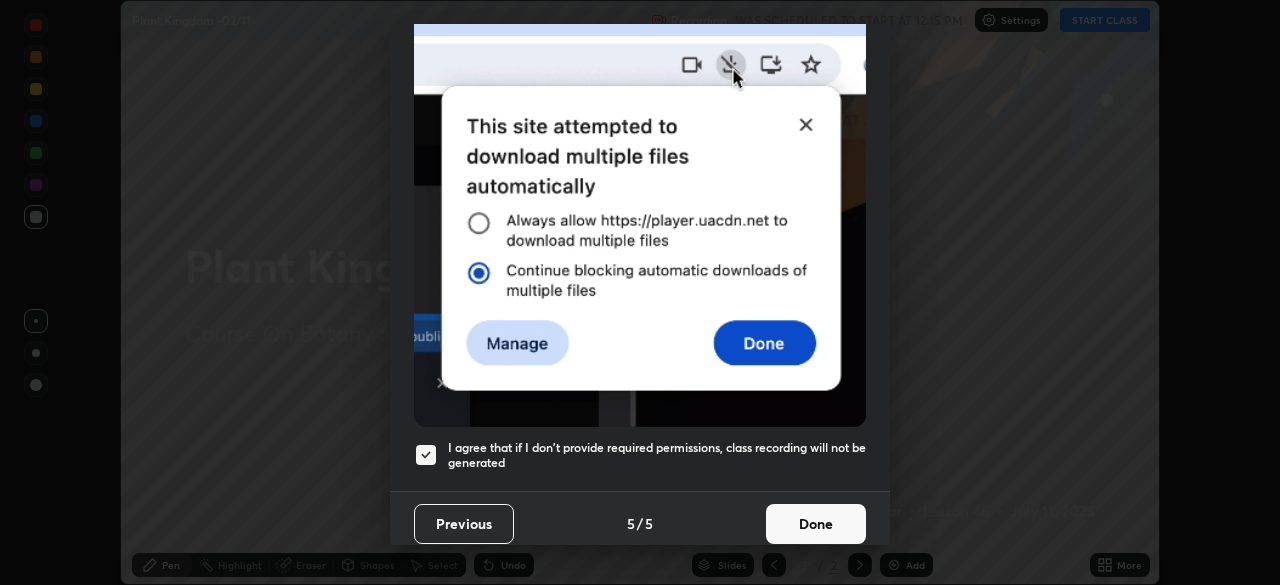 click on "Done" at bounding box center (816, 524) 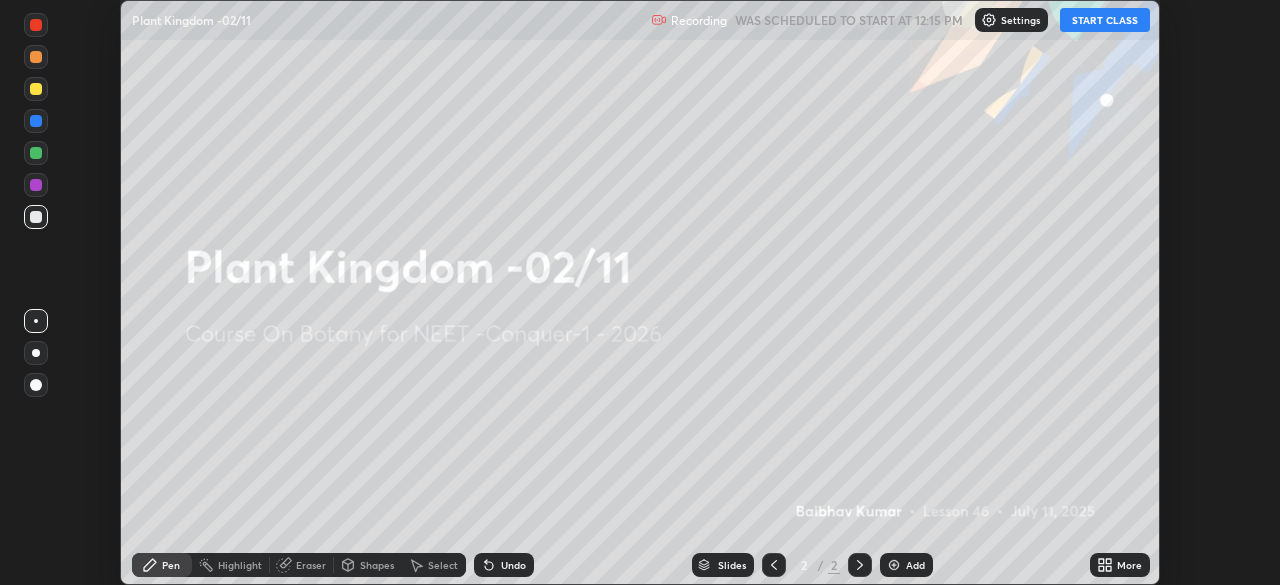 click 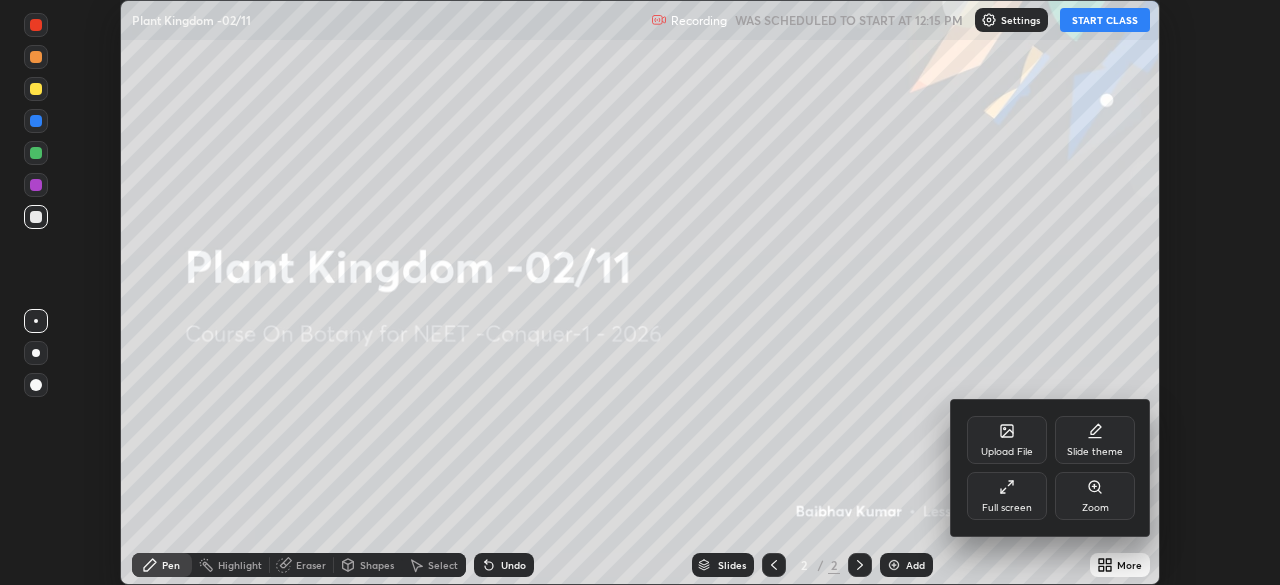 click on "Full screen" at bounding box center [1007, 496] 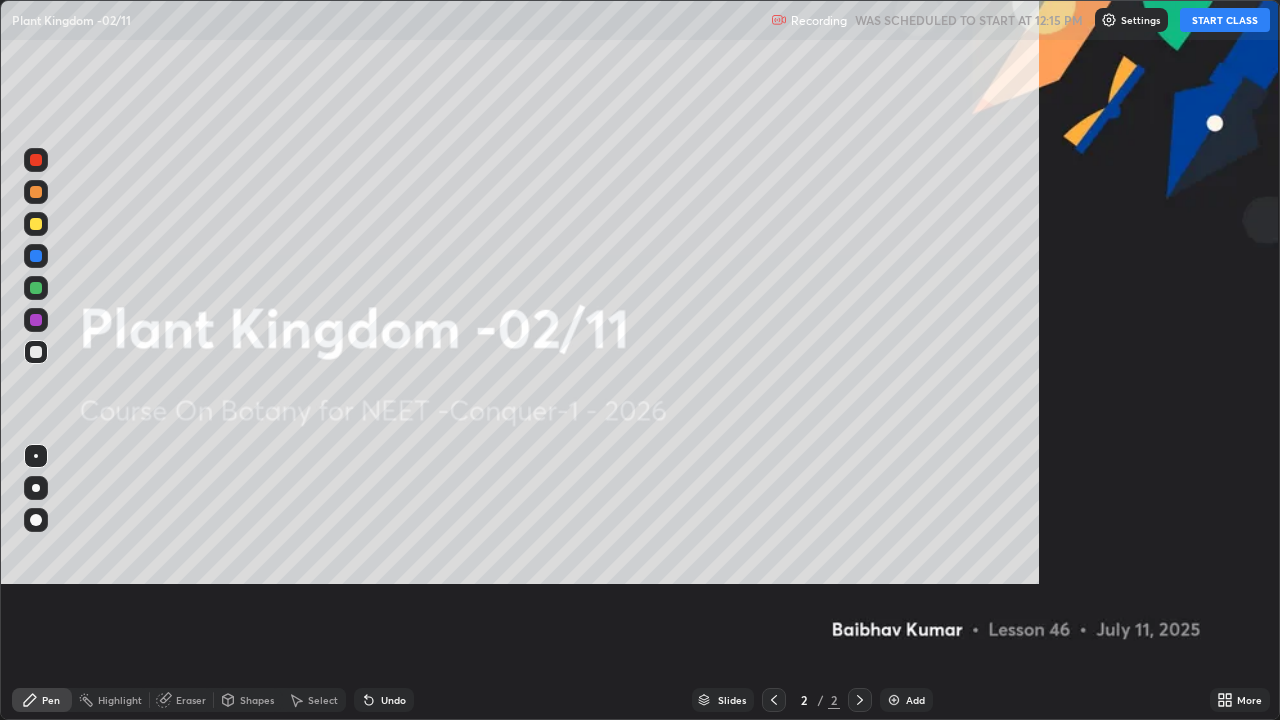 scroll, scrollTop: 99280, scrollLeft: 98720, axis: both 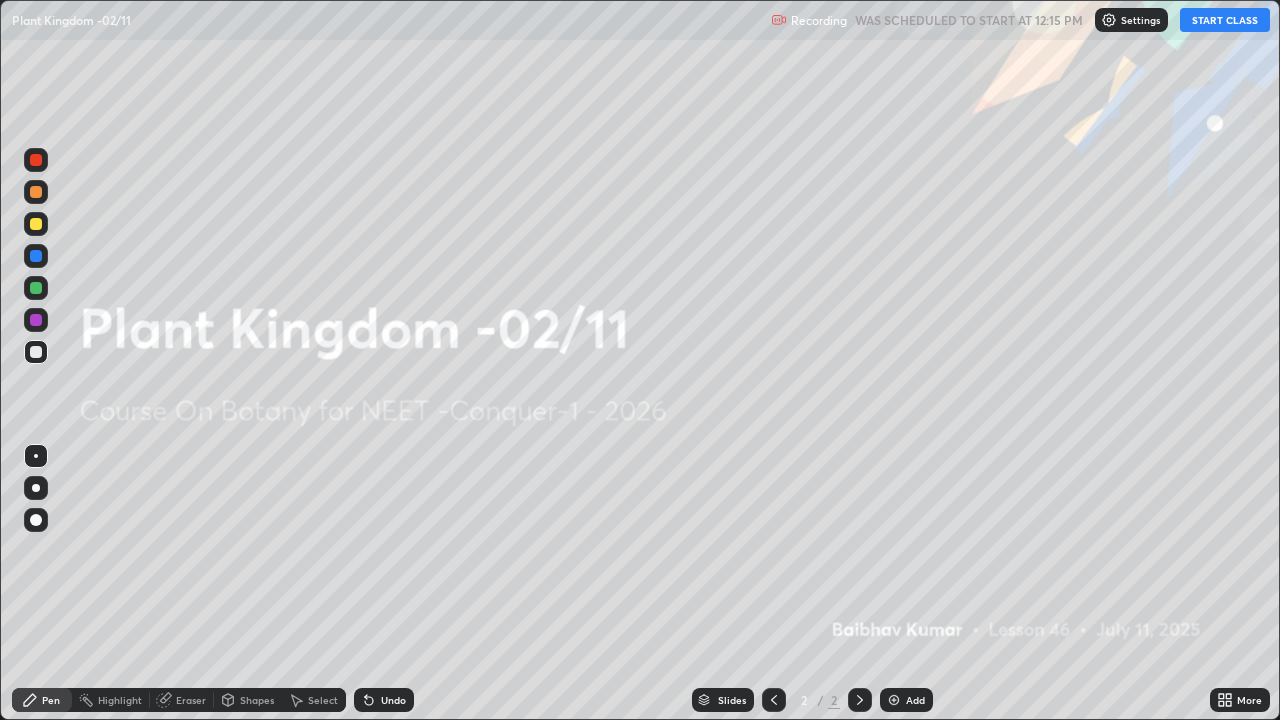 click on "START CLASS" at bounding box center (1225, 20) 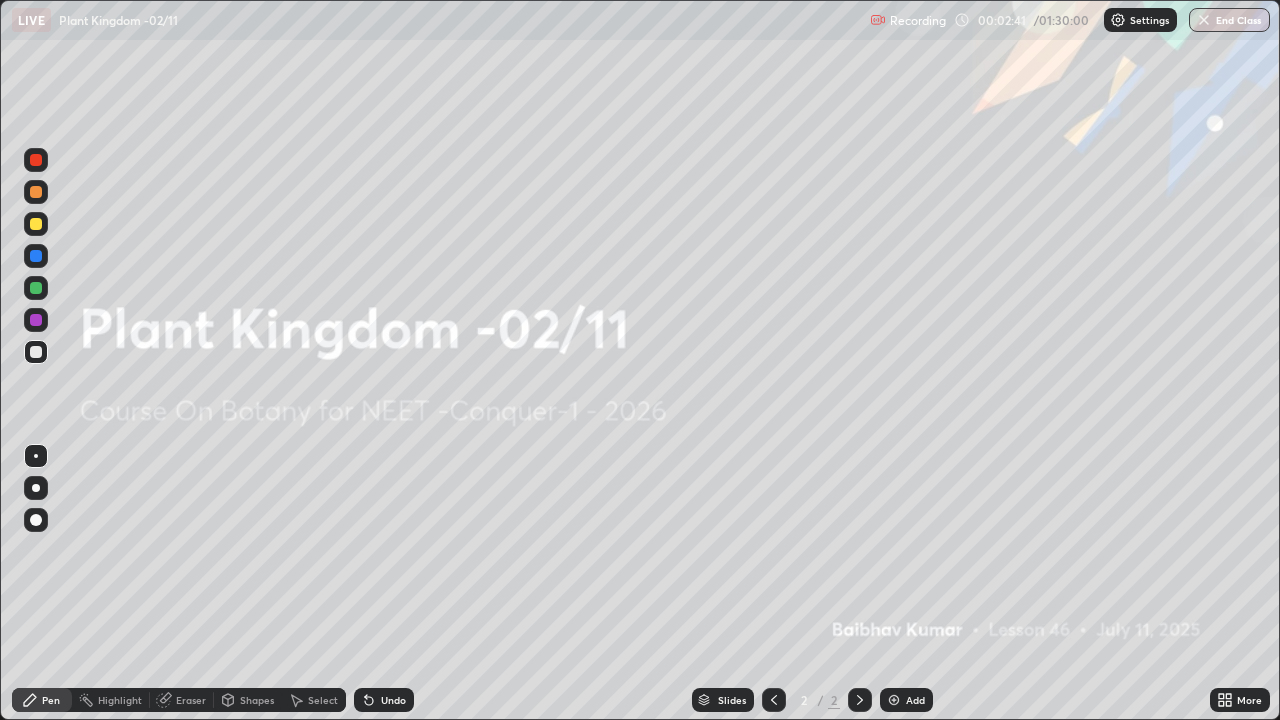 click 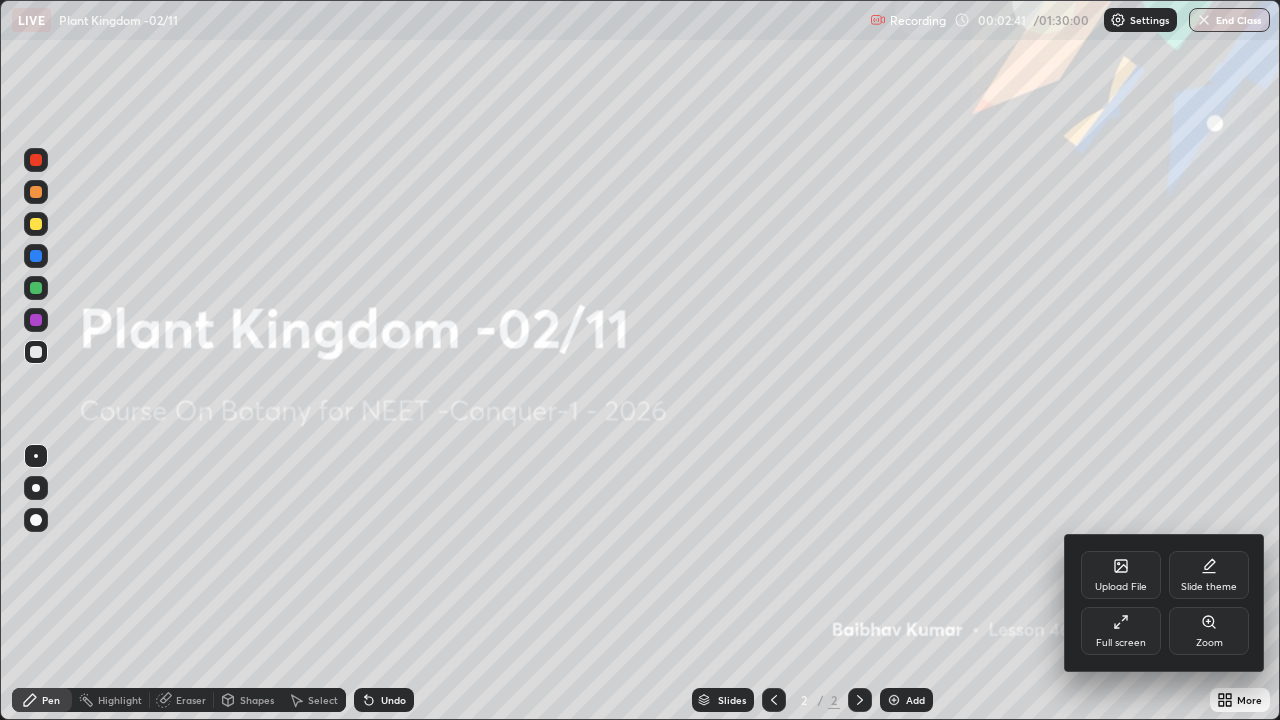 click on "Upload File" at bounding box center (1121, 575) 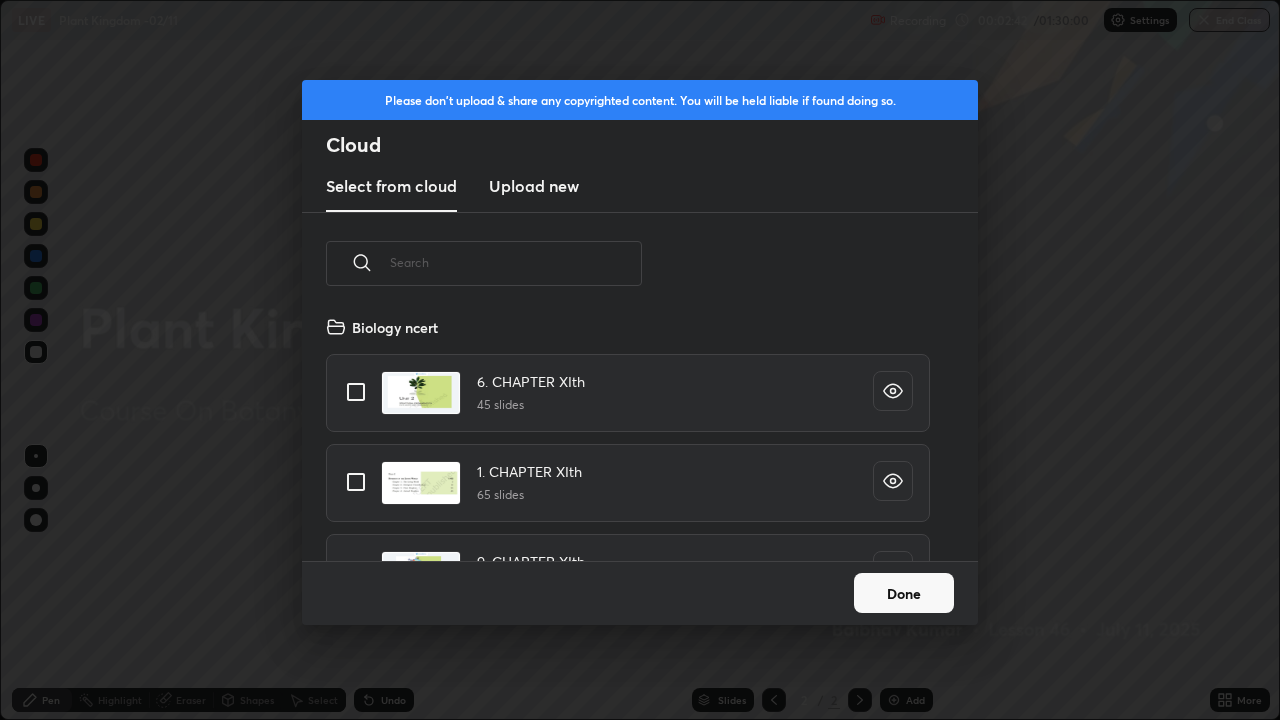 scroll, scrollTop: 7, scrollLeft: 11, axis: both 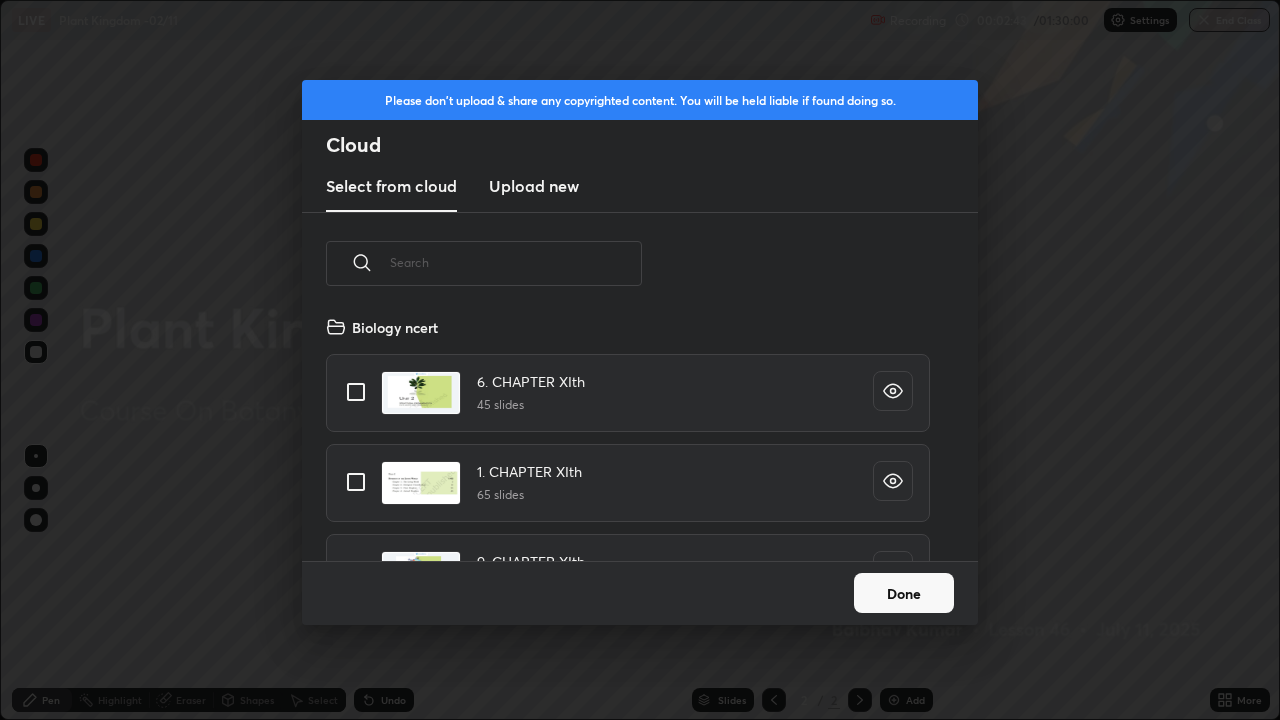 click at bounding box center (516, 262) 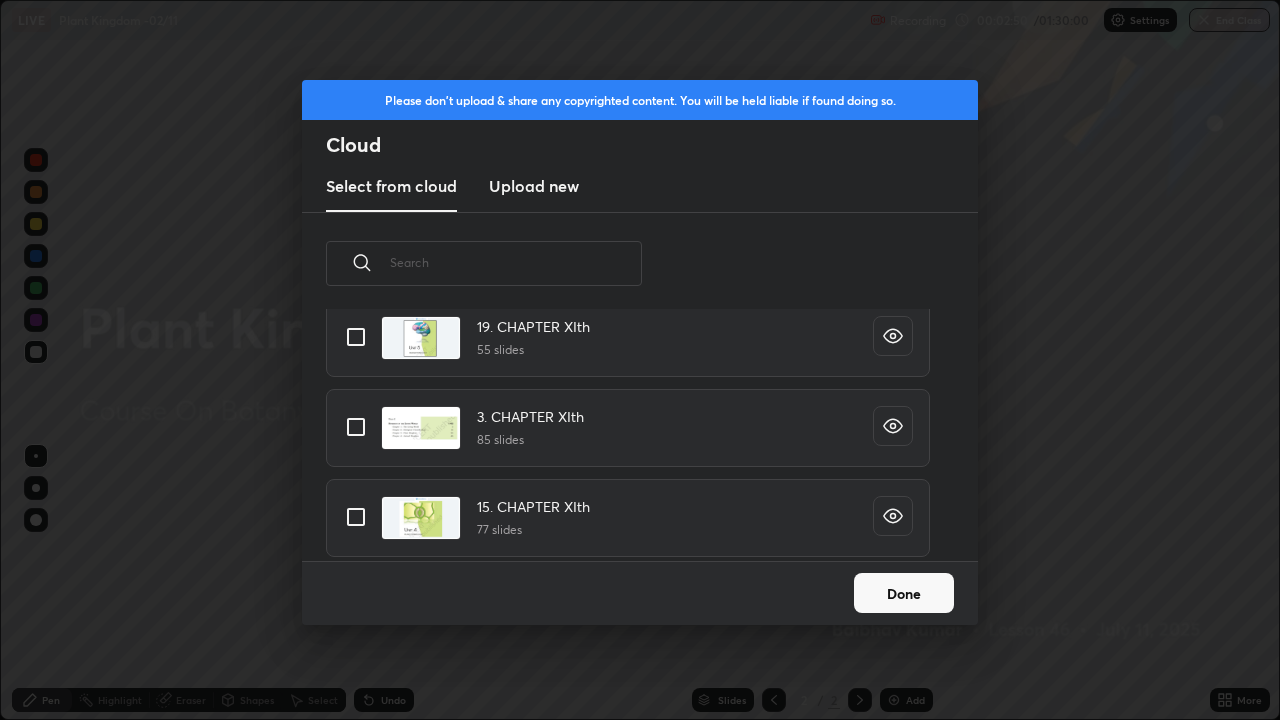 scroll, scrollTop: 1137, scrollLeft: 0, axis: vertical 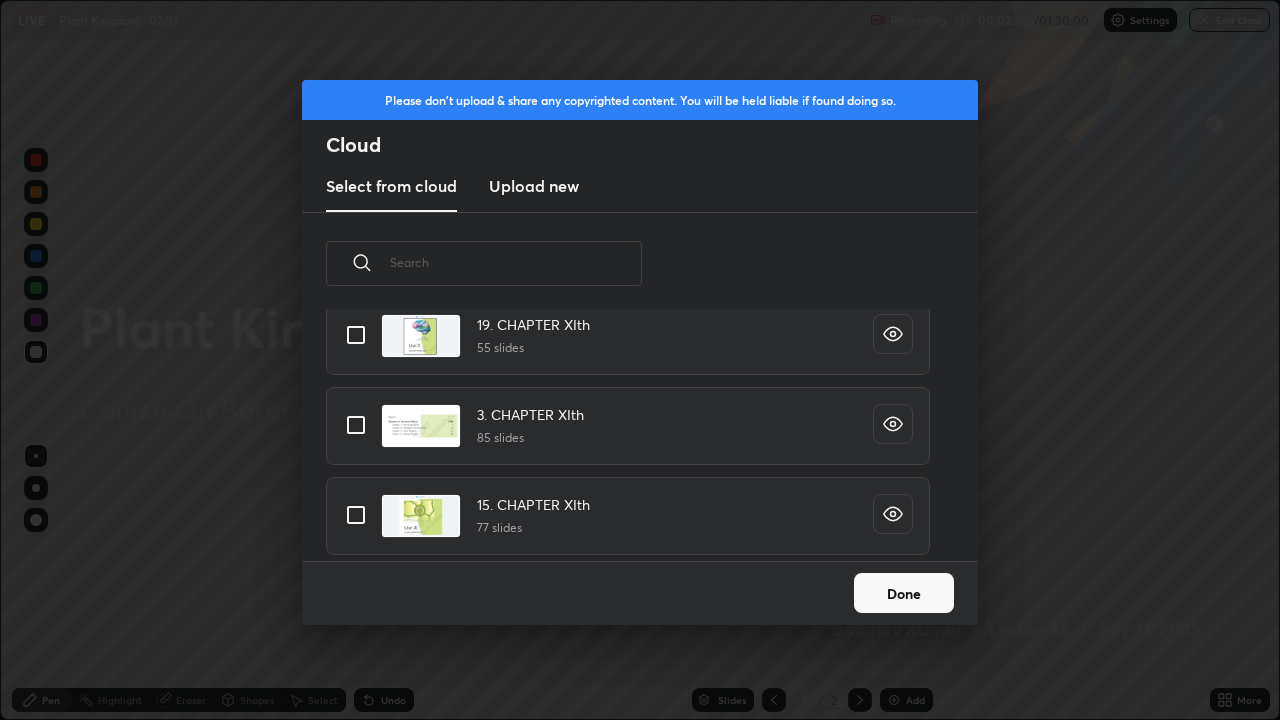 click at bounding box center [356, 425] 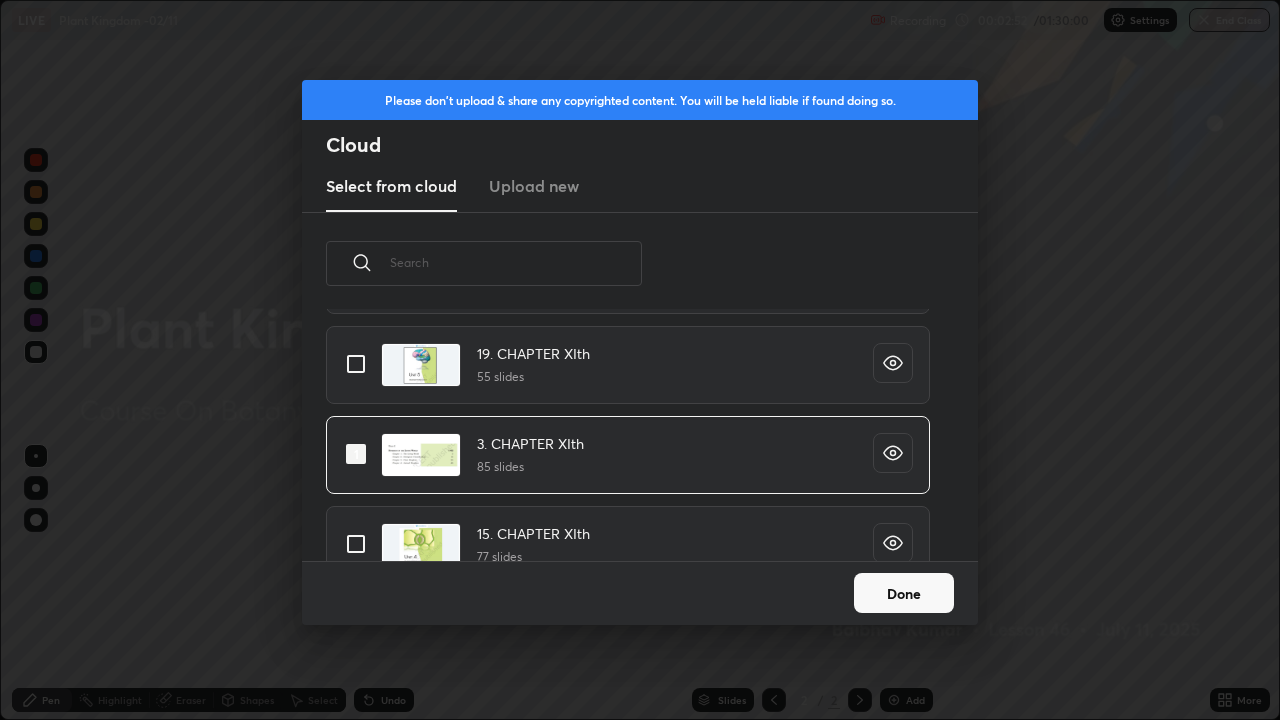 click on "Done" at bounding box center [904, 593] 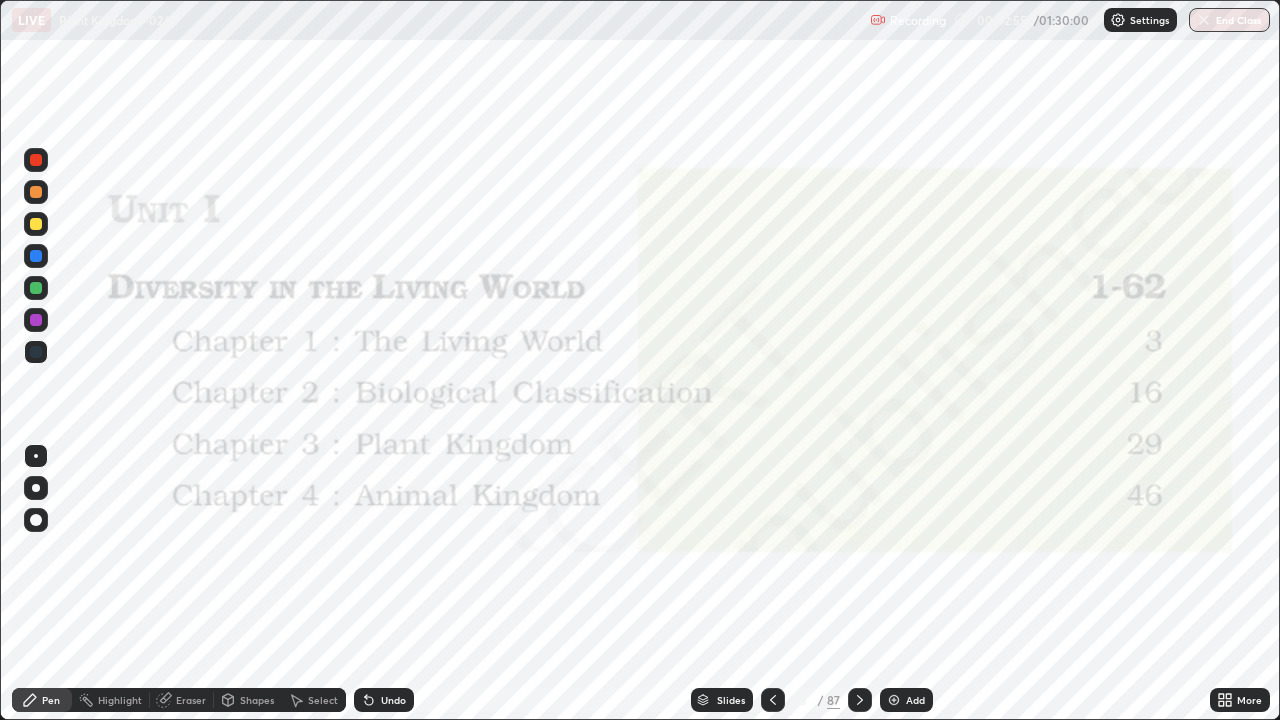 click on "Pen" at bounding box center (51, 700) 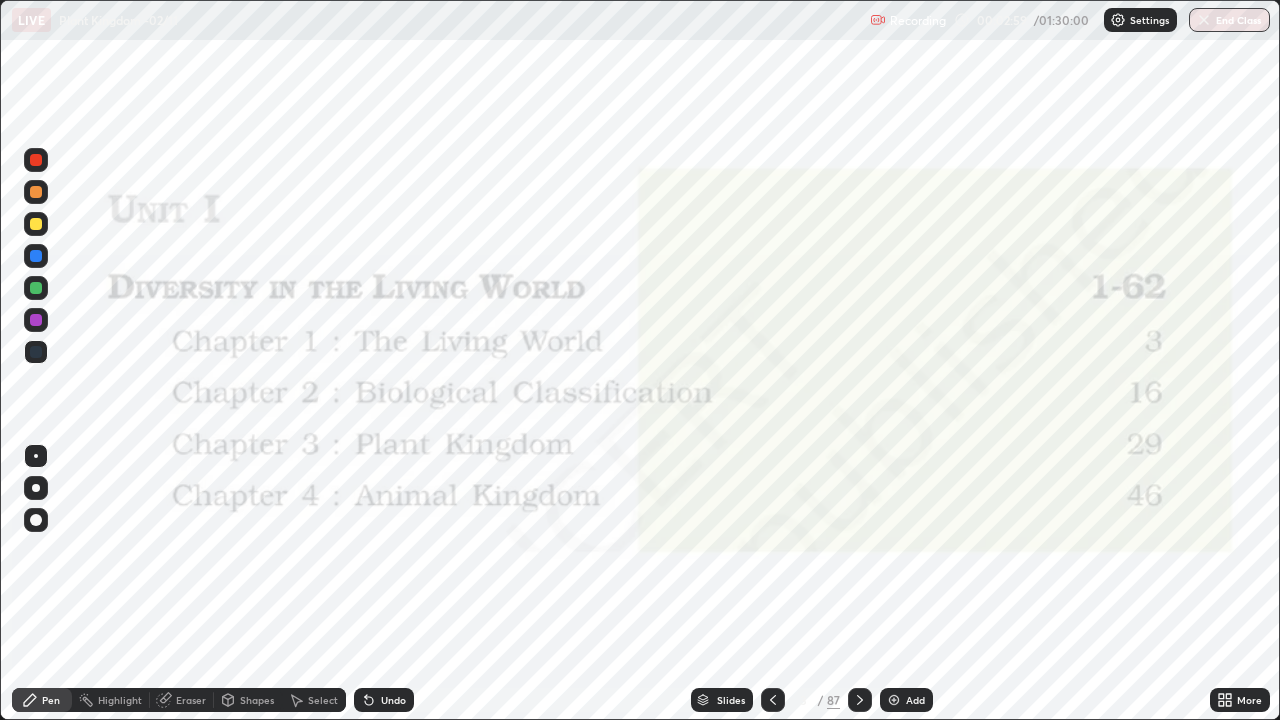 click 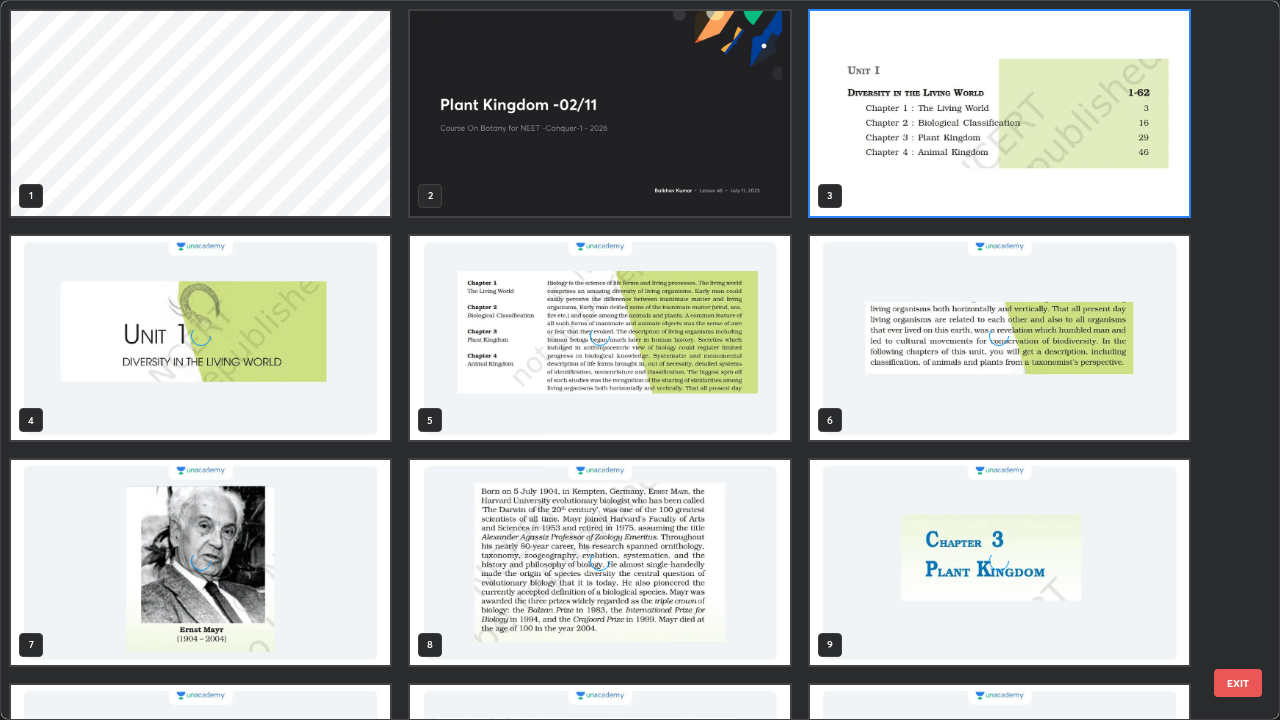 scroll, scrollTop: 7, scrollLeft: 11, axis: both 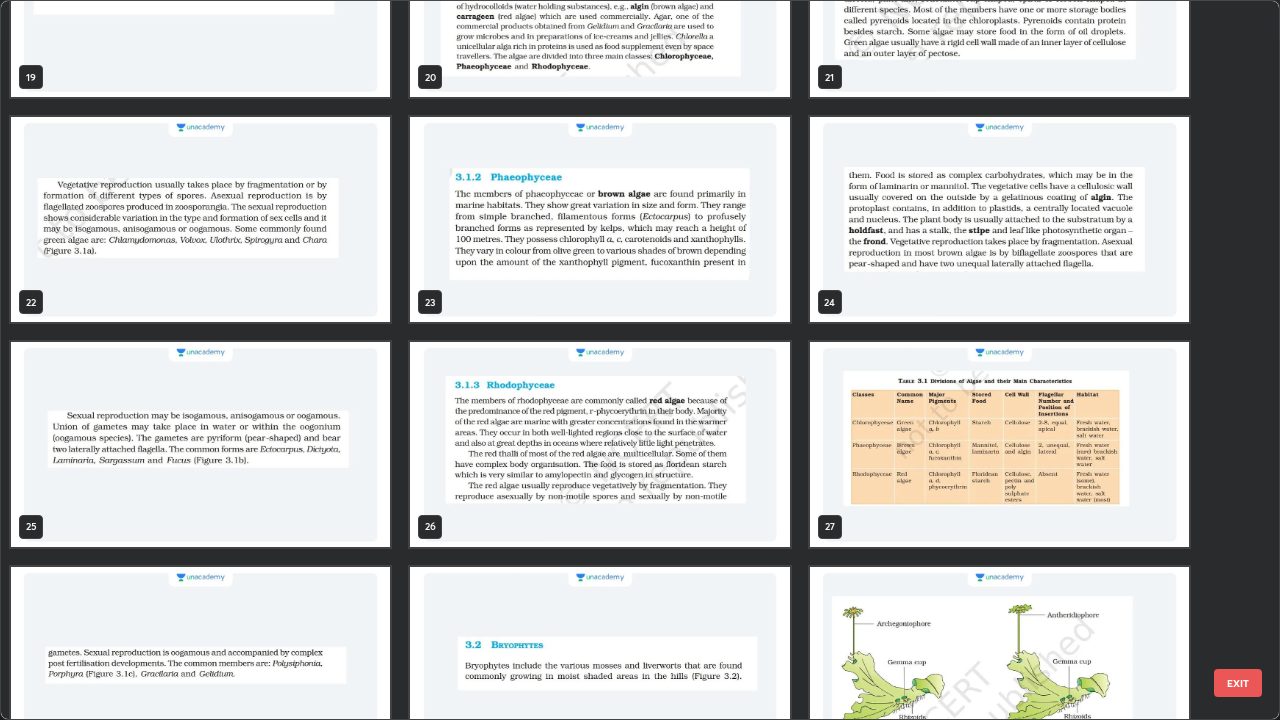 click at bounding box center (599, 219) 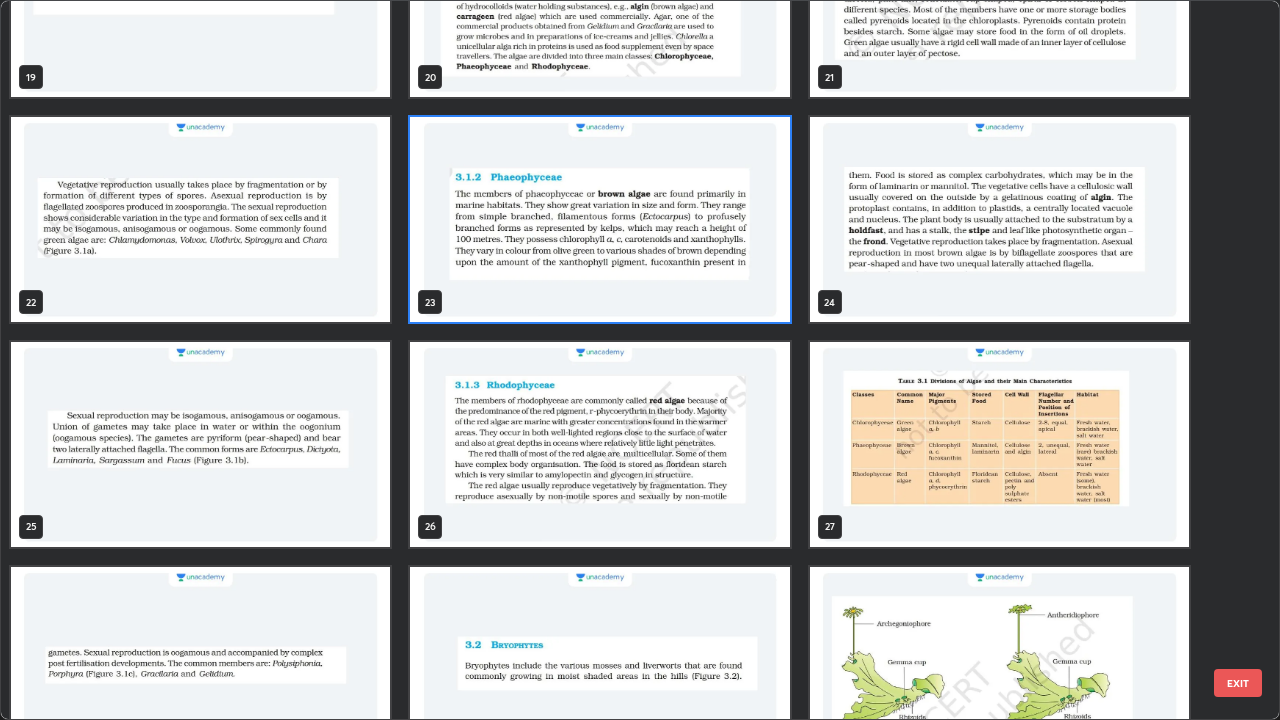 click at bounding box center [599, 219] 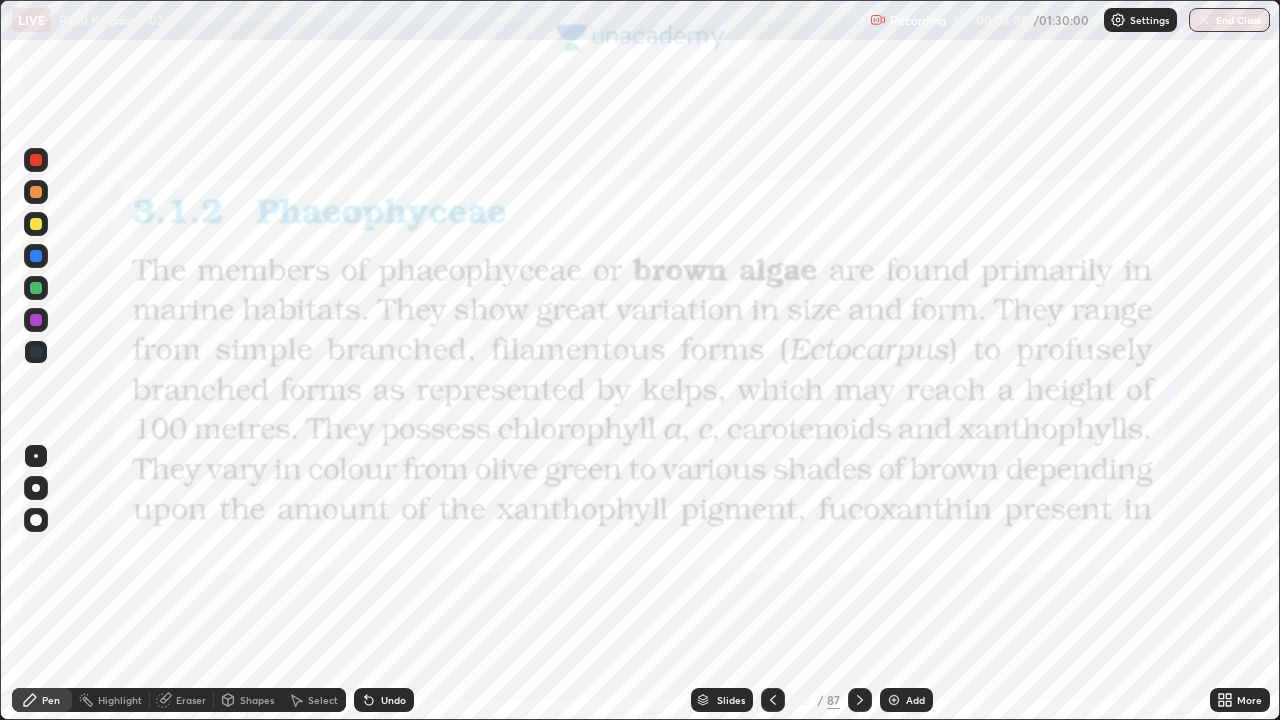 click at bounding box center (36, 160) 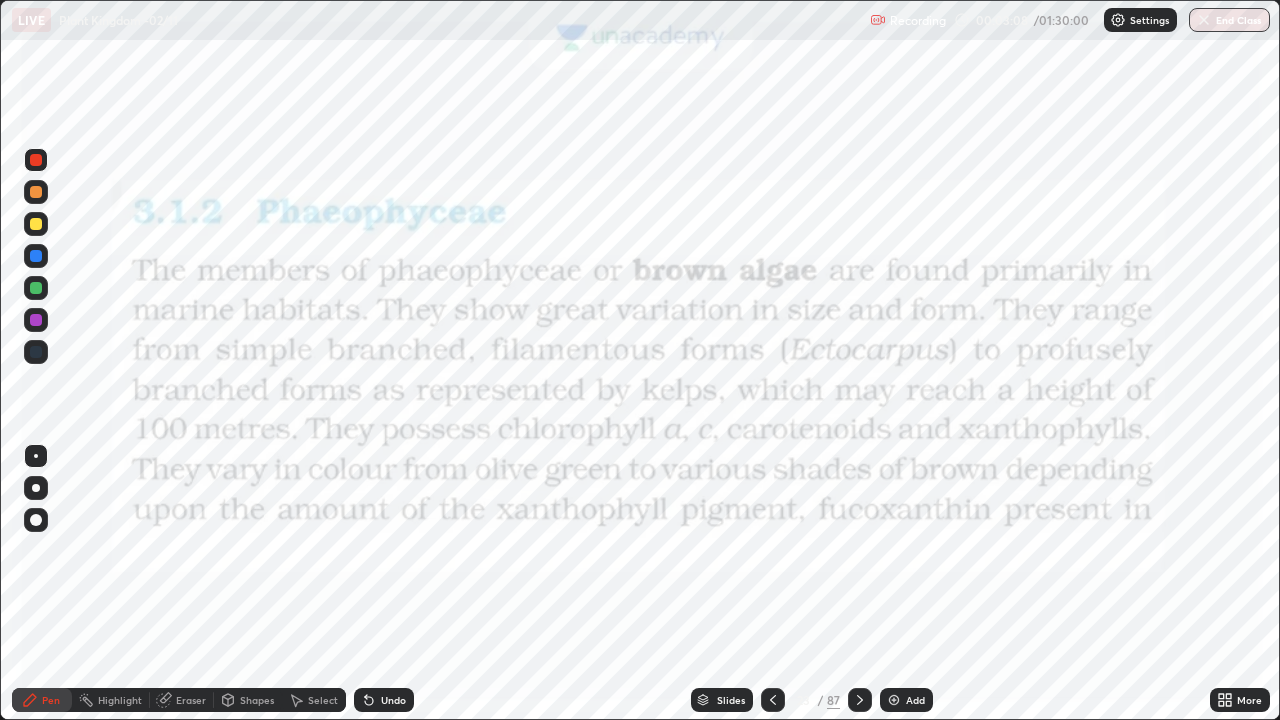 click at bounding box center (36, 160) 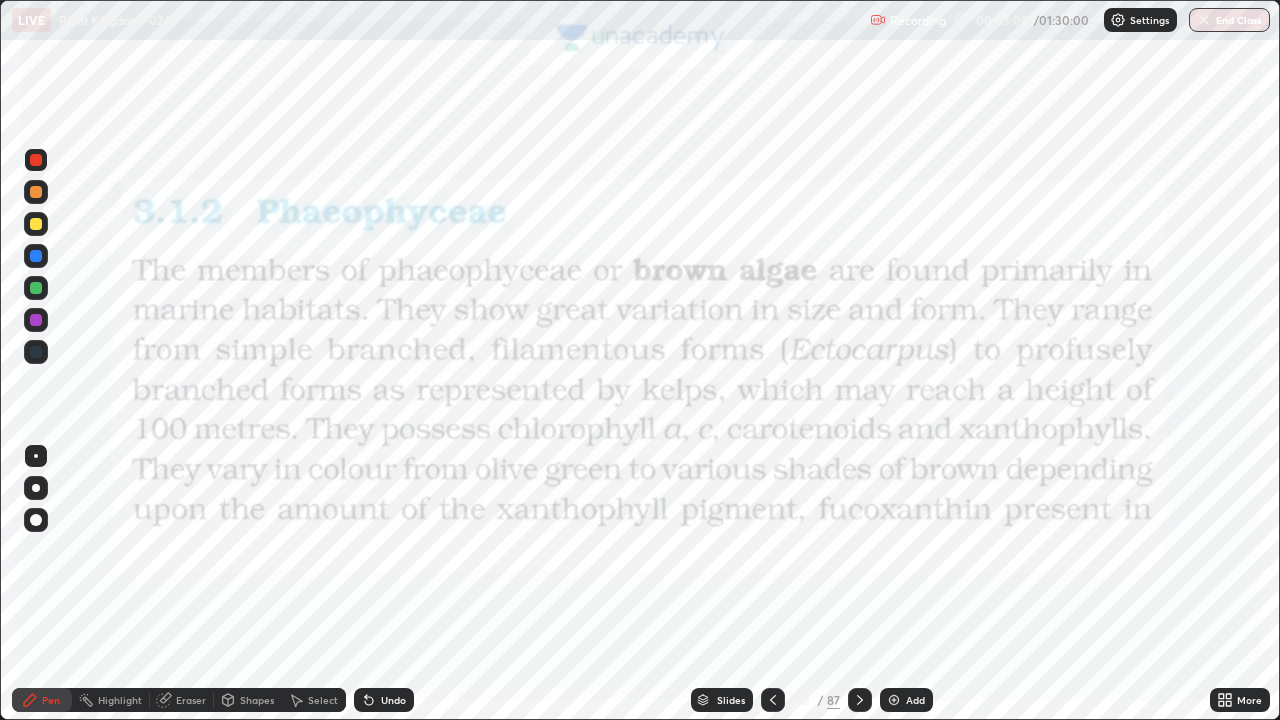 click on "Pen" at bounding box center [42, 700] 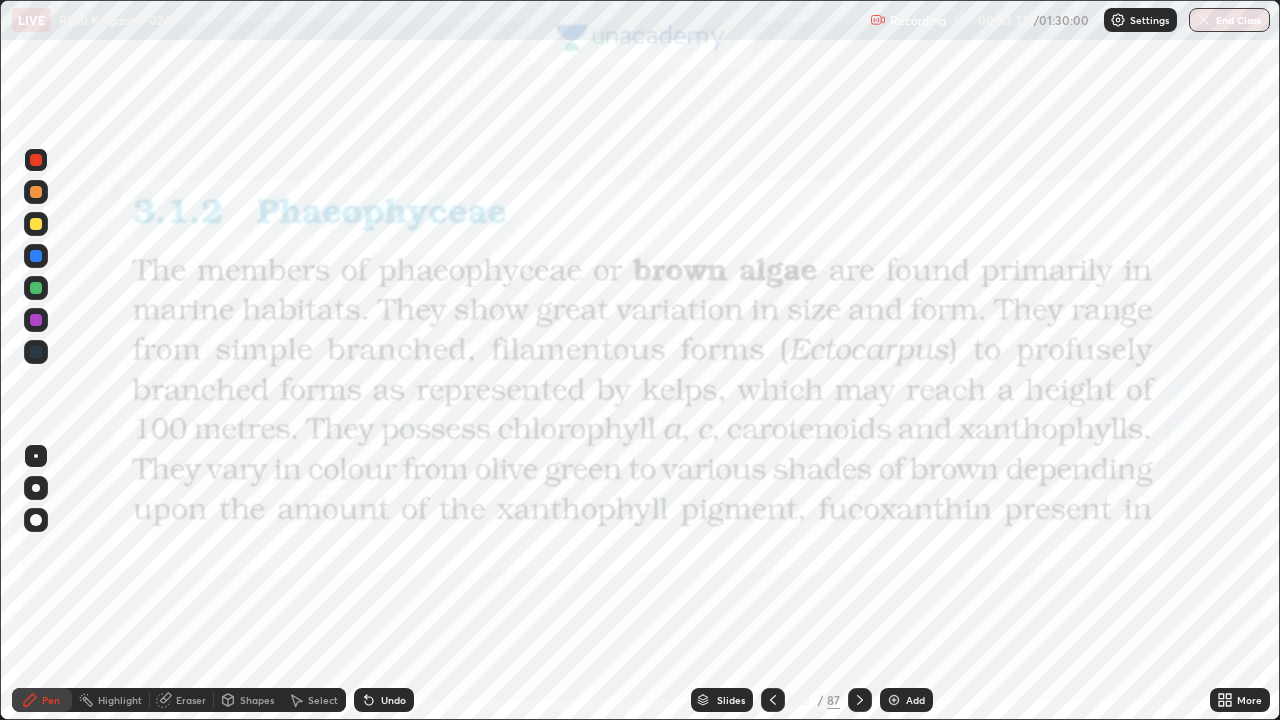 click at bounding box center [36, 160] 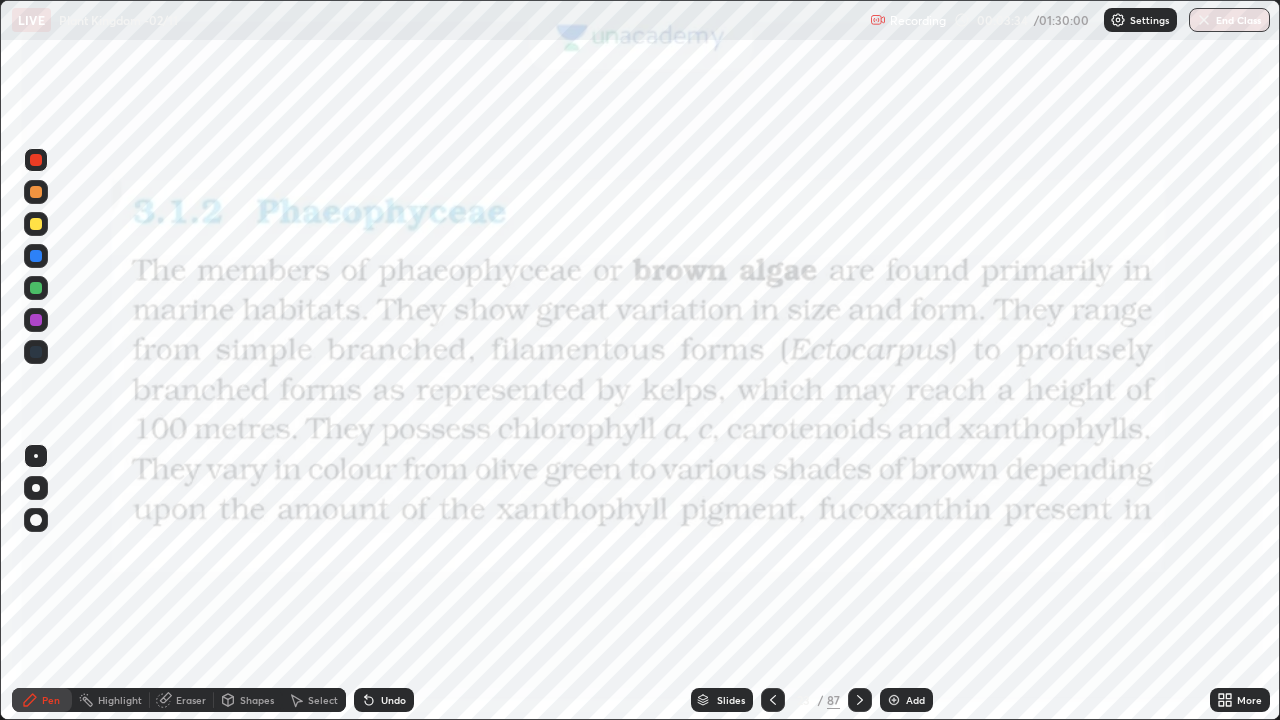 click on "Shapes" at bounding box center [248, 700] 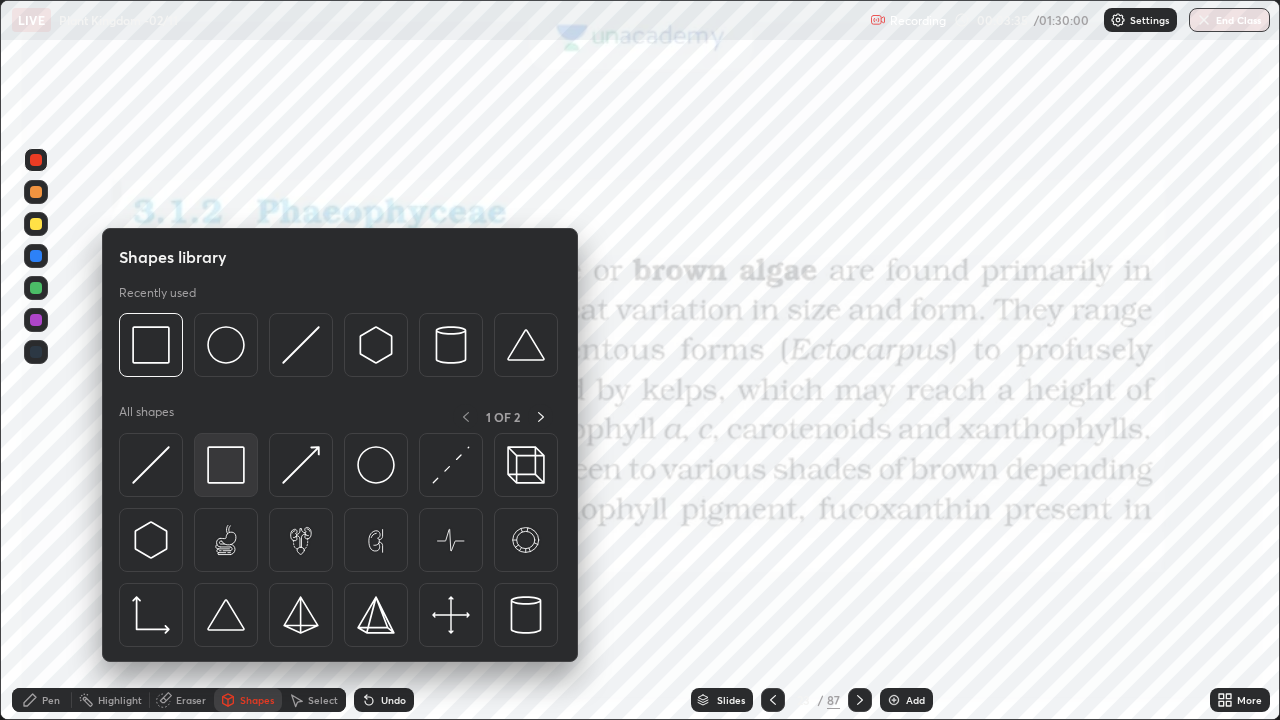 click at bounding box center [226, 465] 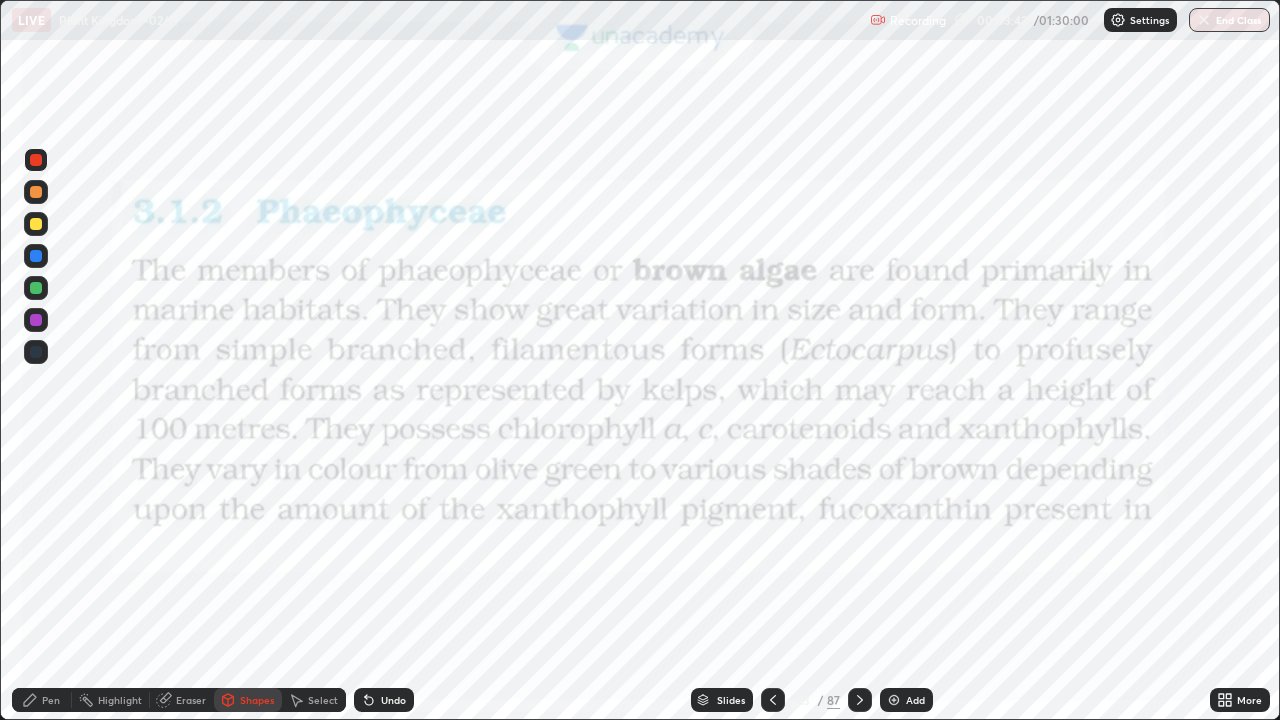 click on "Pen" at bounding box center [51, 700] 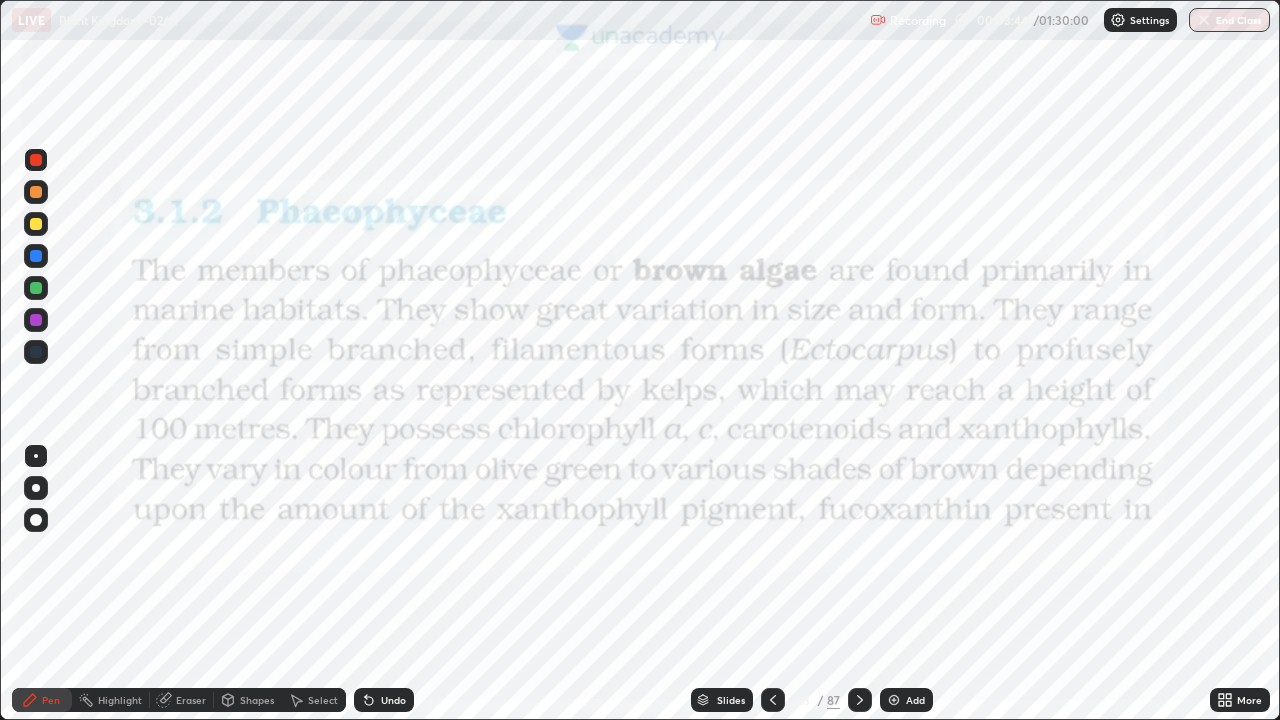 click on "Shapes" at bounding box center (257, 700) 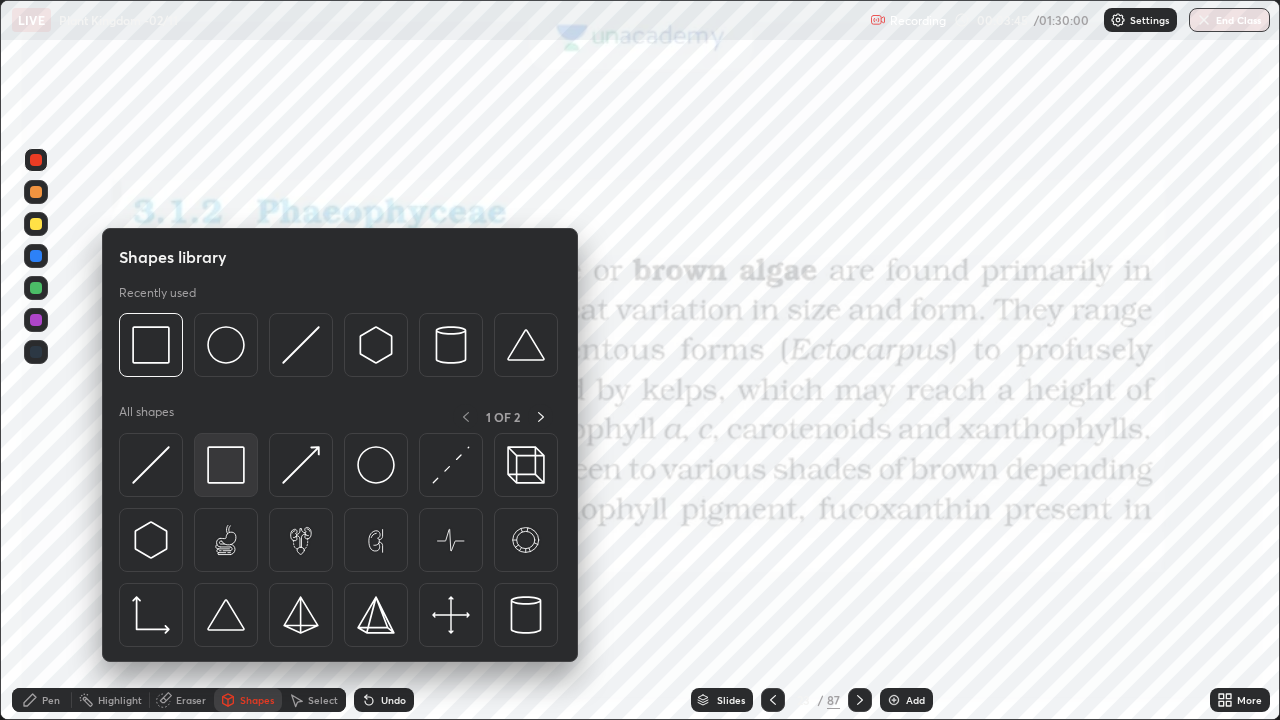 click at bounding box center [226, 465] 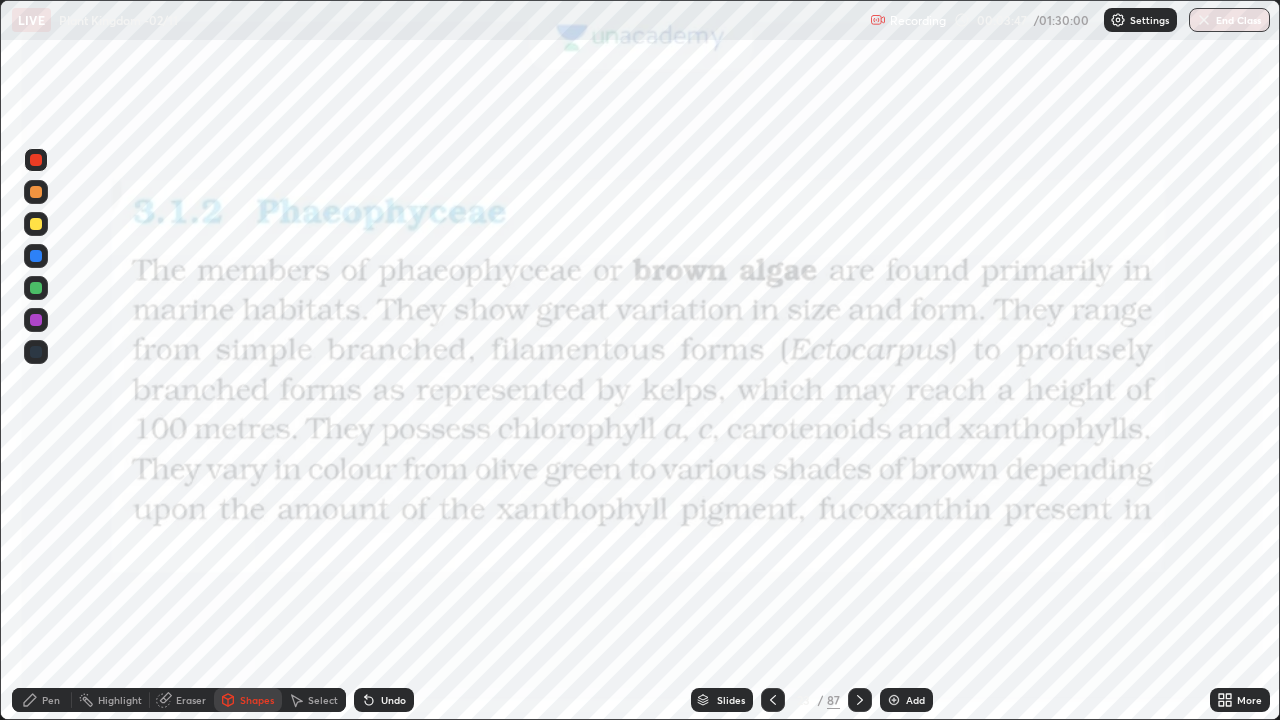 click on "Pen" at bounding box center (42, 700) 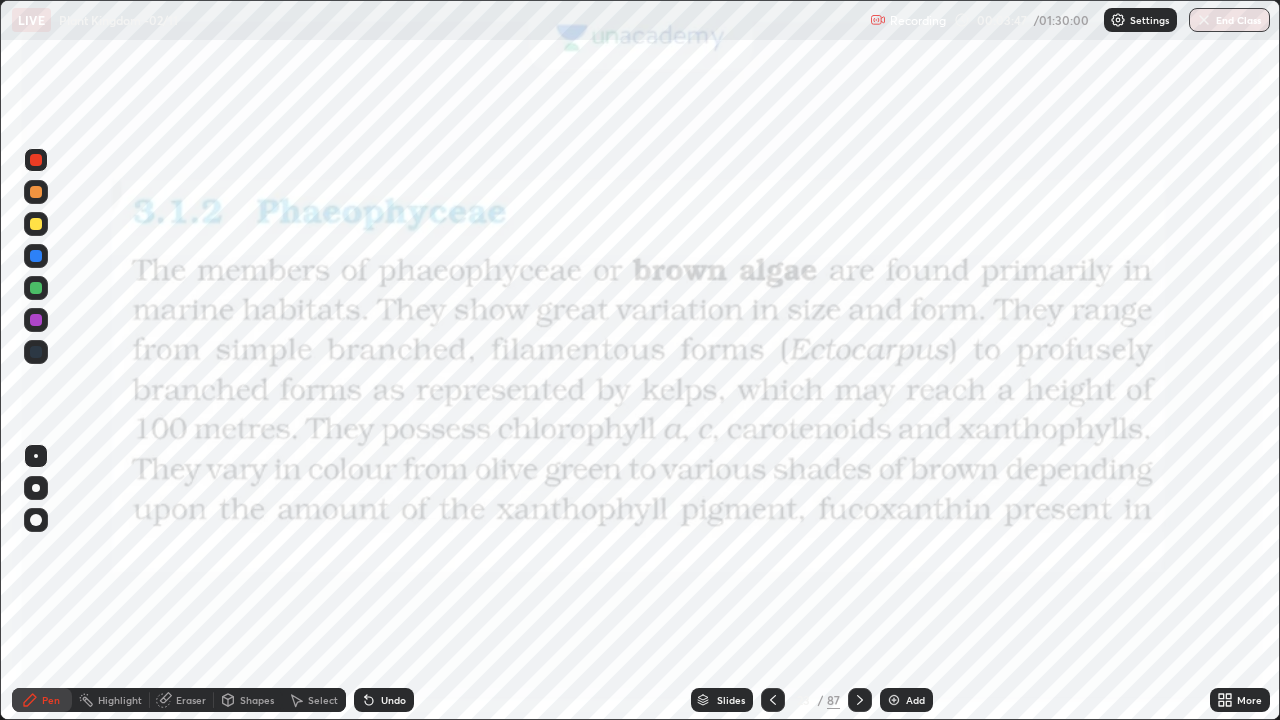 click at bounding box center [36, 488] 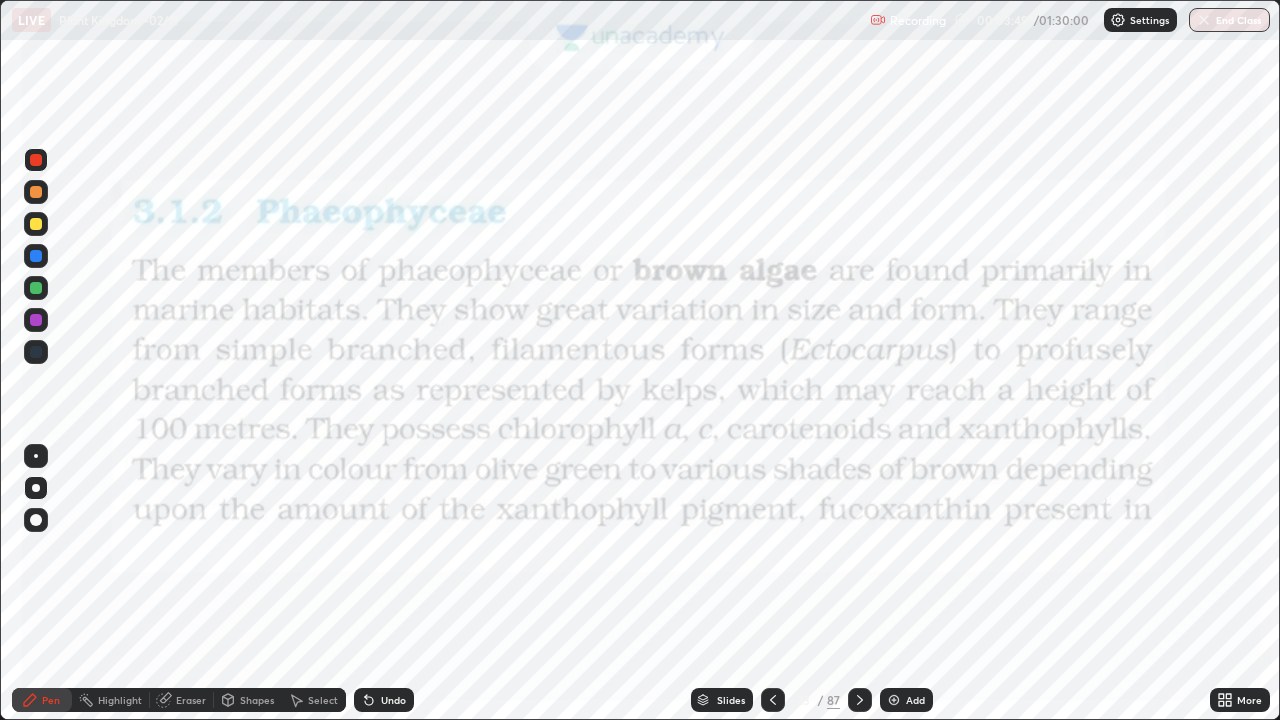 click at bounding box center [36, 488] 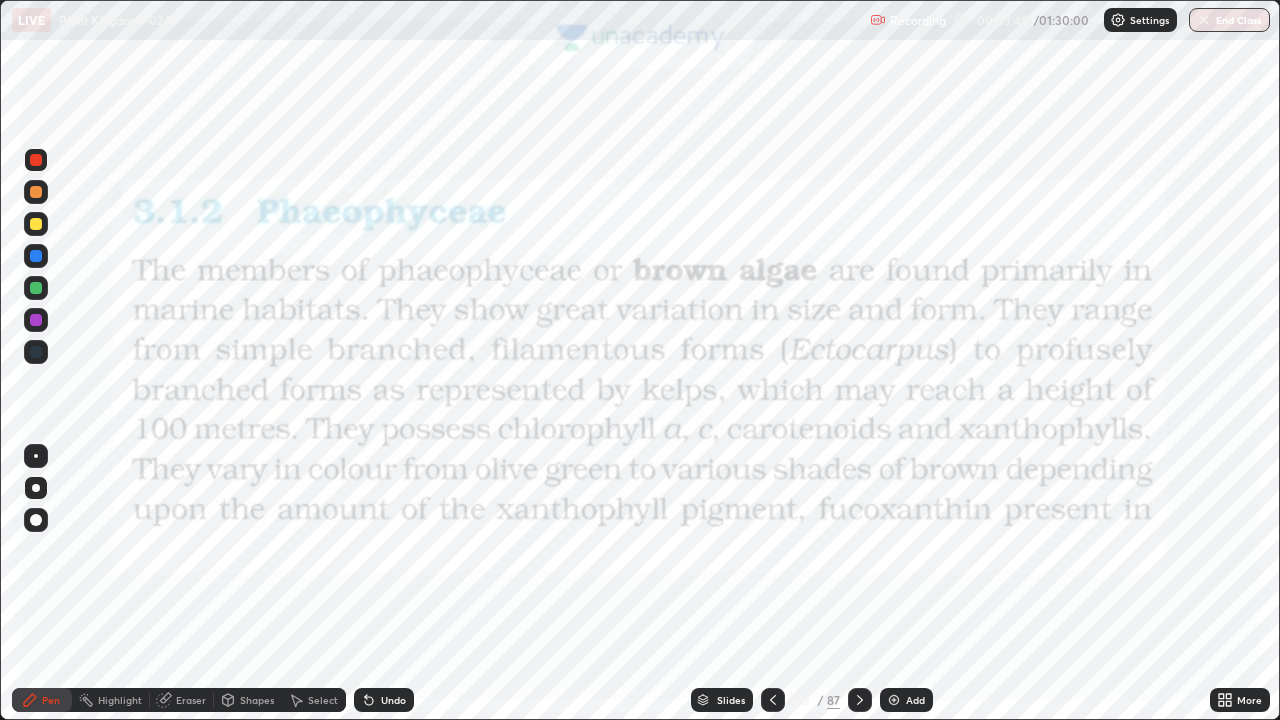 click on "Shapes" at bounding box center (257, 700) 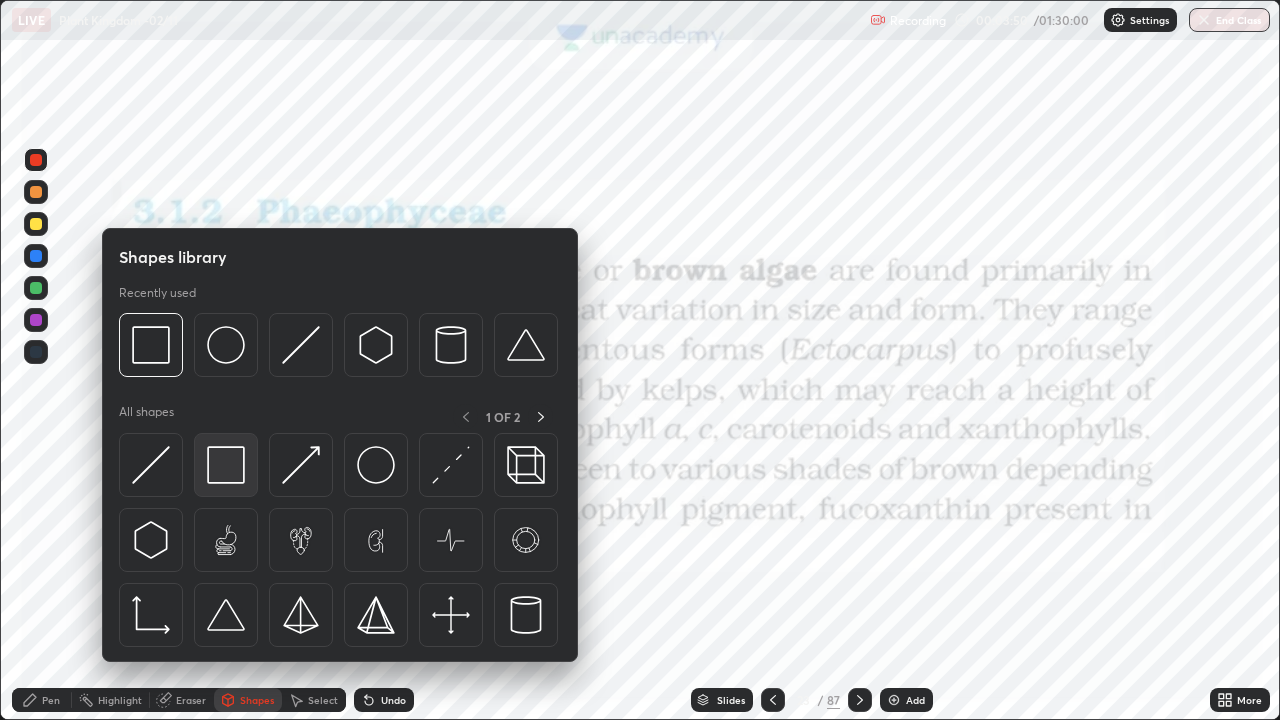click at bounding box center (226, 465) 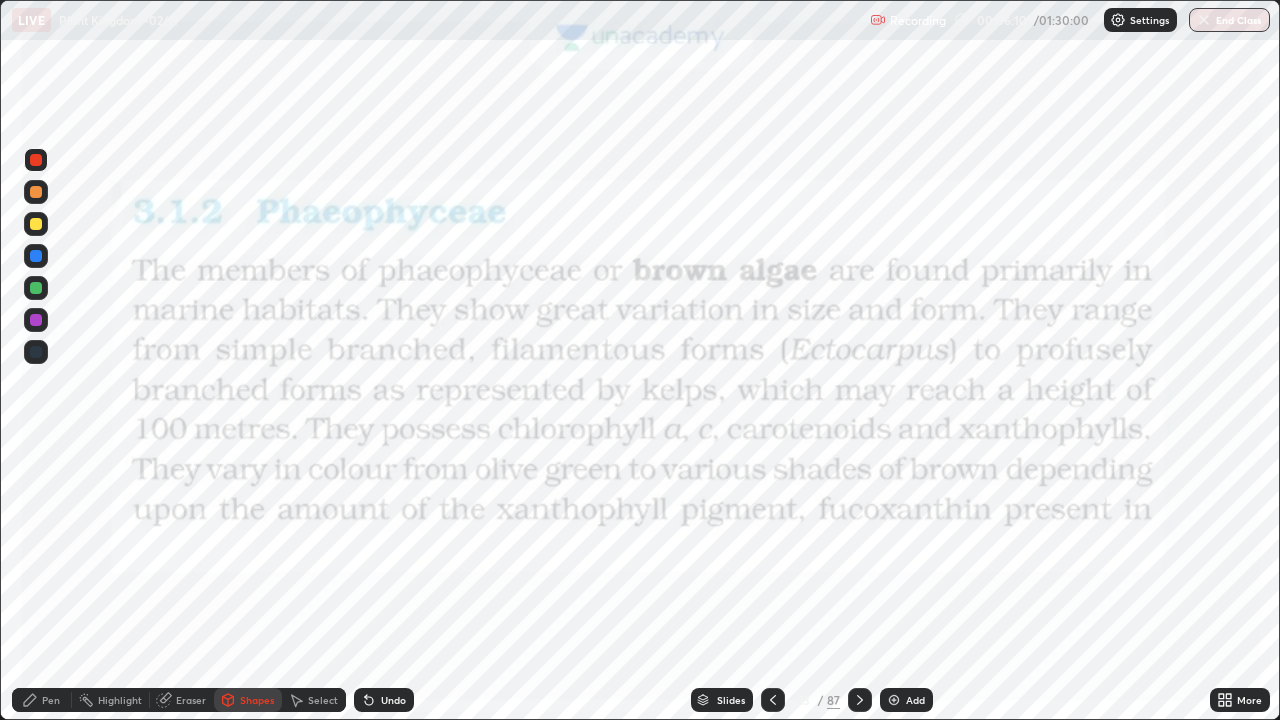 click 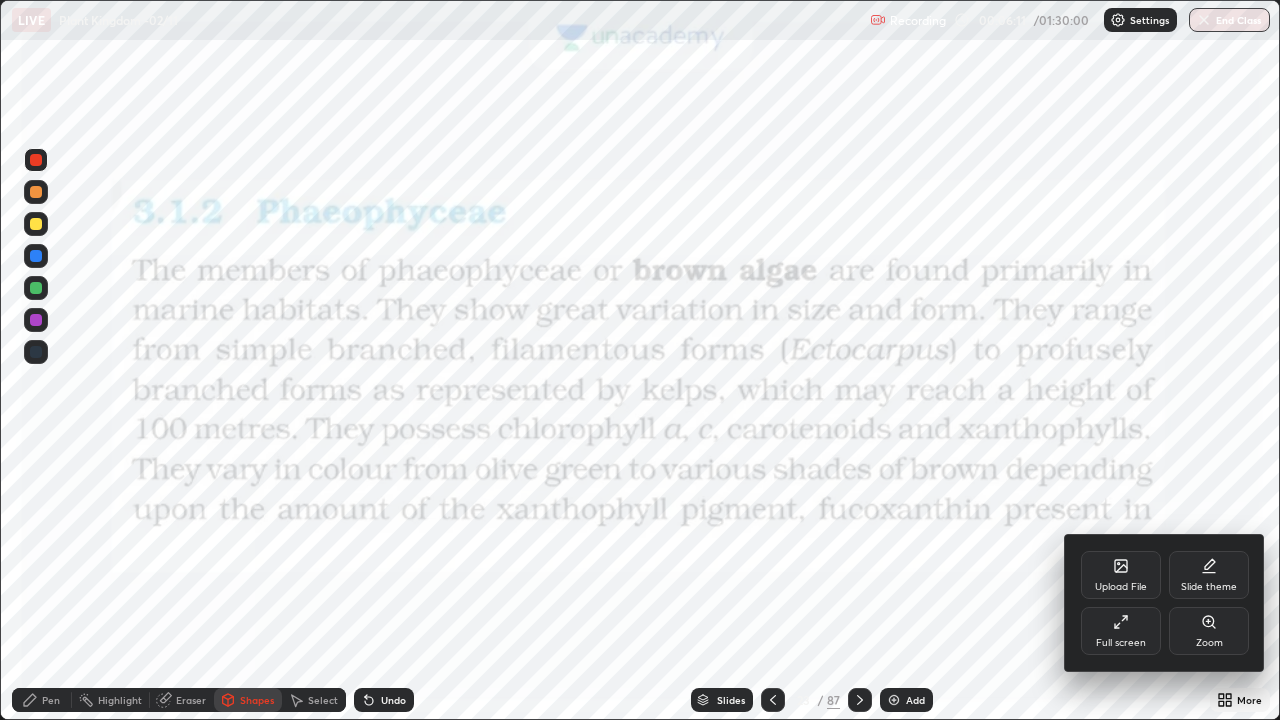 click 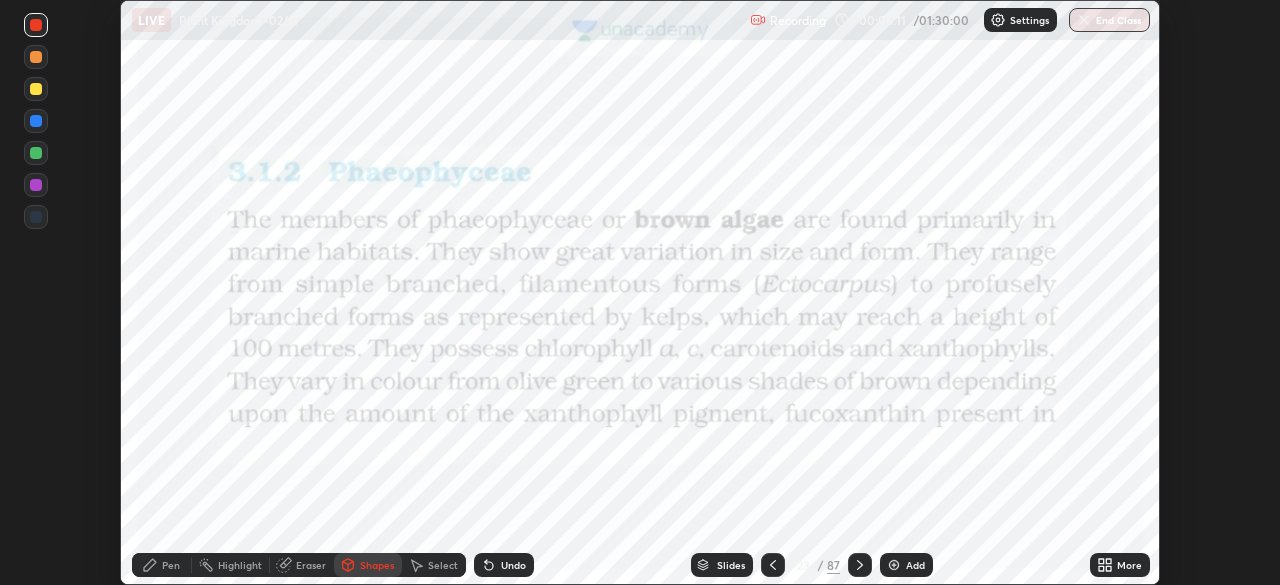 scroll, scrollTop: 585, scrollLeft: 1280, axis: both 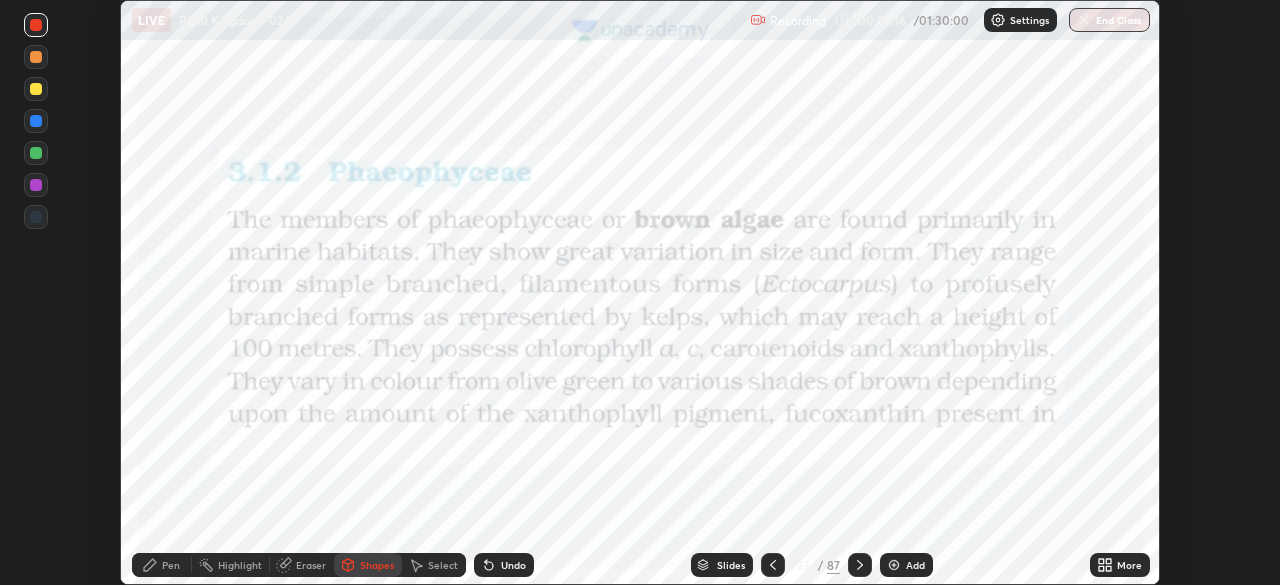 click 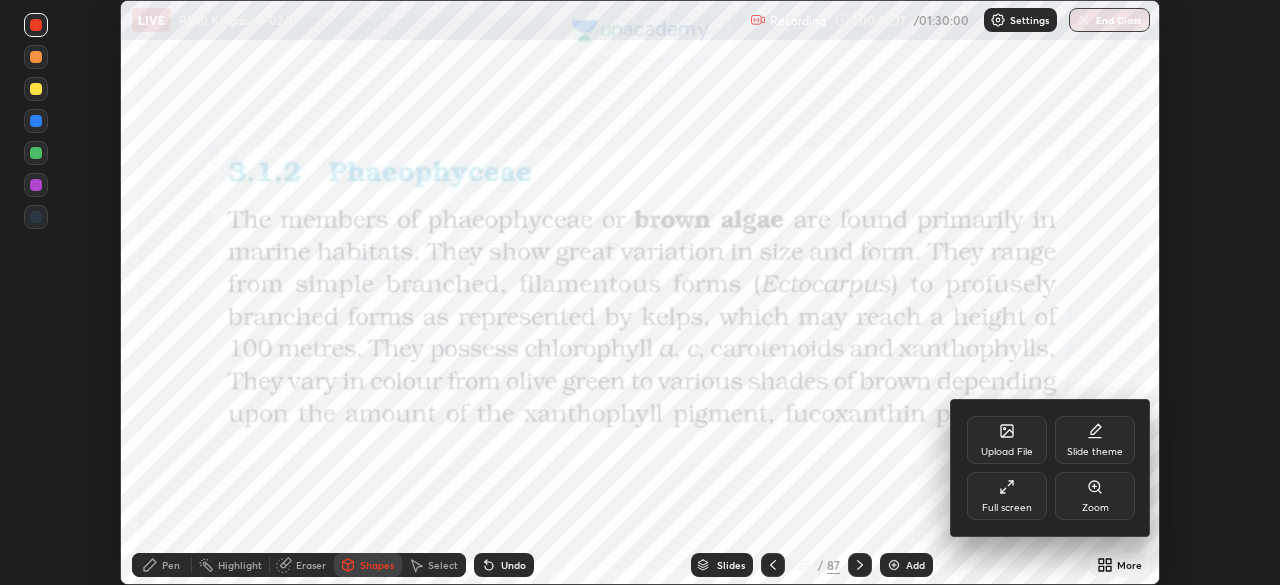 click on "Full screen" at bounding box center (1007, 496) 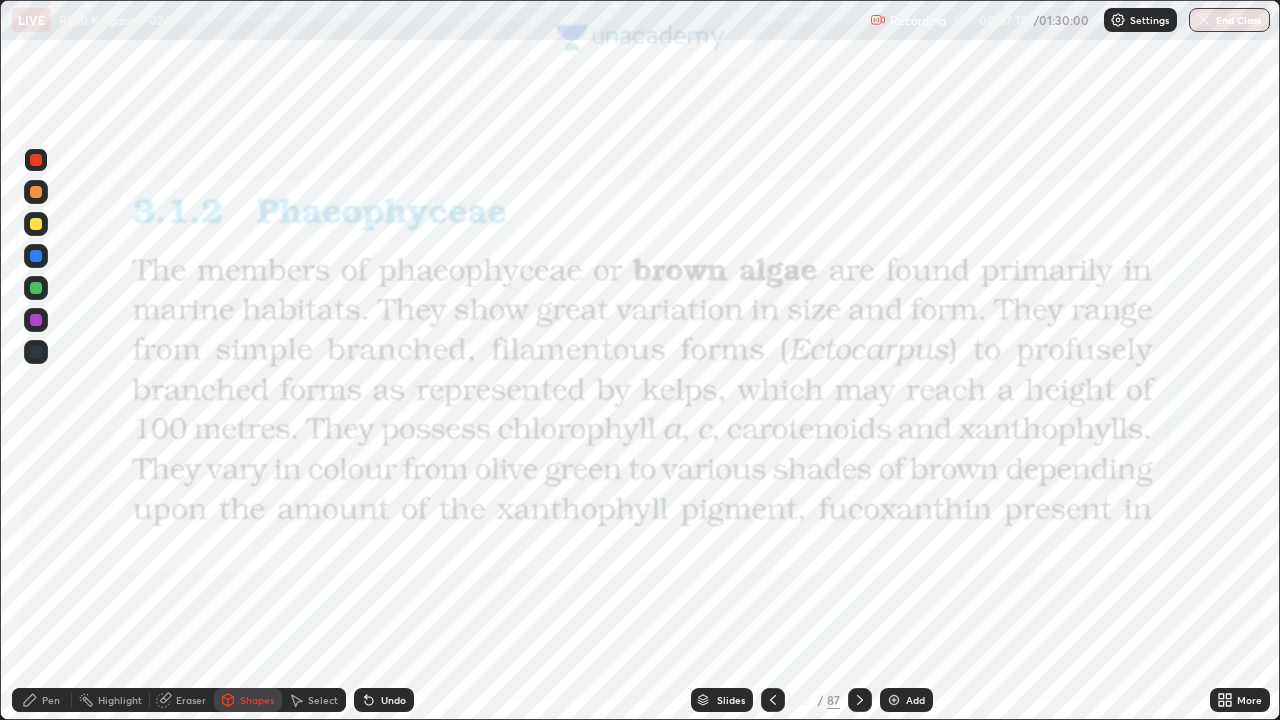 scroll, scrollTop: 99280, scrollLeft: 98720, axis: both 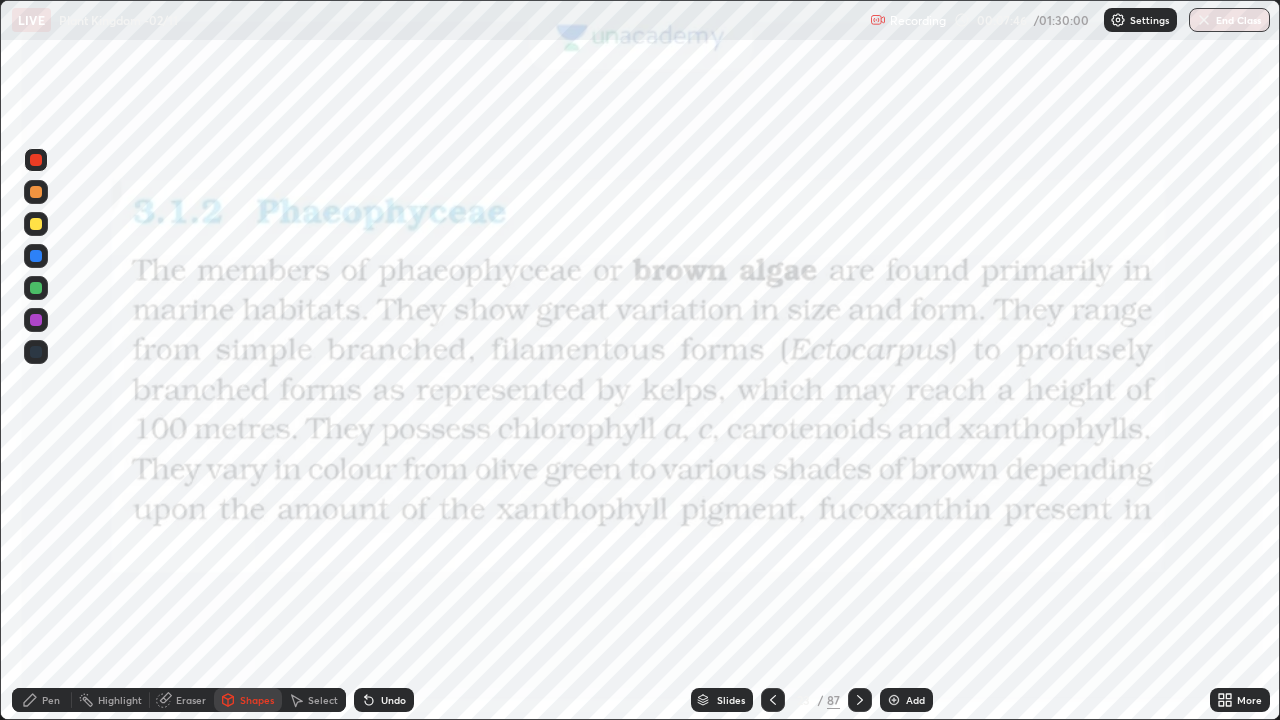 click 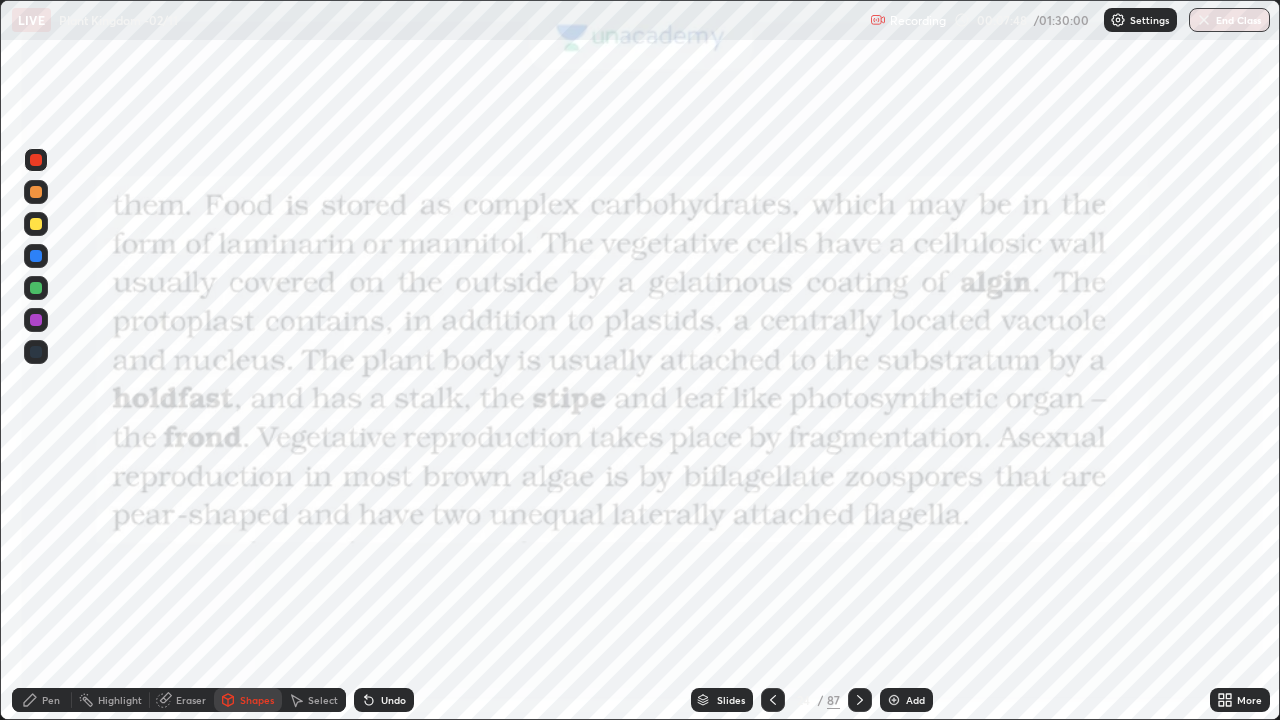 click at bounding box center (36, 352) 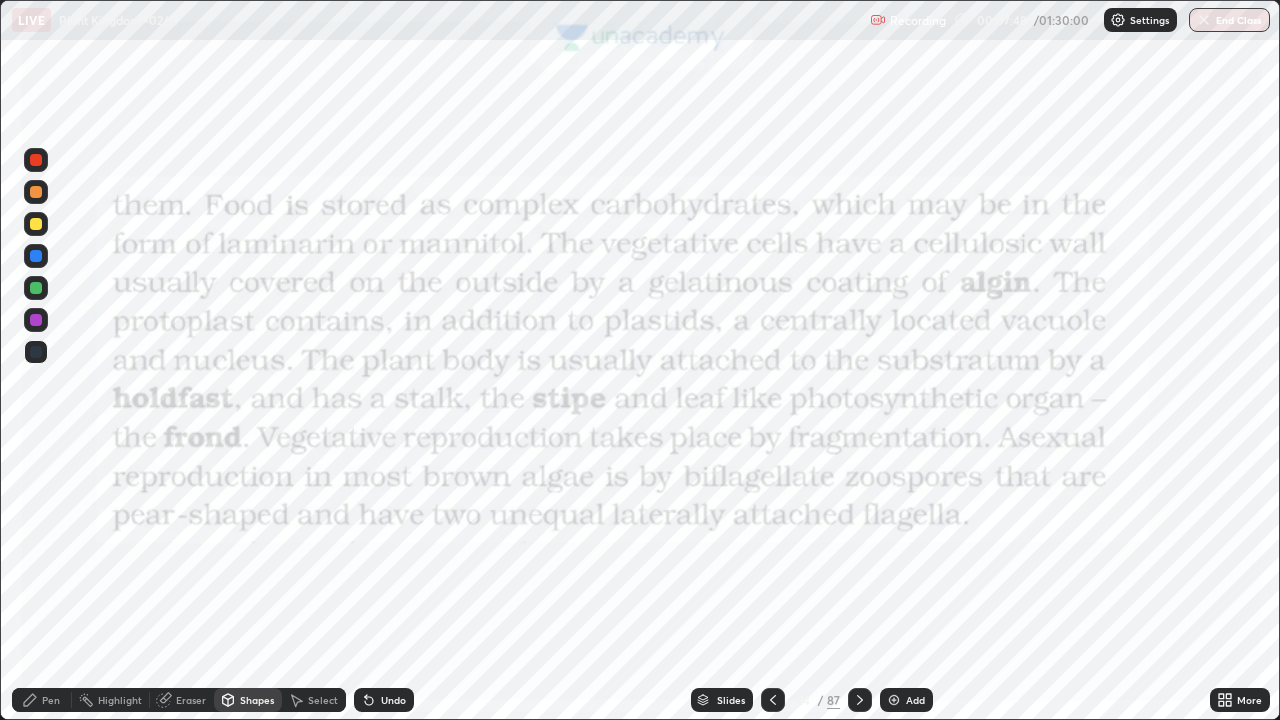 click on "Shapes" at bounding box center (248, 700) 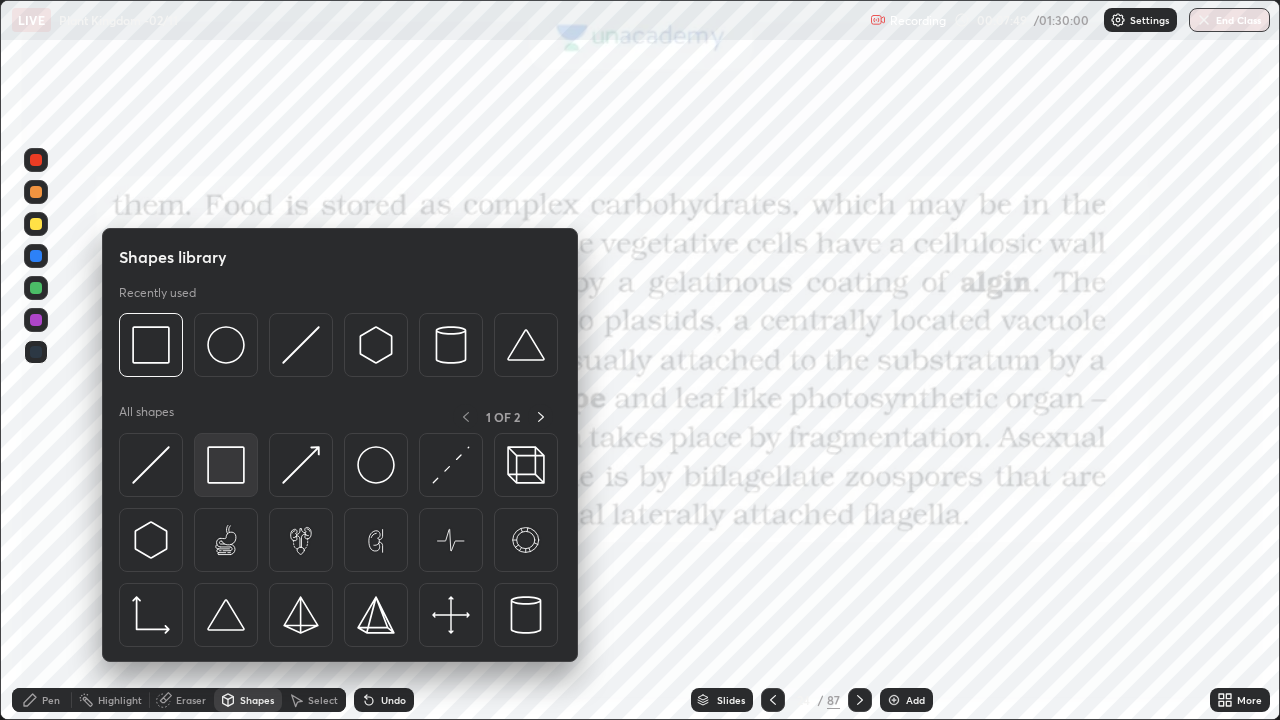 click at bounding box center (226, 465) 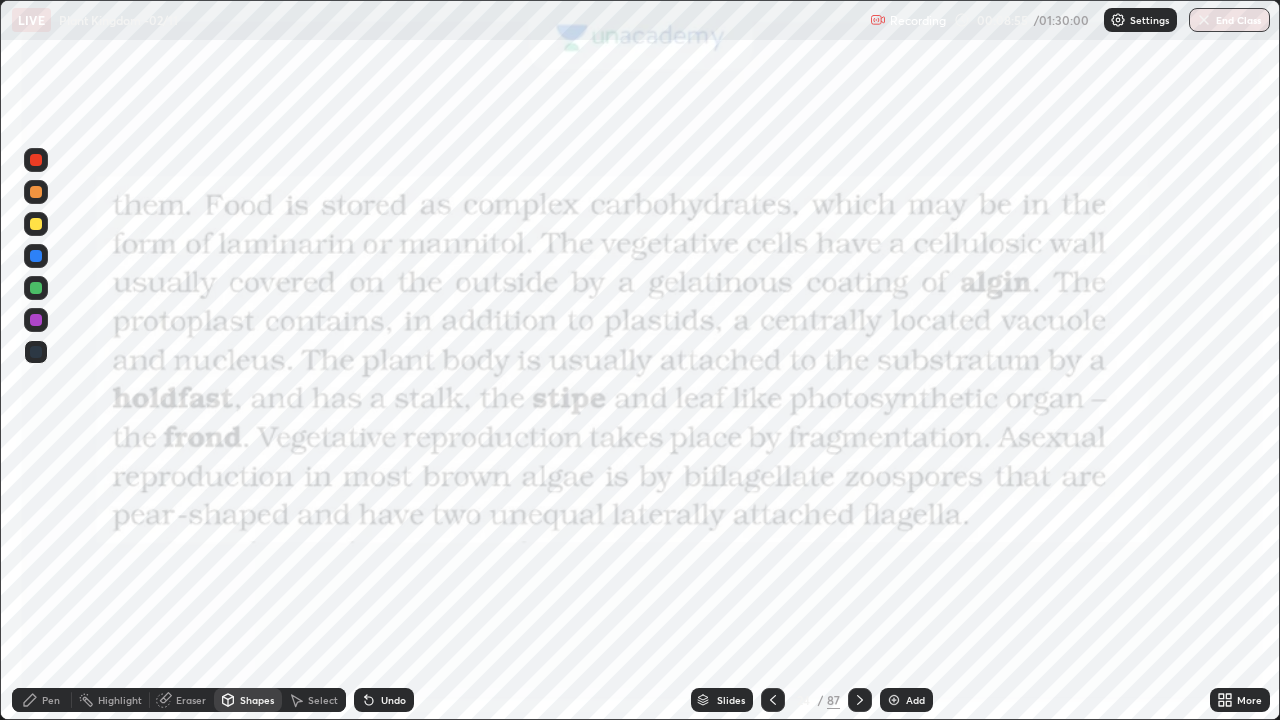 click at bounding box center [36, 352] 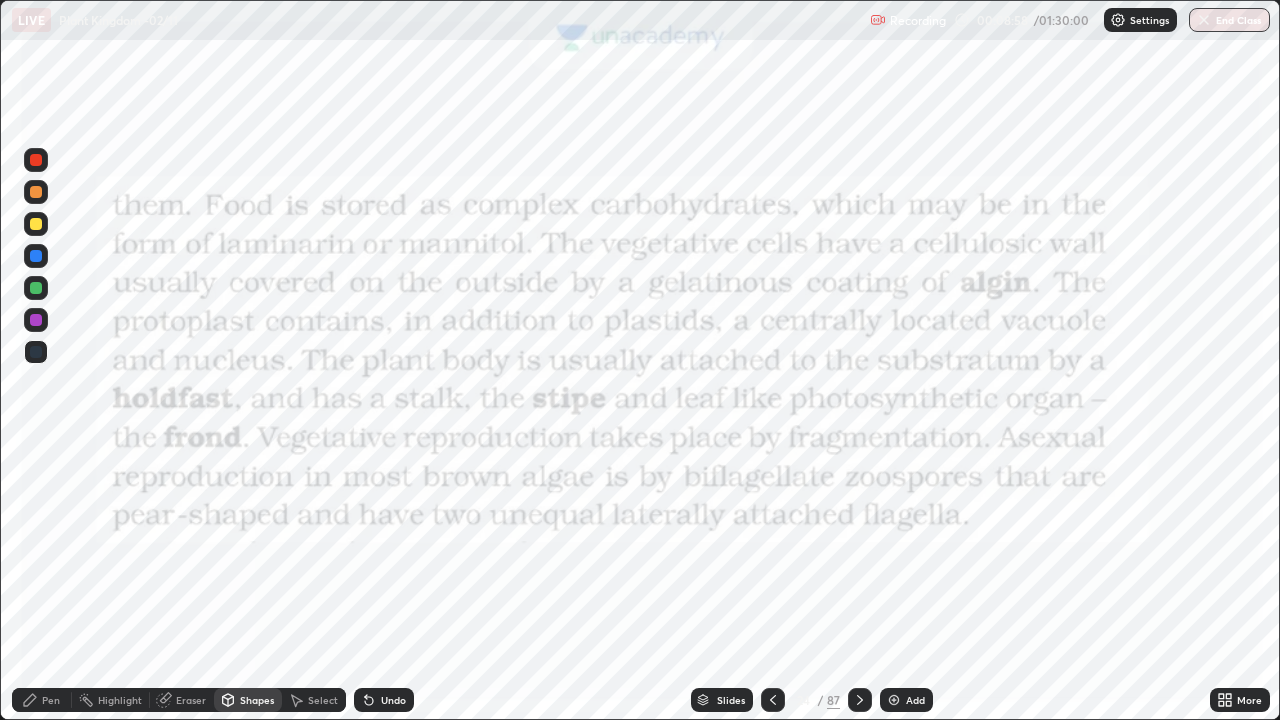 click on "Pen" at bounding box center (51, 700) 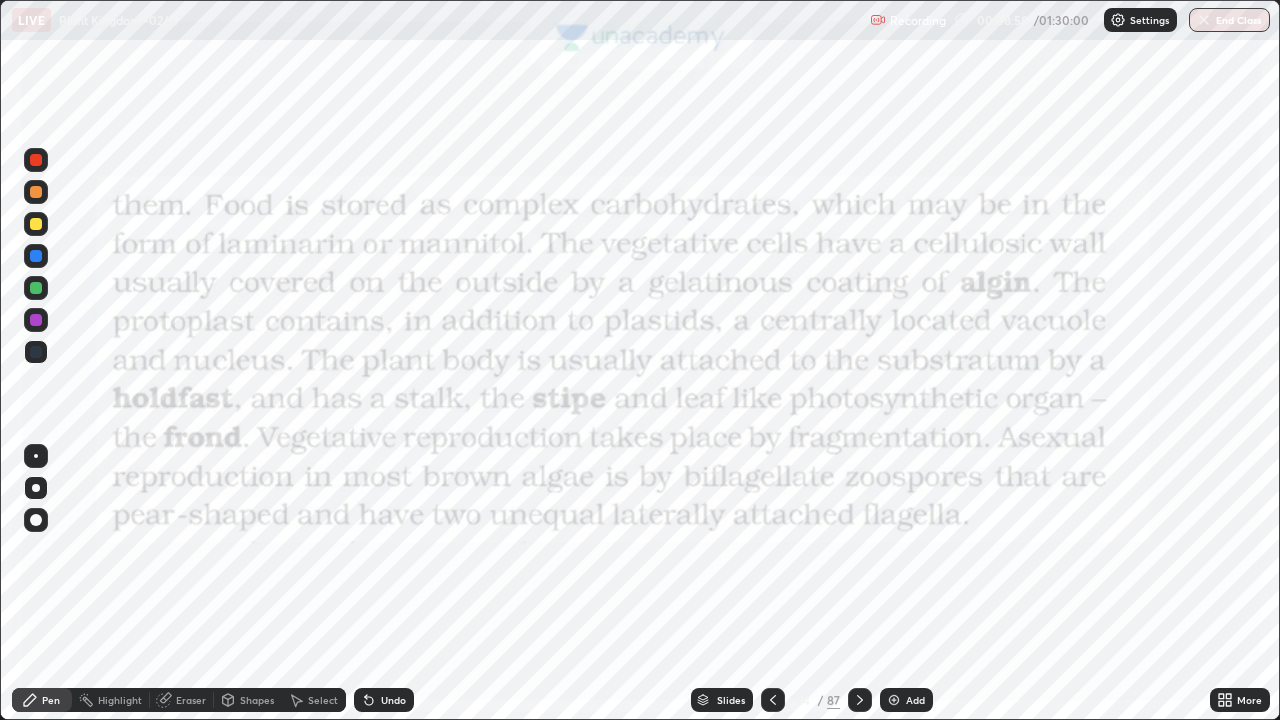 click on "Pen" at bounding box center (42, 700) 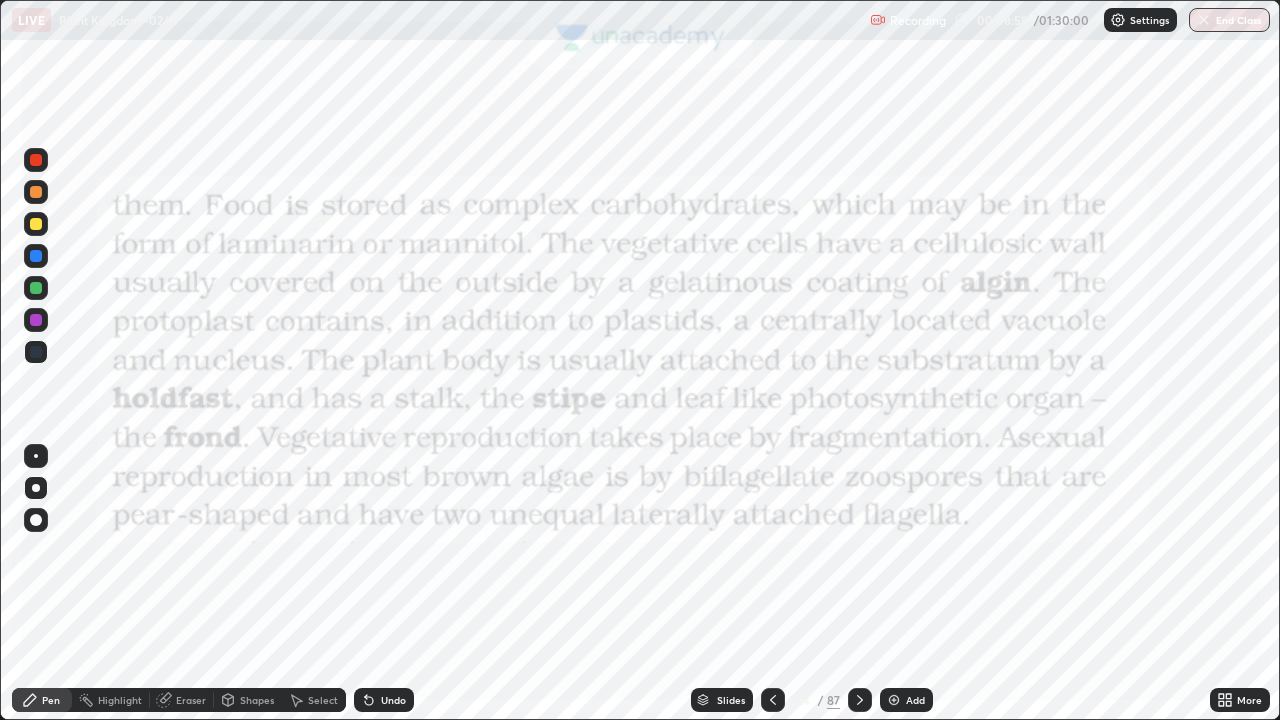 click at bounding box center (36, 488) 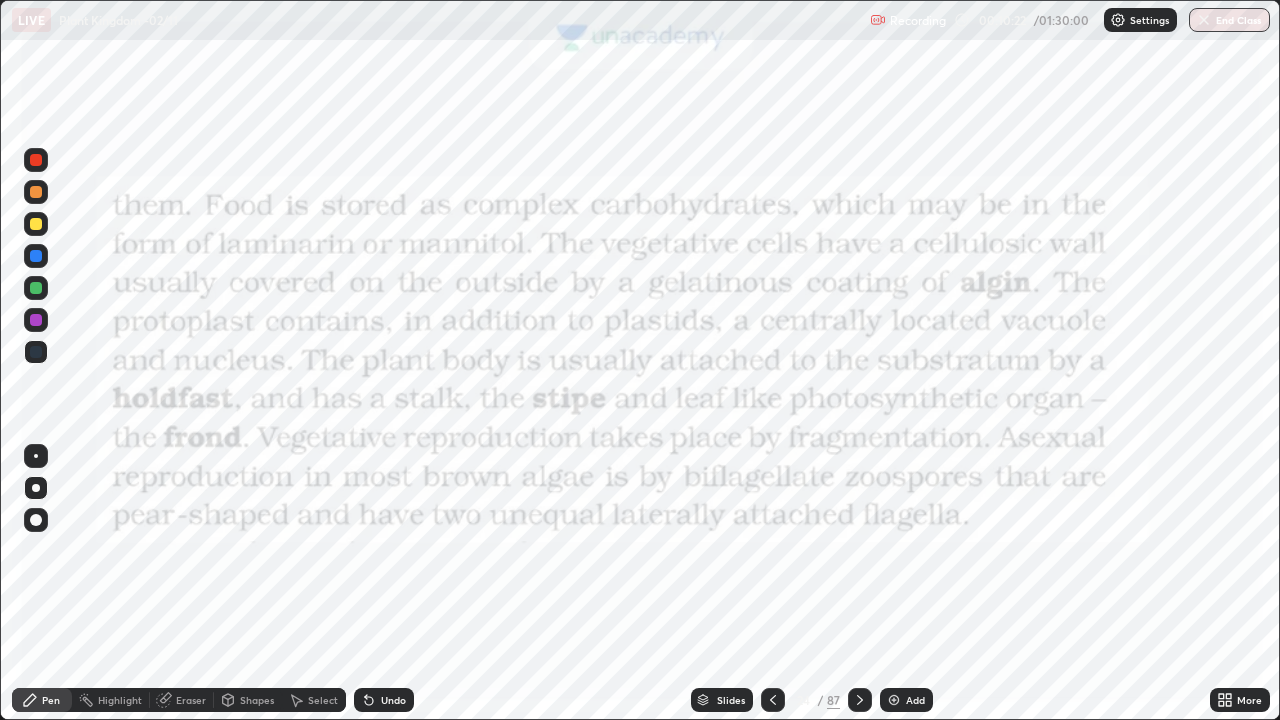 click at bounding box center (36, 352) 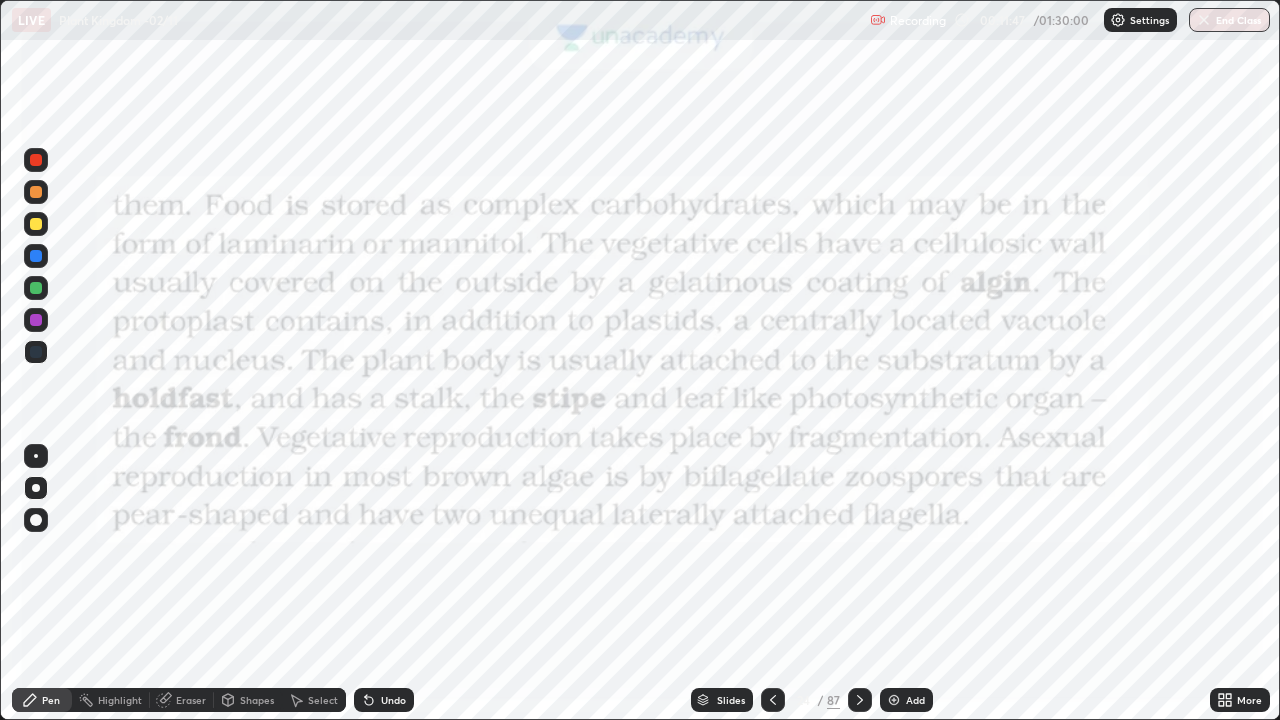 click 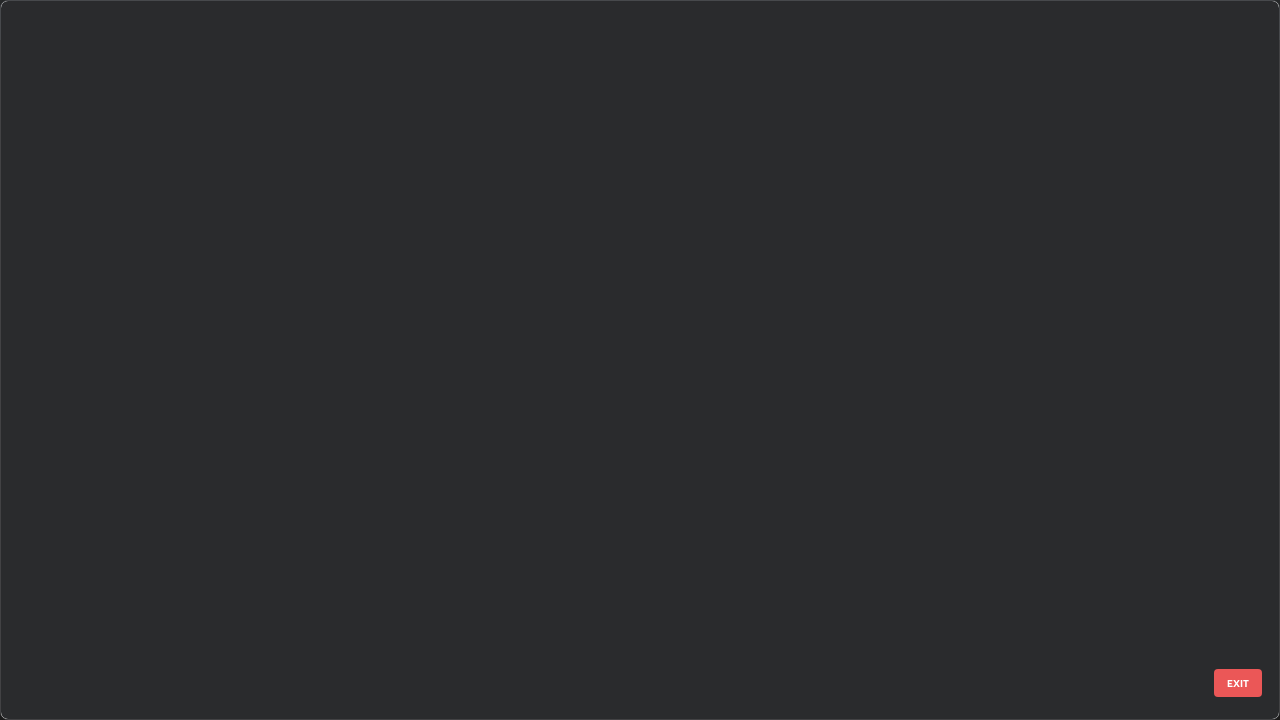 scroll, scrollTop: 1079, scrollLeft: 0, axis: vertical 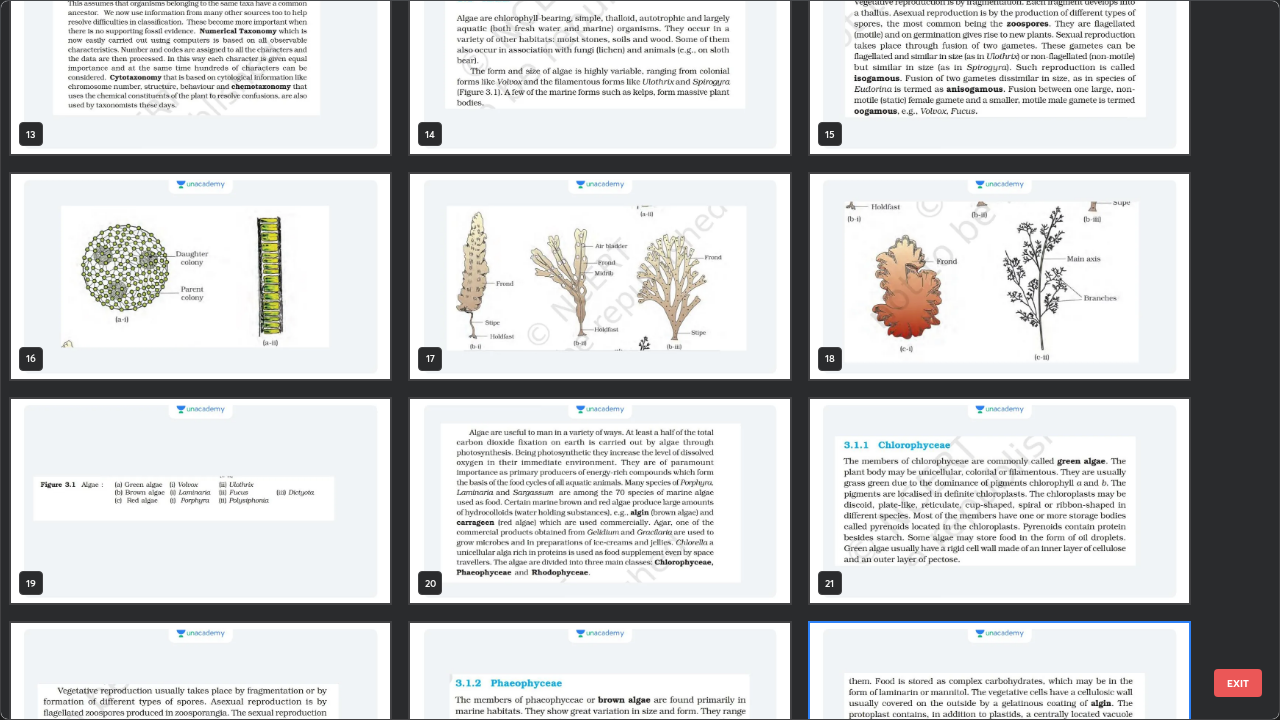 click at bounding box center [599, 276] 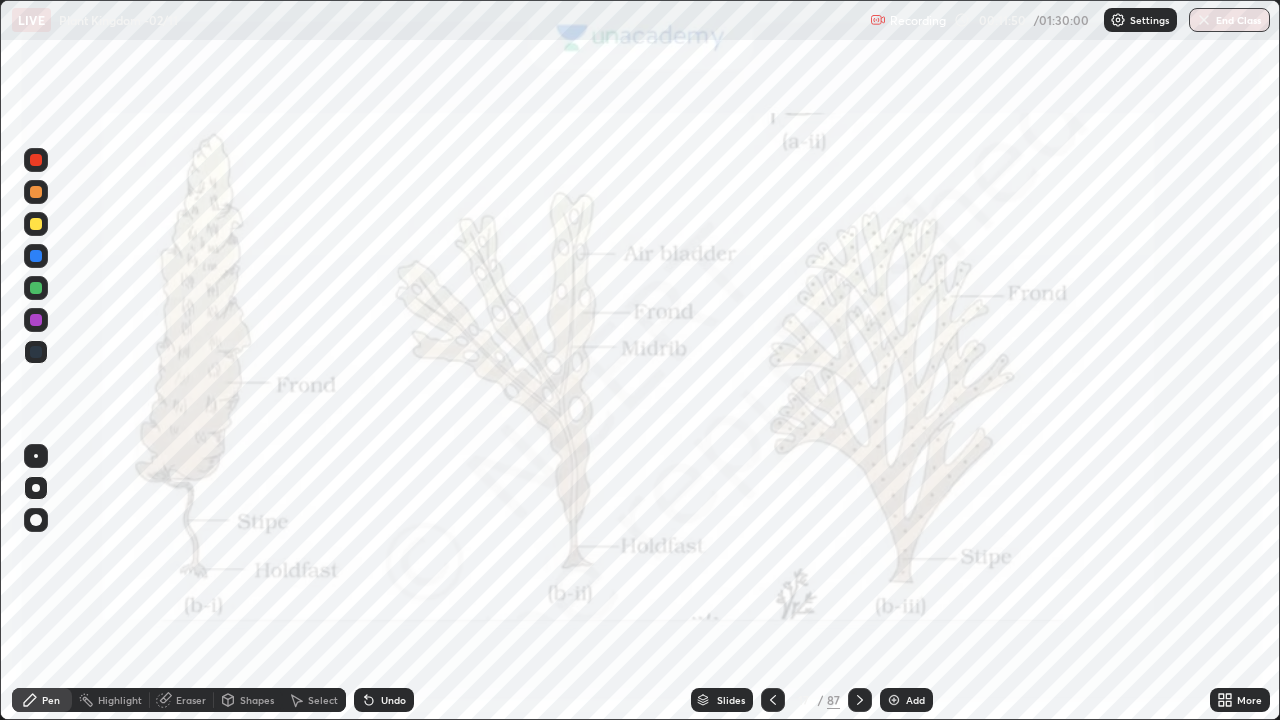 click at bounding box center (599, 276) 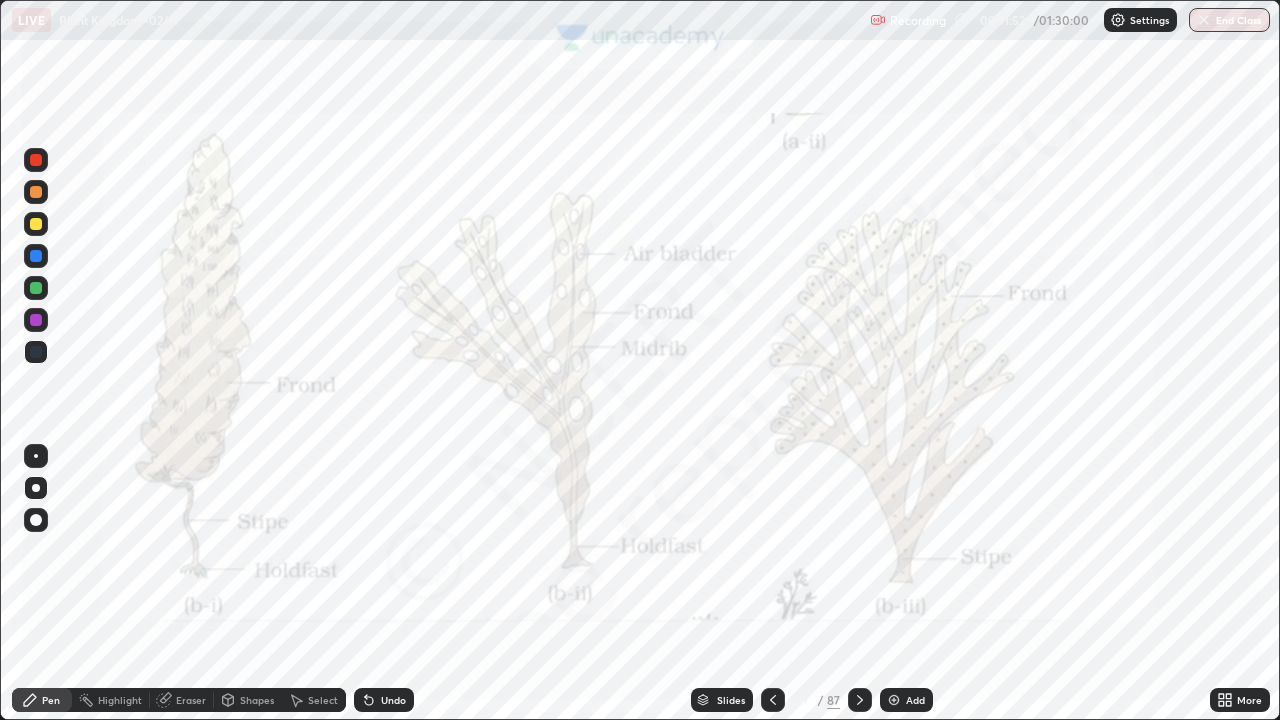 click at bounding box center (36, 160) 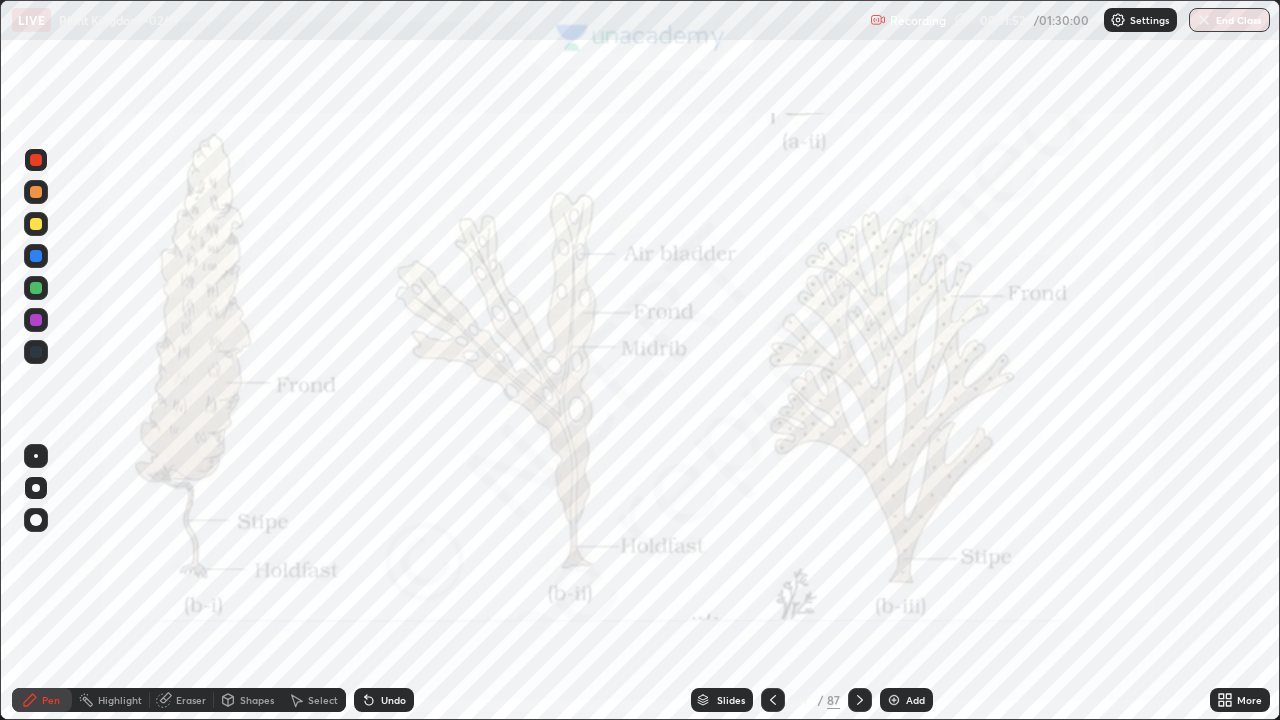 click at bounding box center (36, 160) 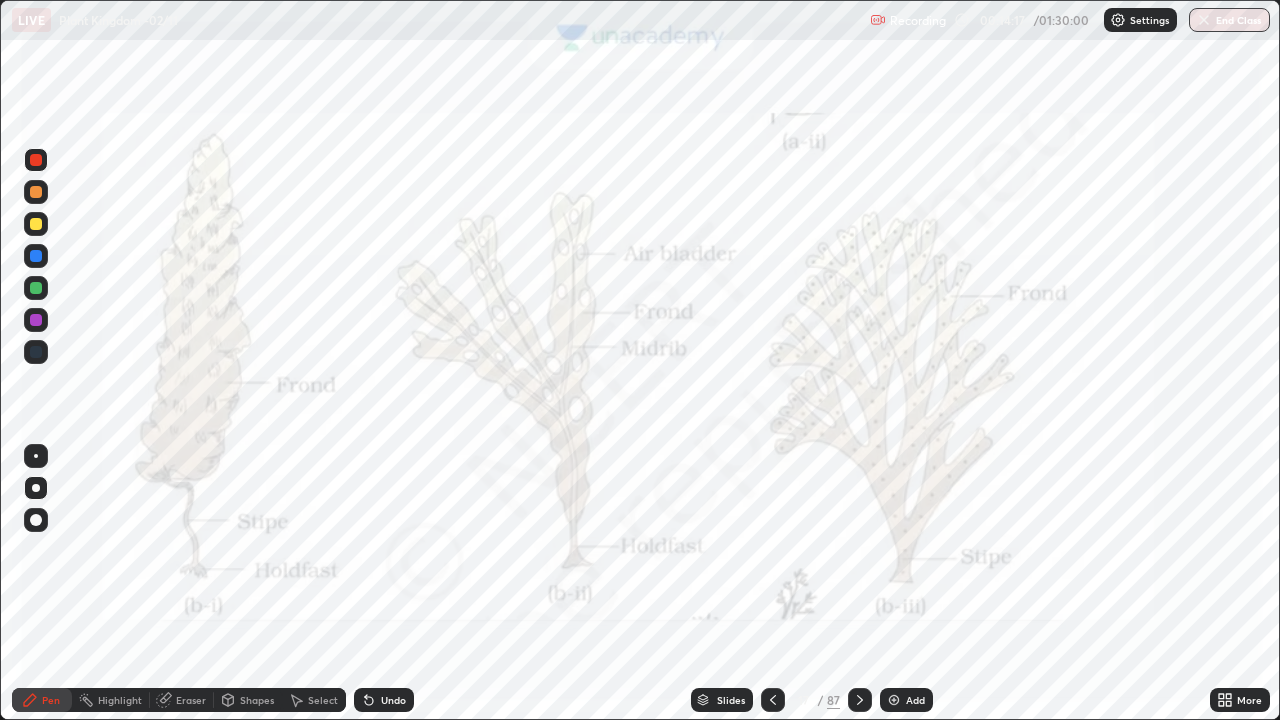 click 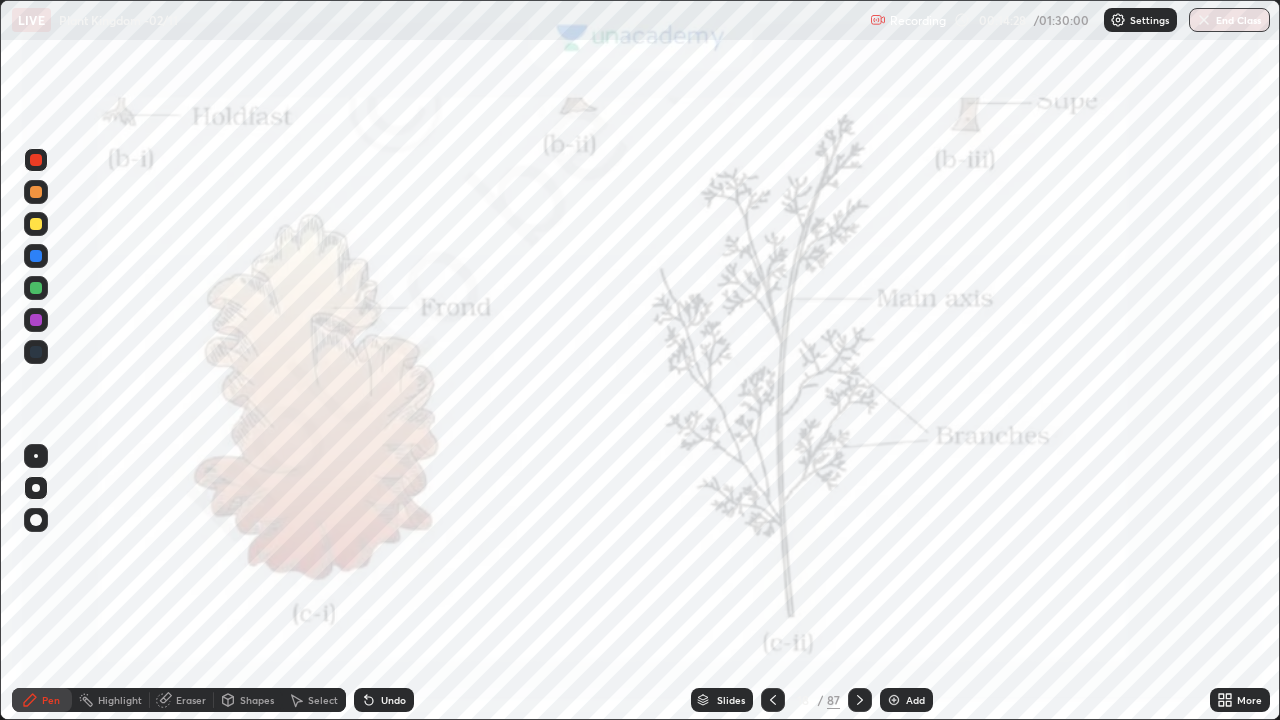 click 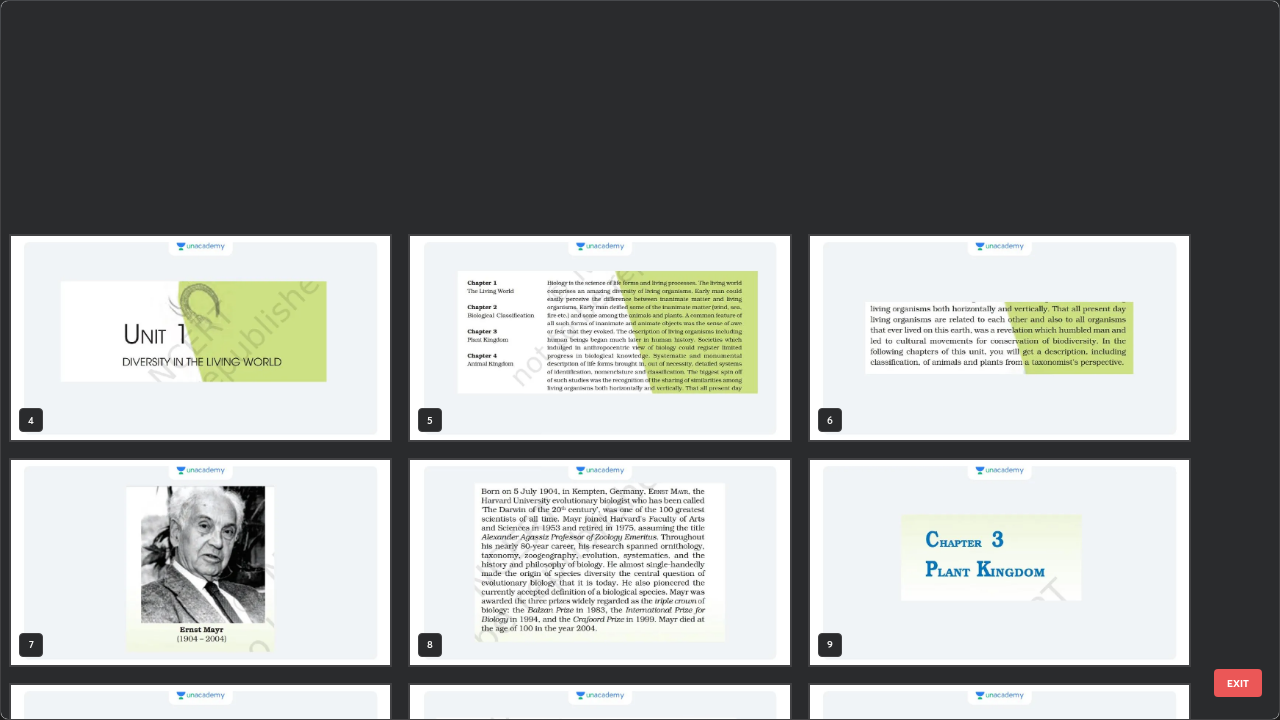 scroll, scrollTop: 629, scrollLeft: 0, axis: vertical 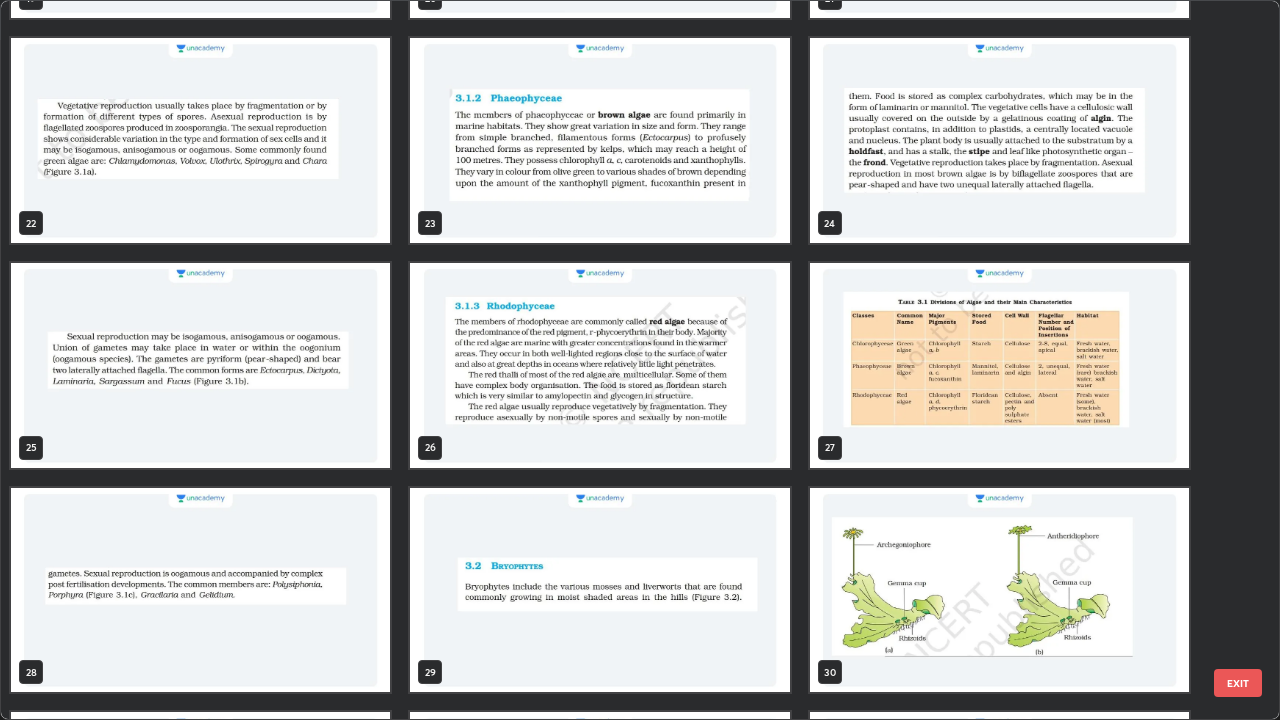 click at bounding box center [999, 140] 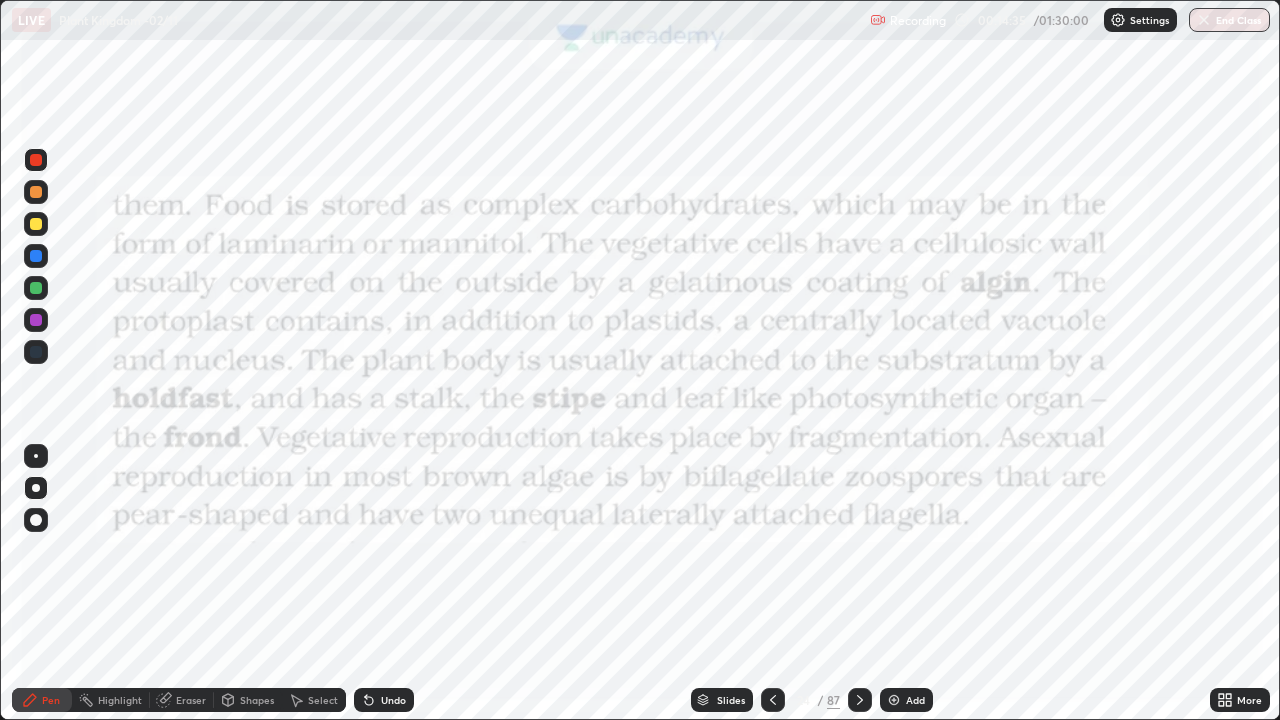 click at bounding box center (36, 160) 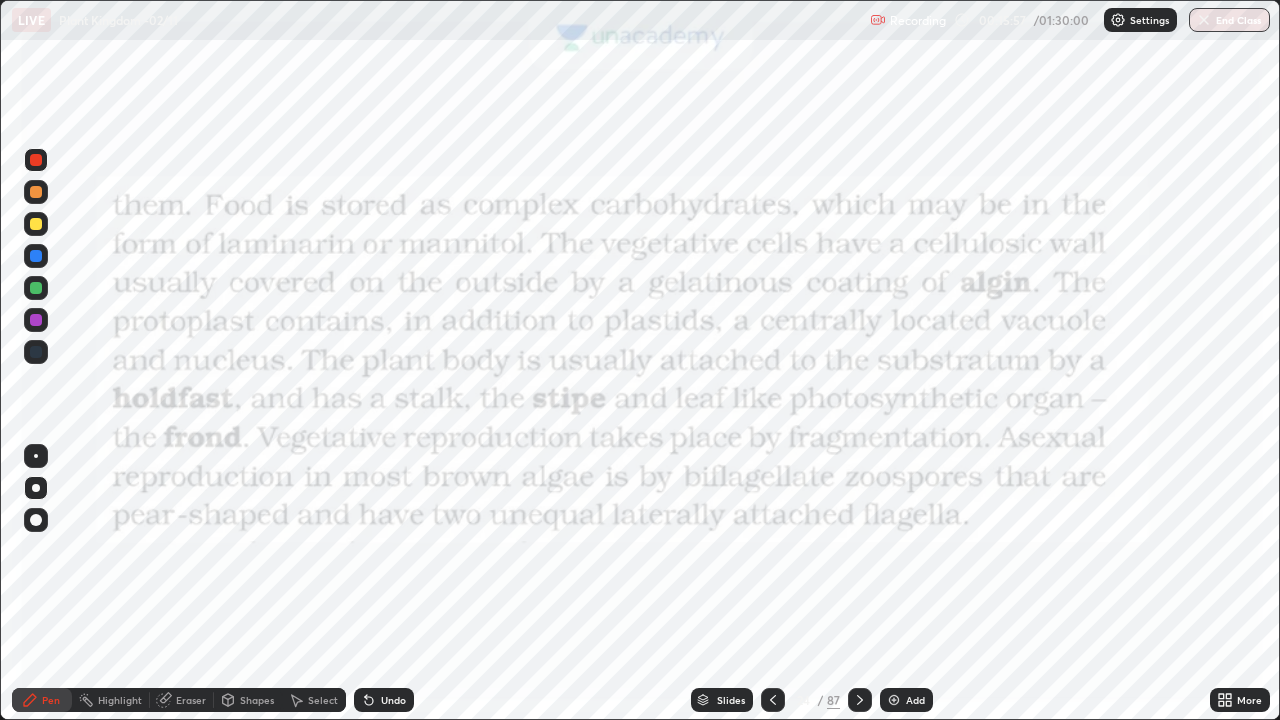 click 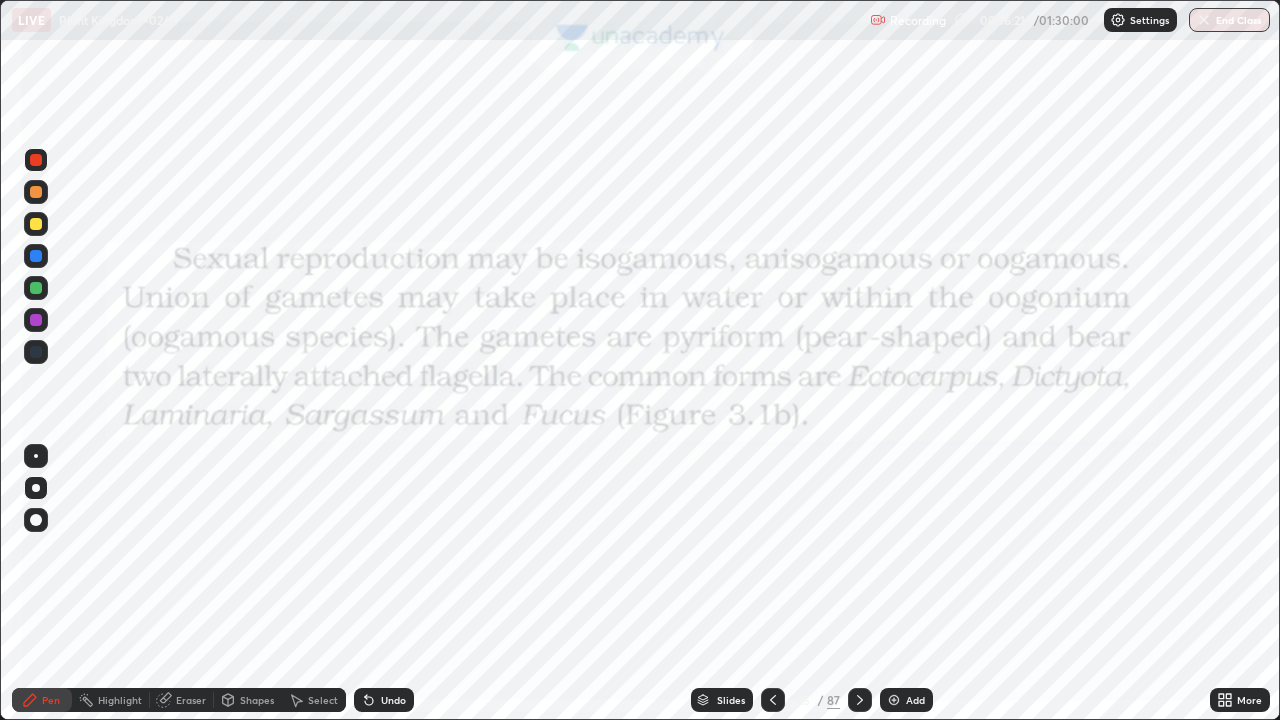 click at bounding box center [36, 352] 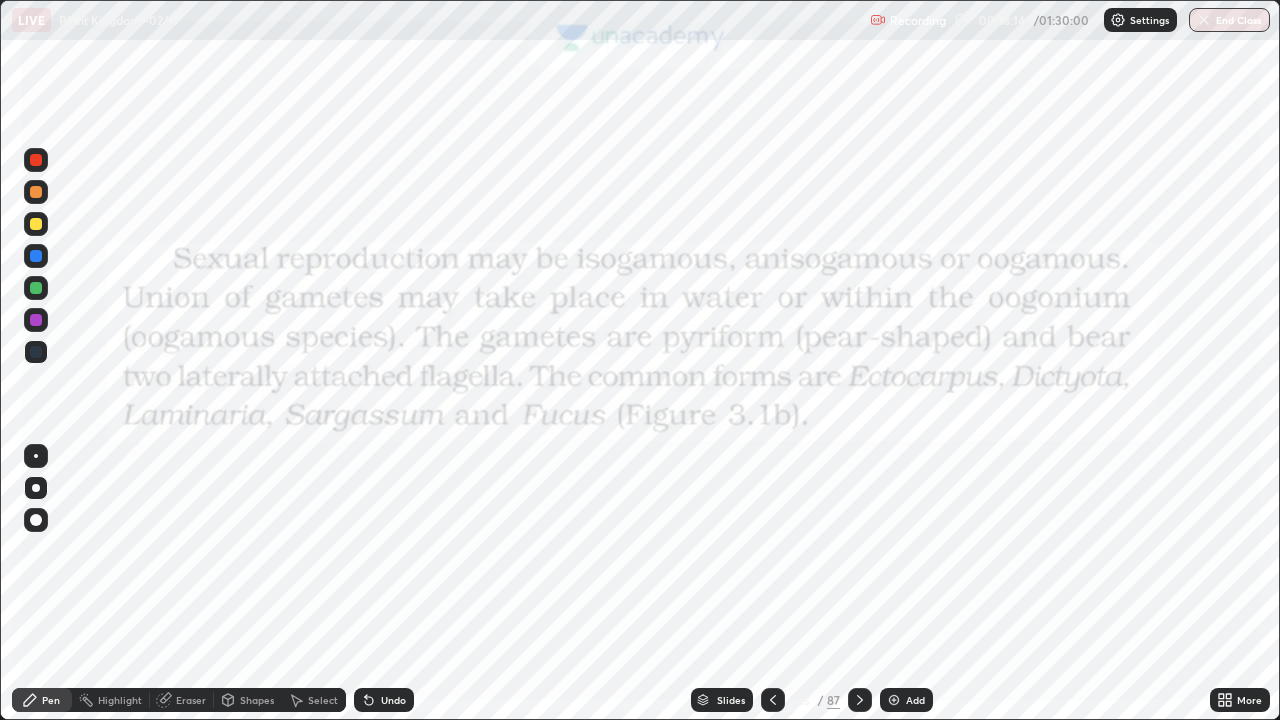click 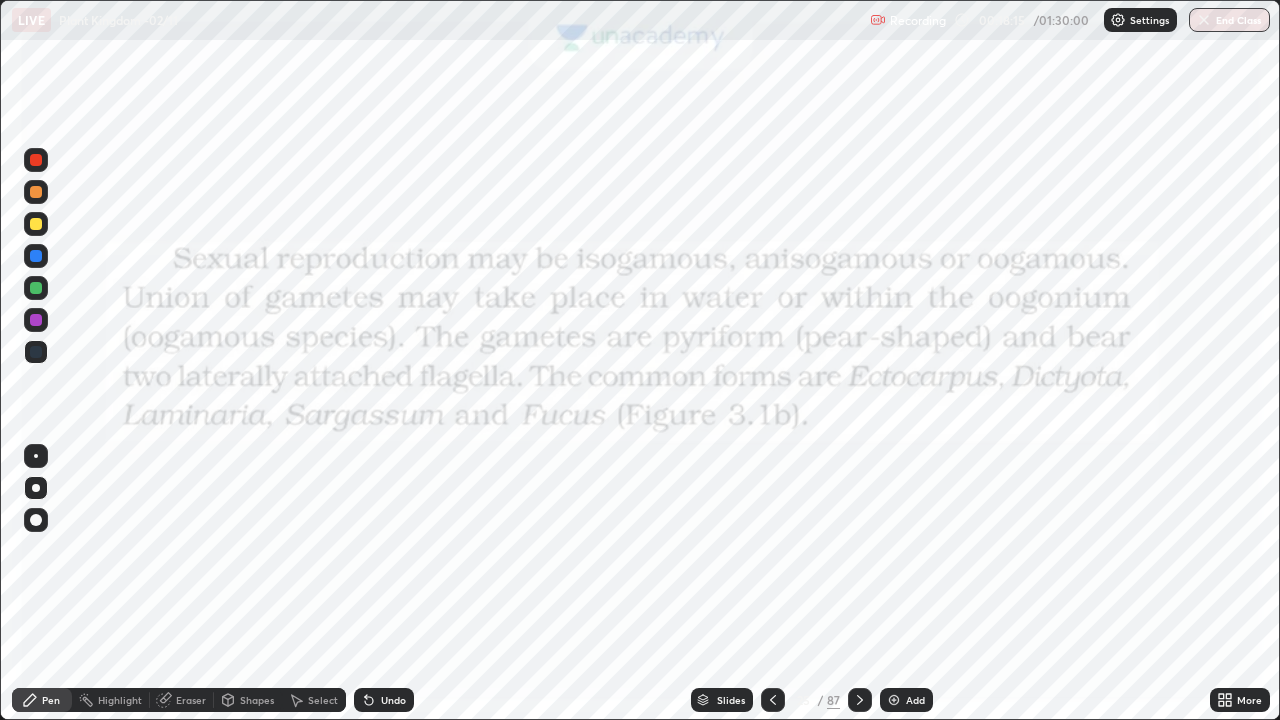 click 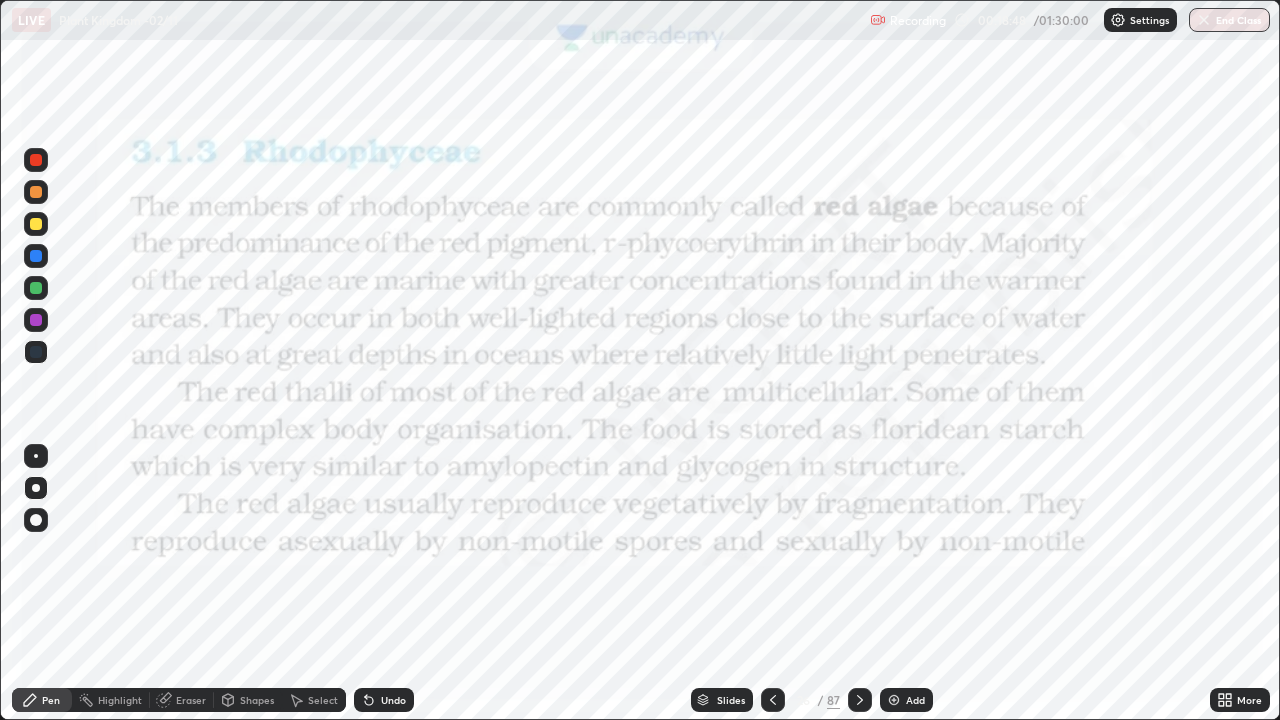 click on "Pen" at bounding box center (51, 700) 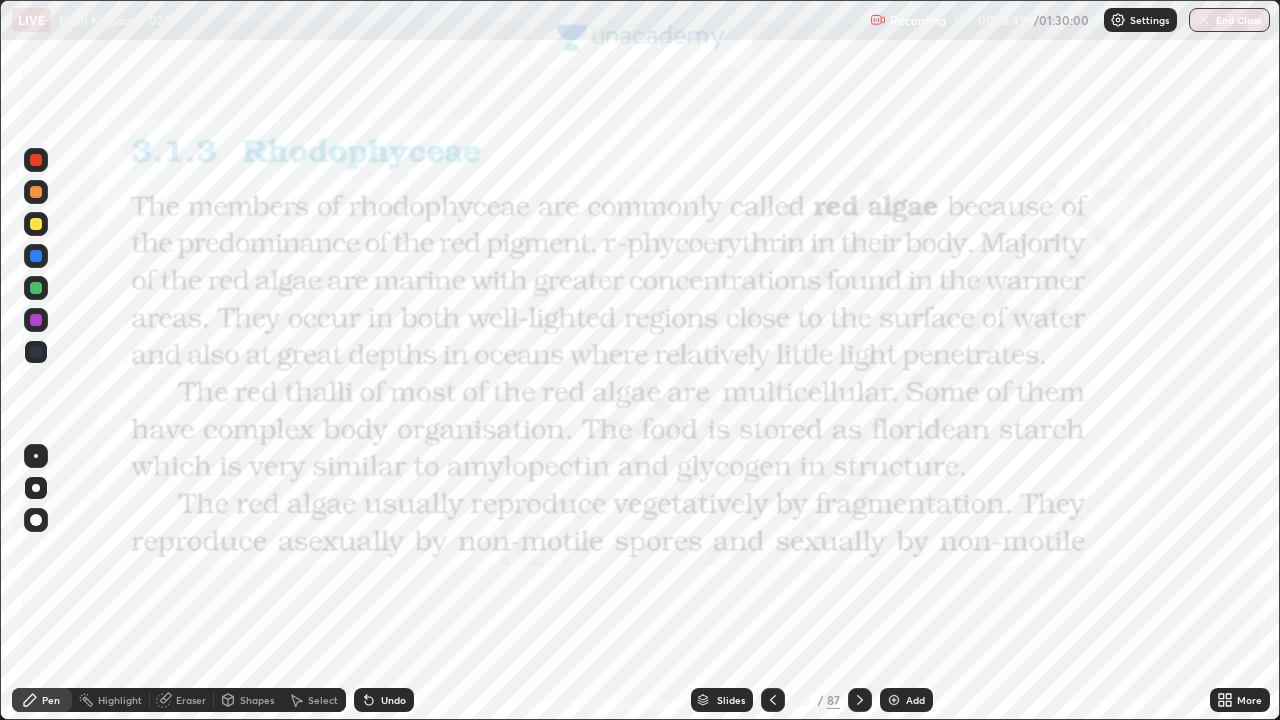 click at bounding box center [36, 488] 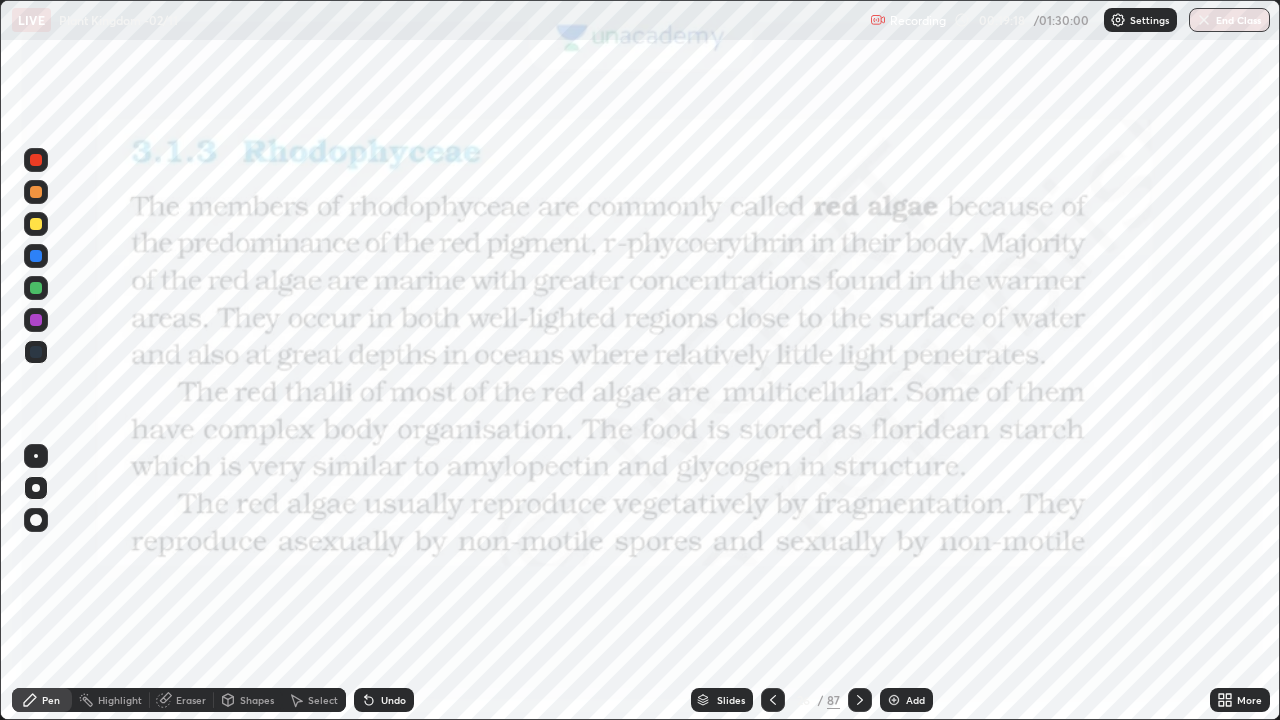 click on "Pen" at bounding box center [51, 700] 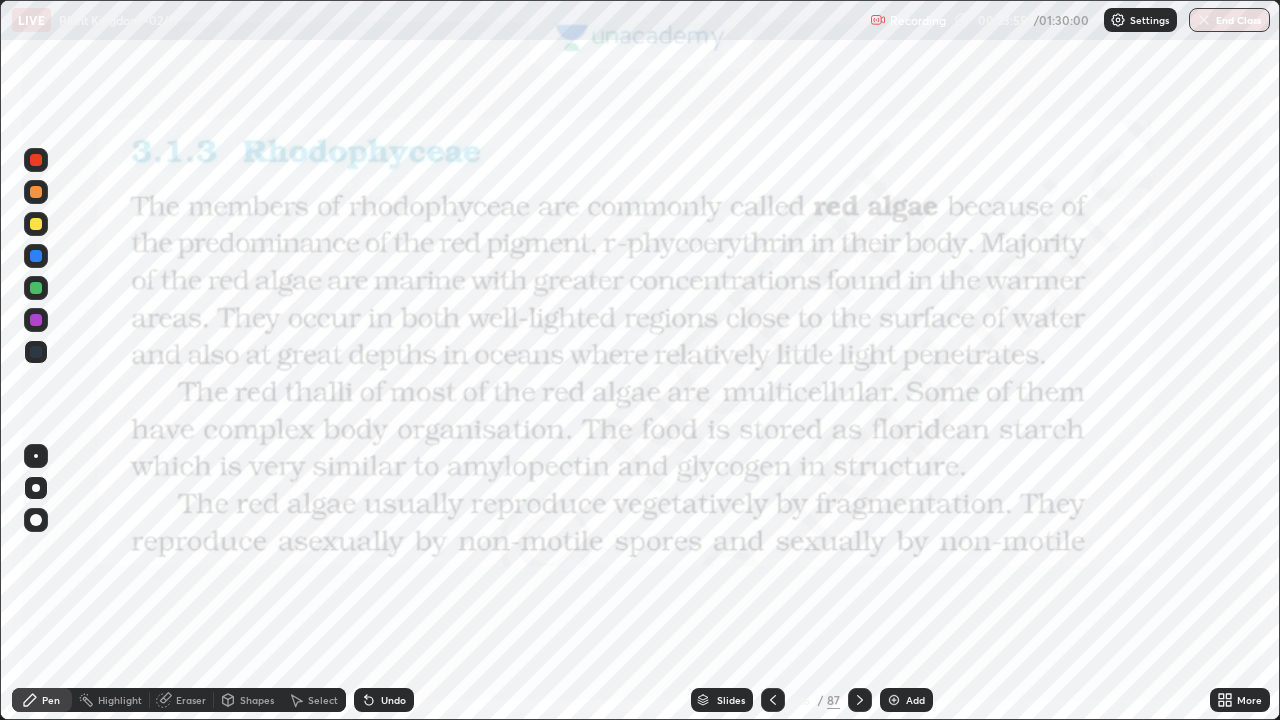 click at bounding box center (36, 488) 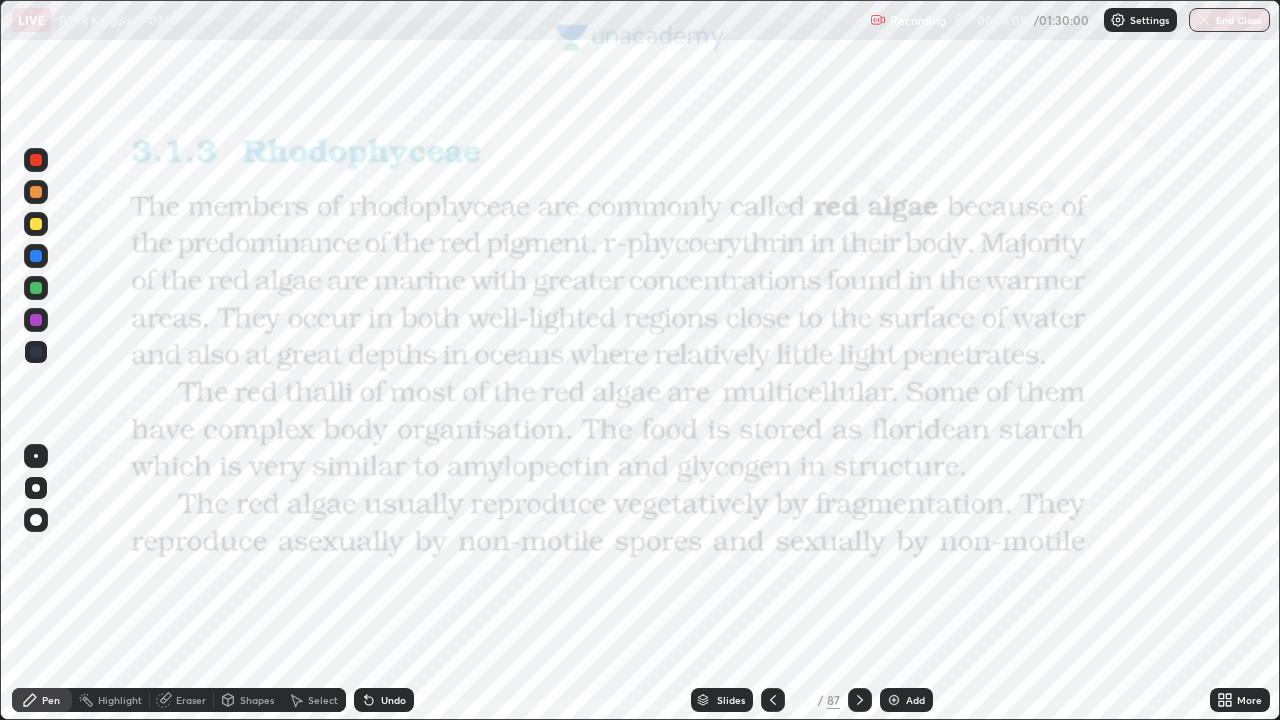 click 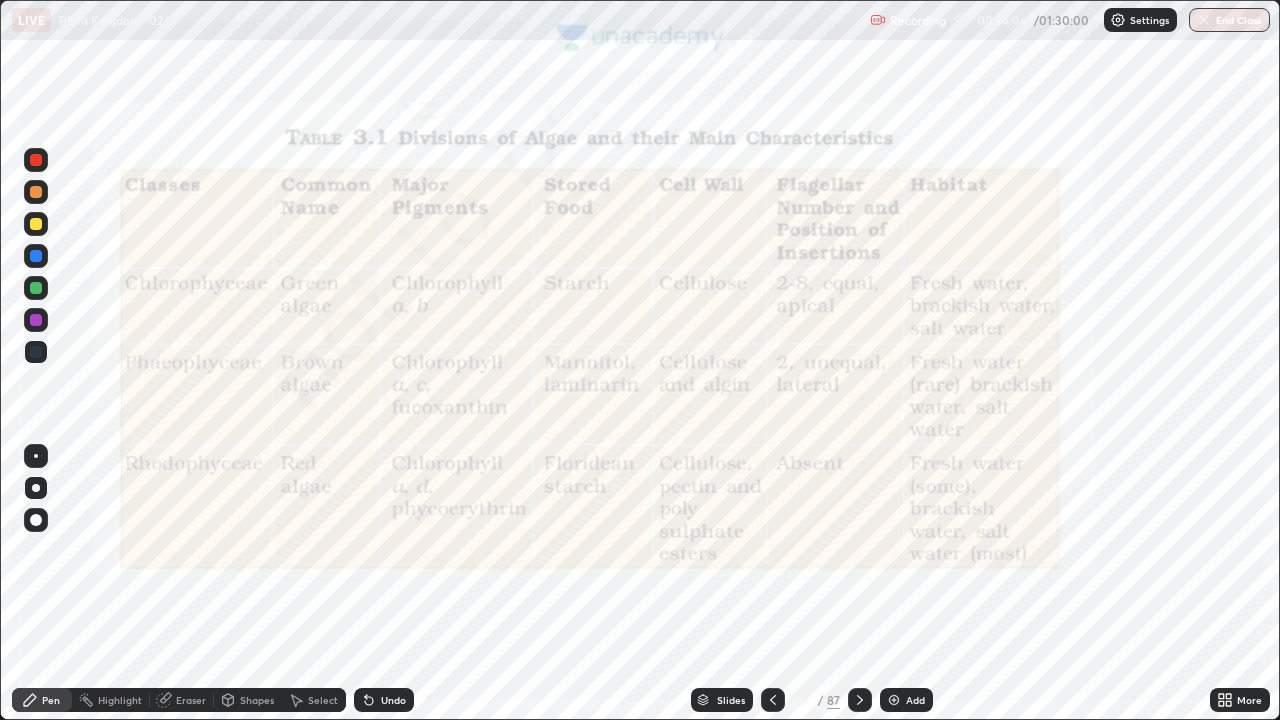 click 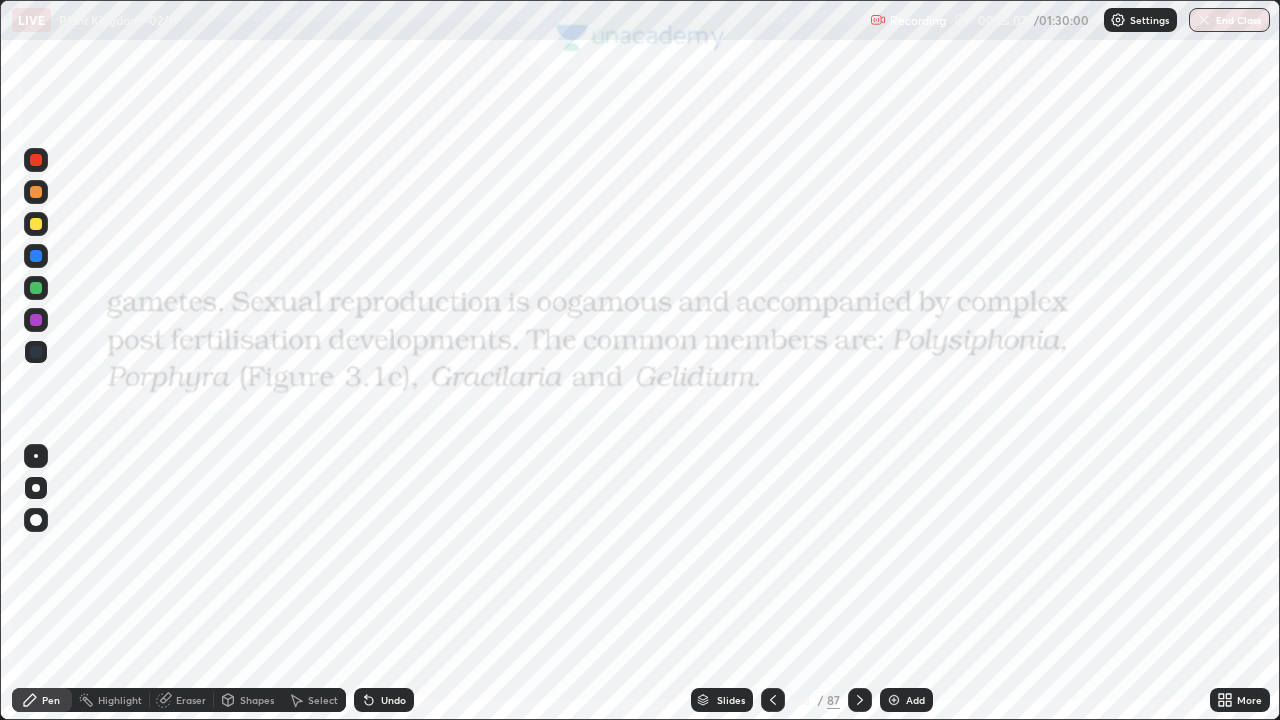click on "Pen" at bounding box center [51, 700] 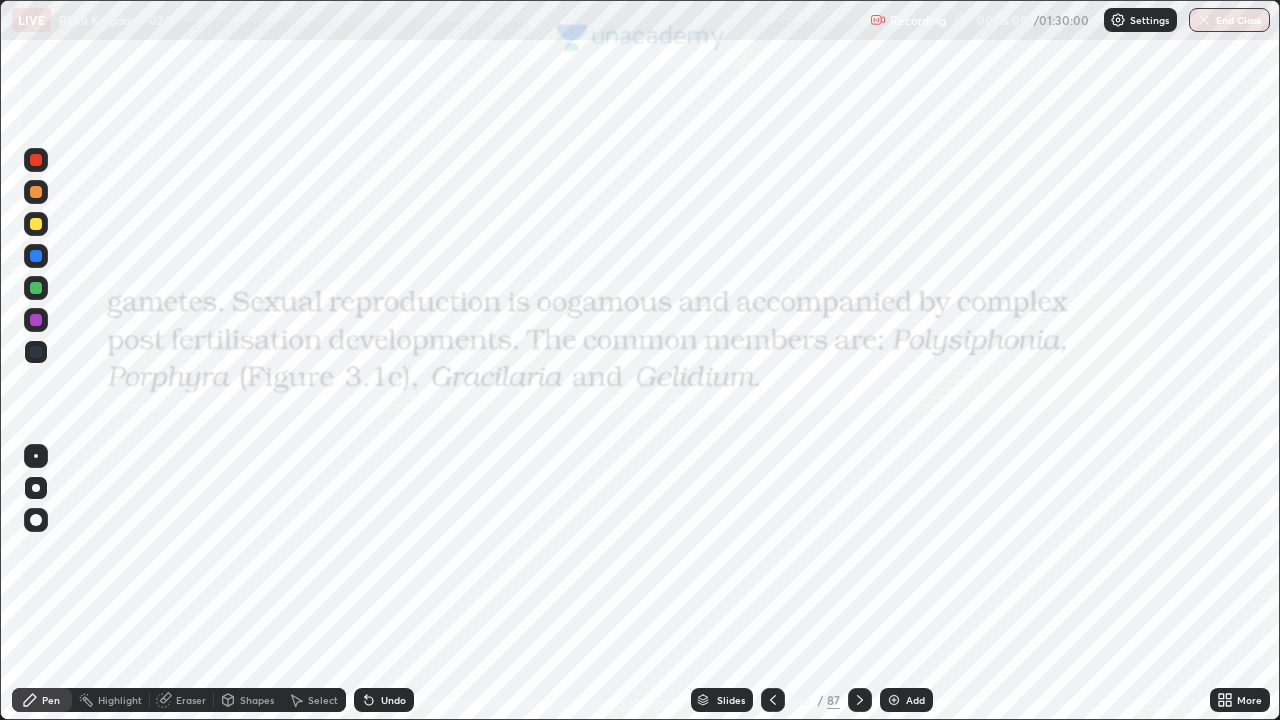 click at bounding box center (36, 352) 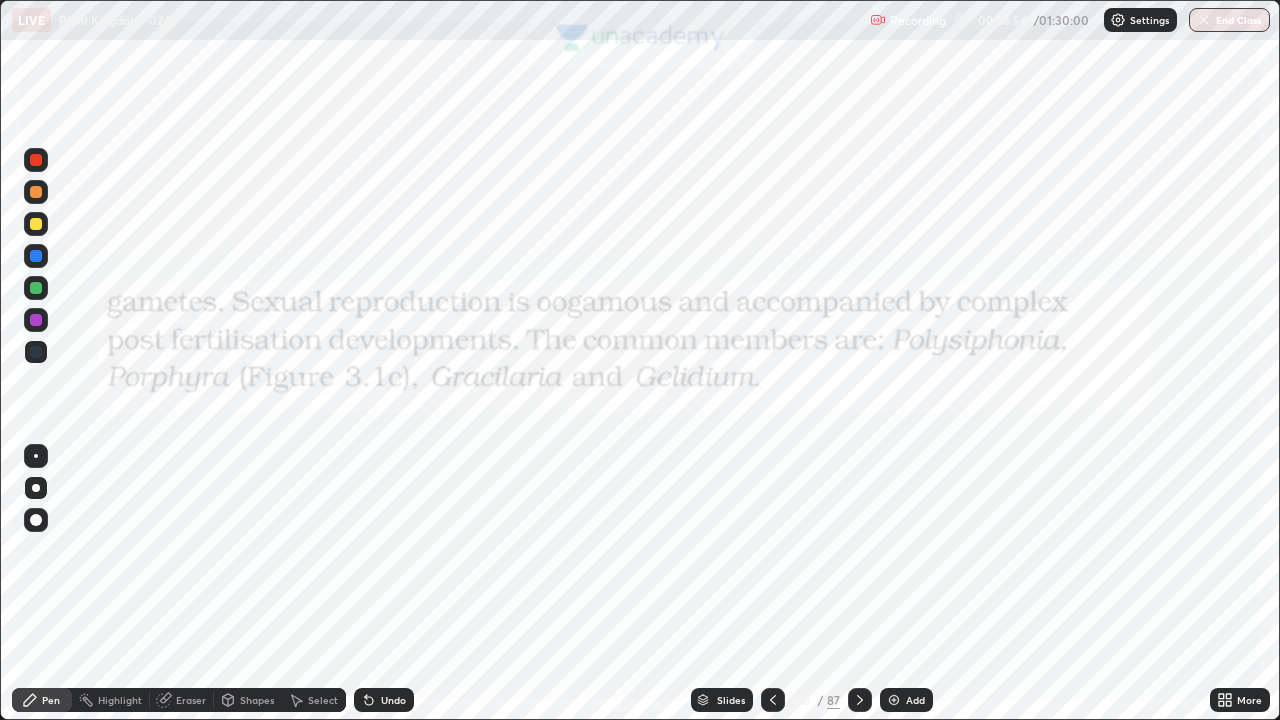 click on "Pen" at bounding box center [42, 700] 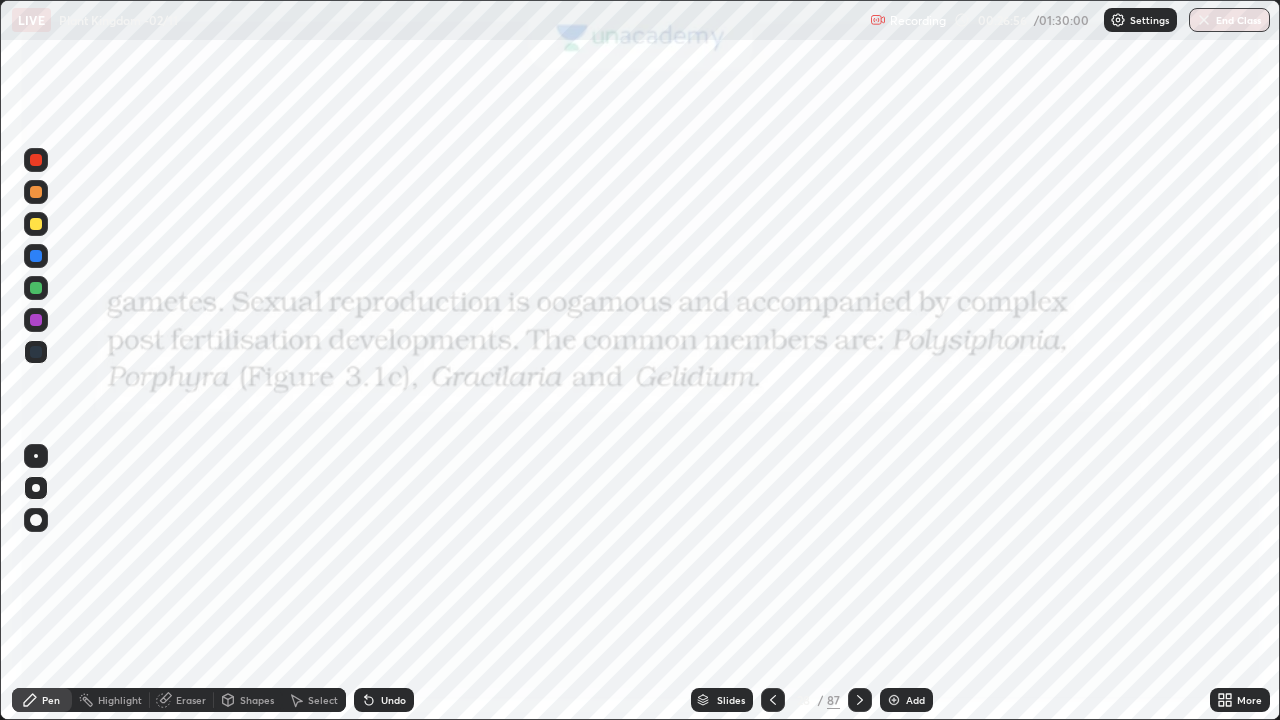 click 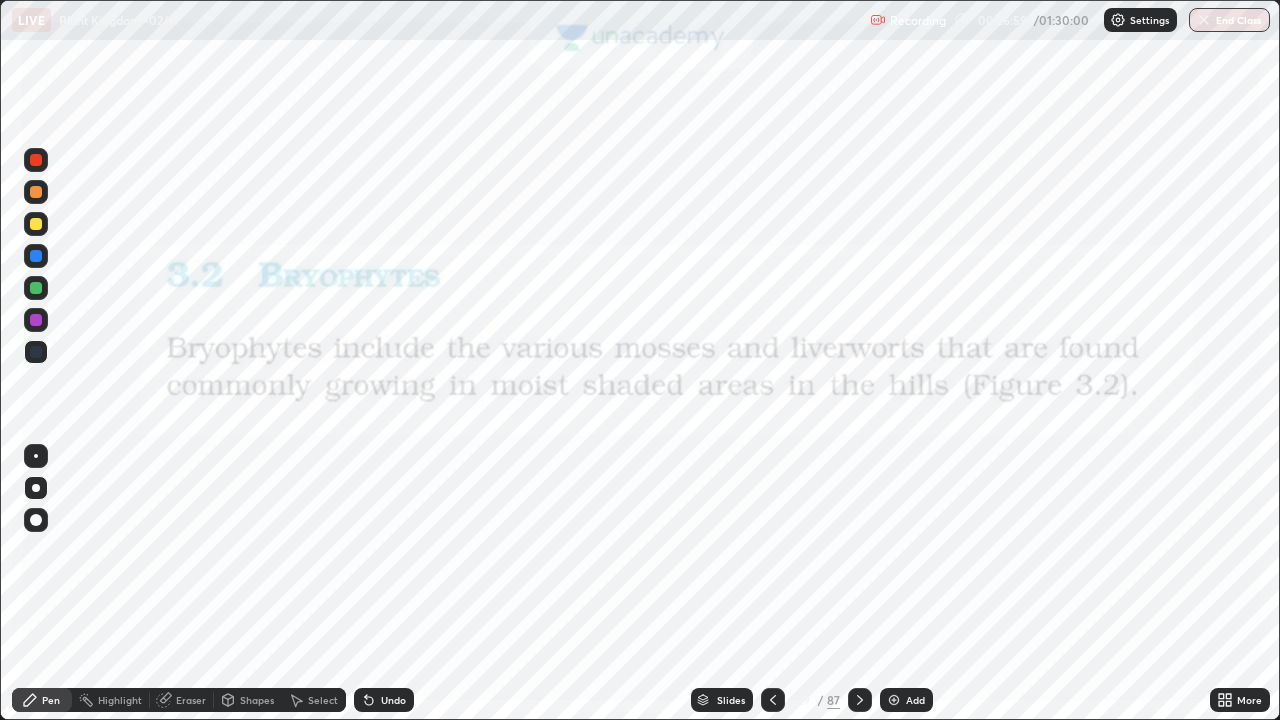 click 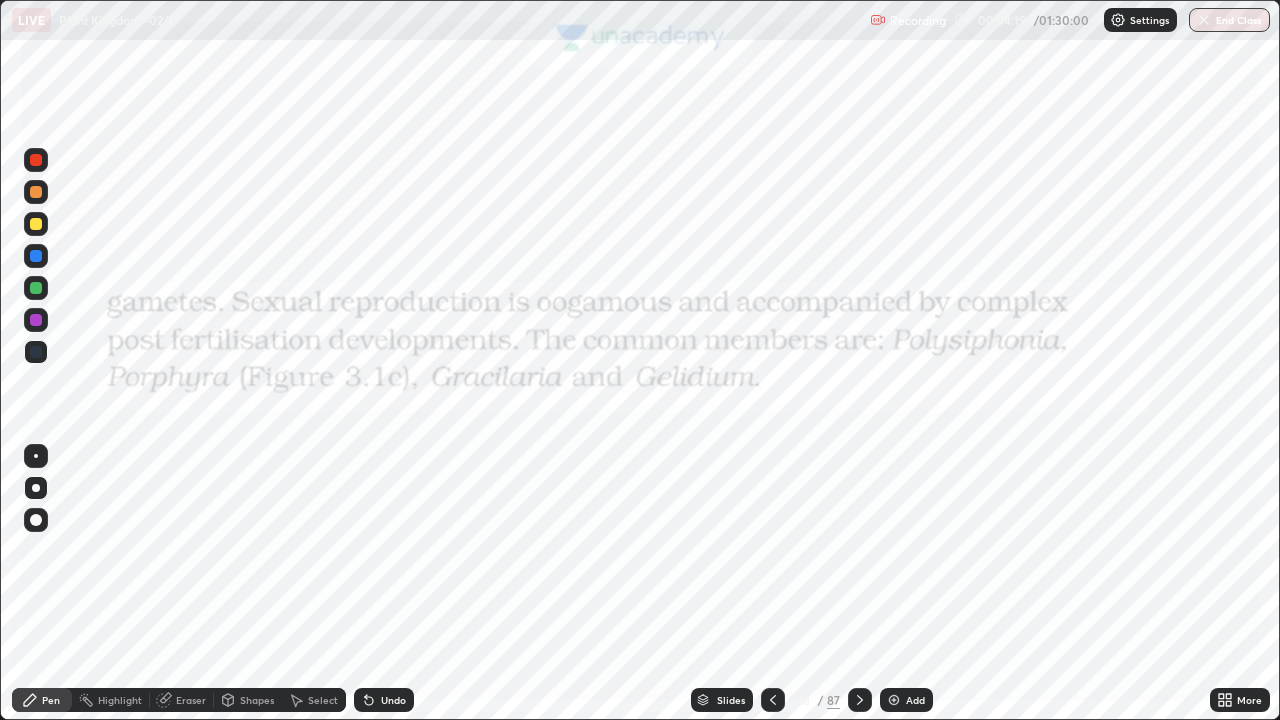 click 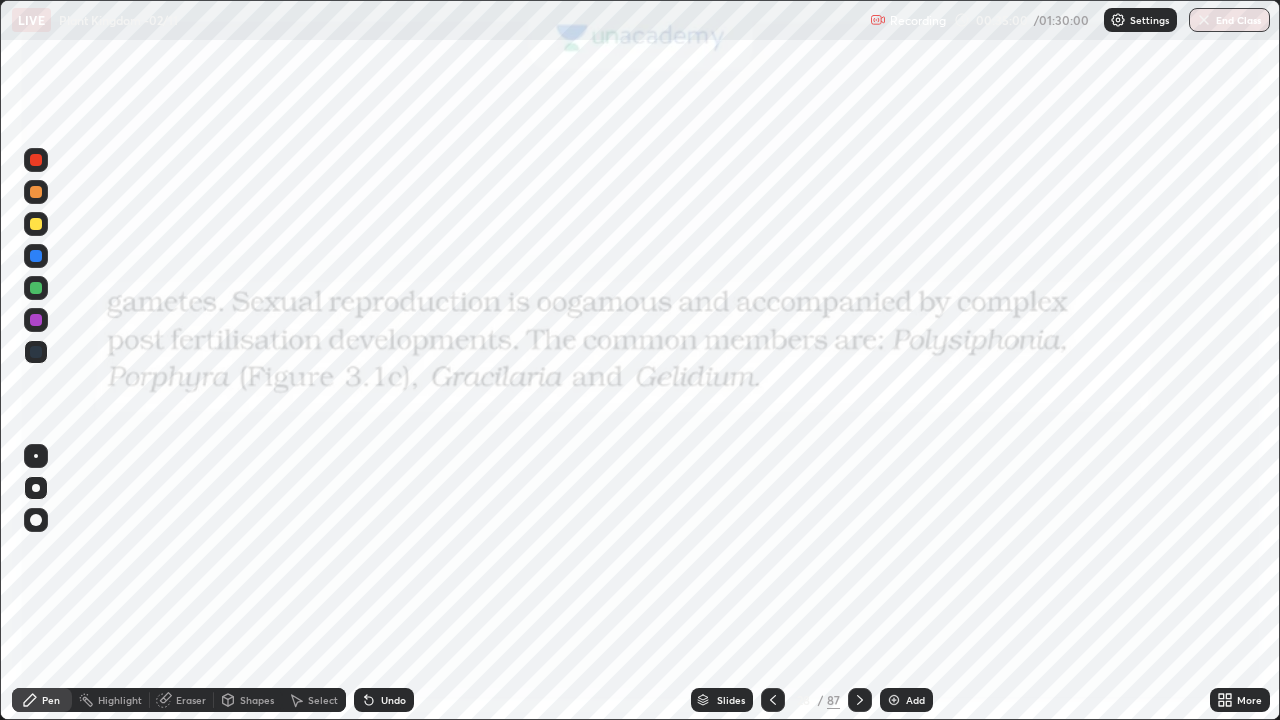 click 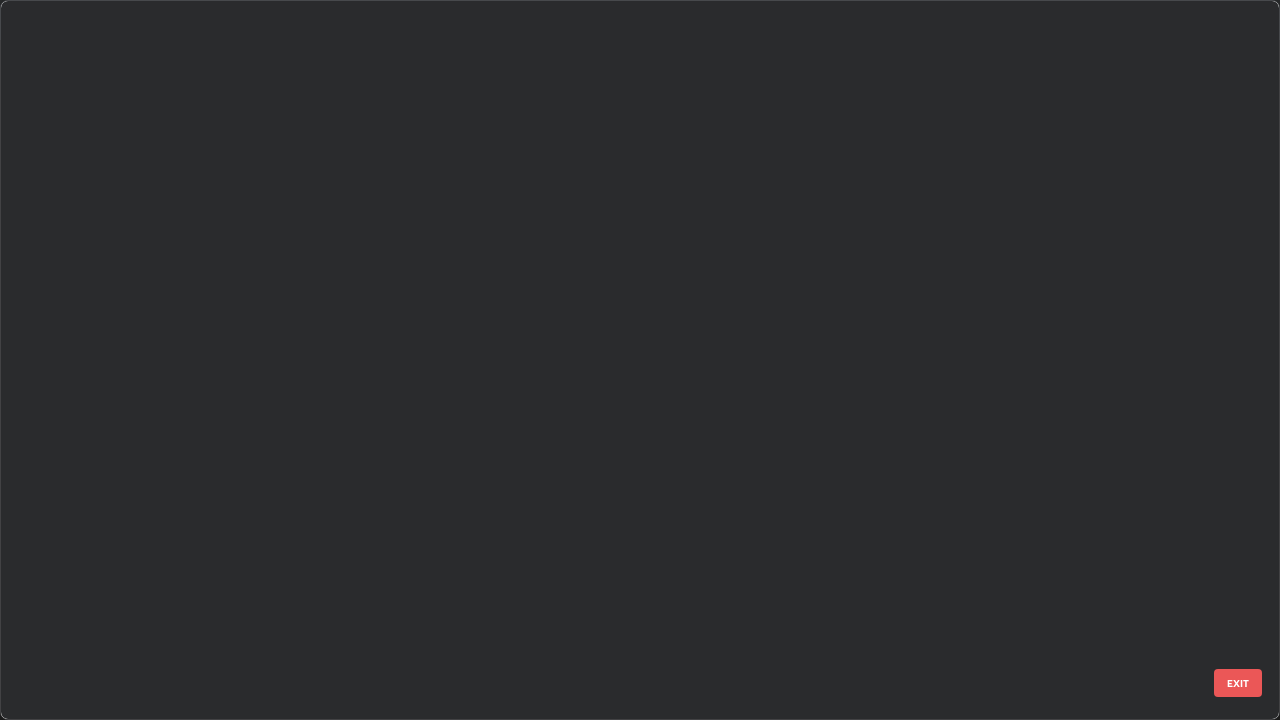 scroll, scrollTop: 1528, scrollLeft: 0, axis: vertical 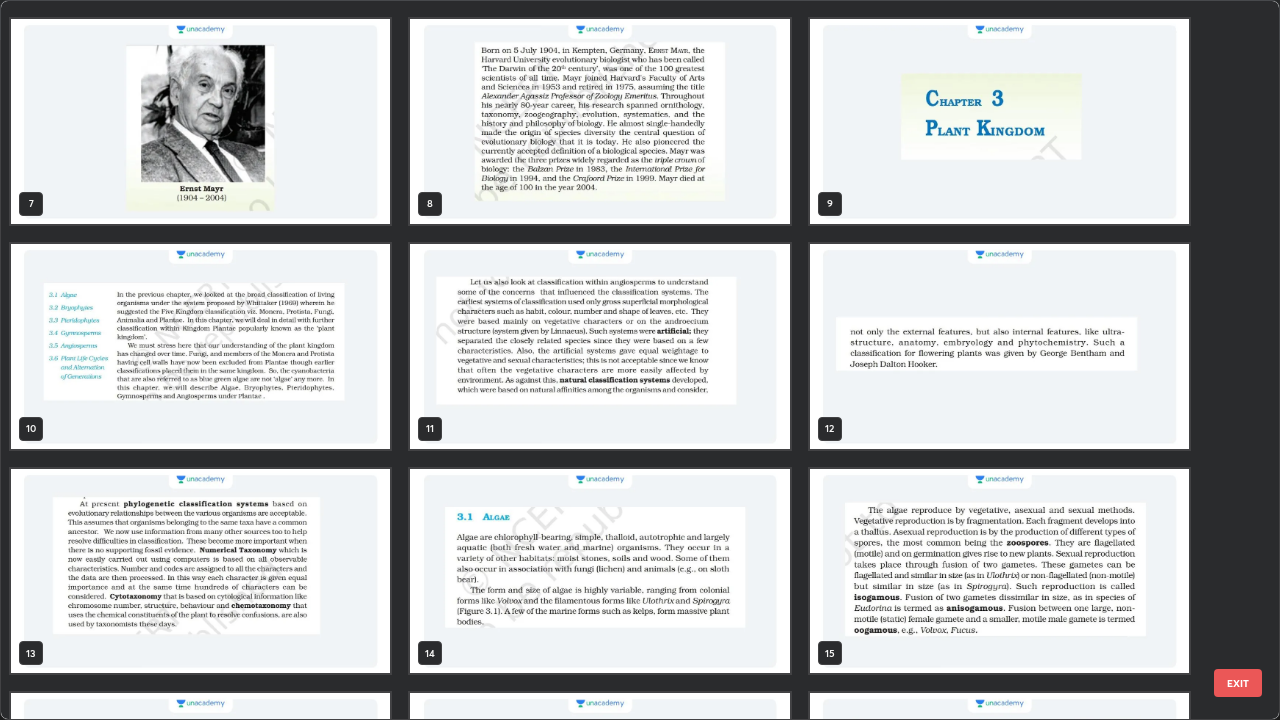 click at bounding box center (200, 346) 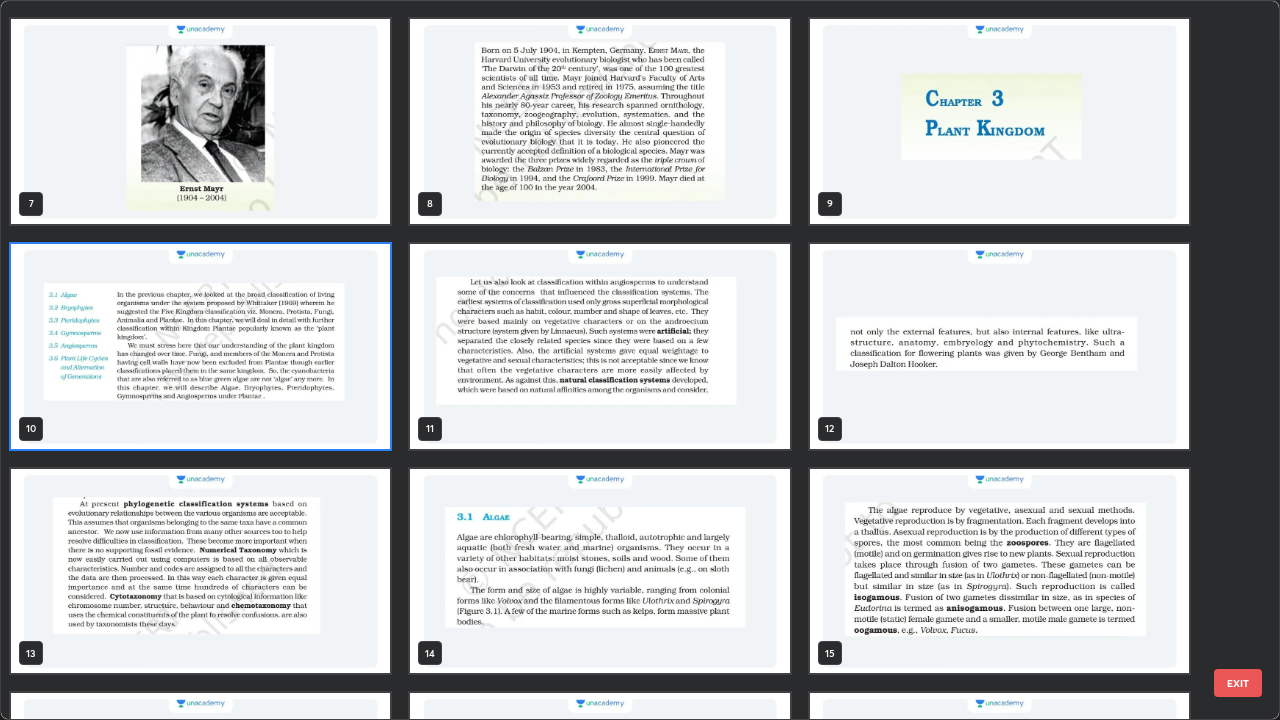 click at bounding box center [200, 346] 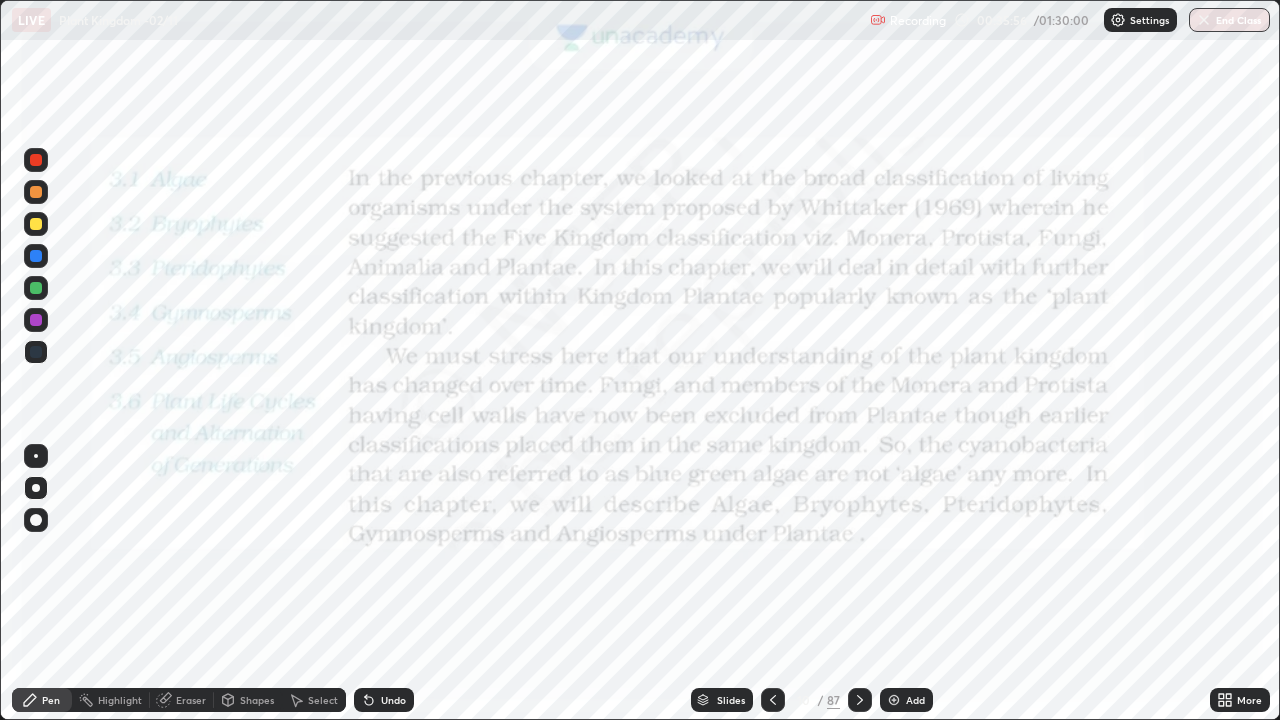 click 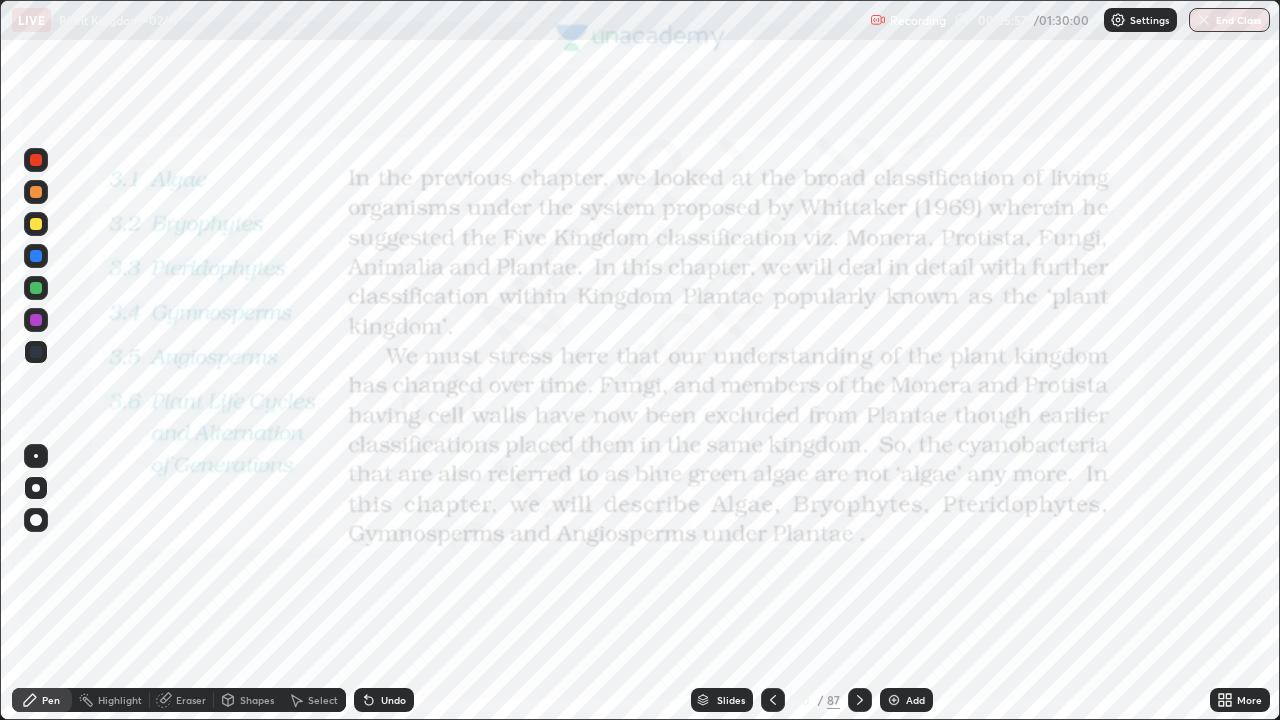 click at bounding box center (36, 488) 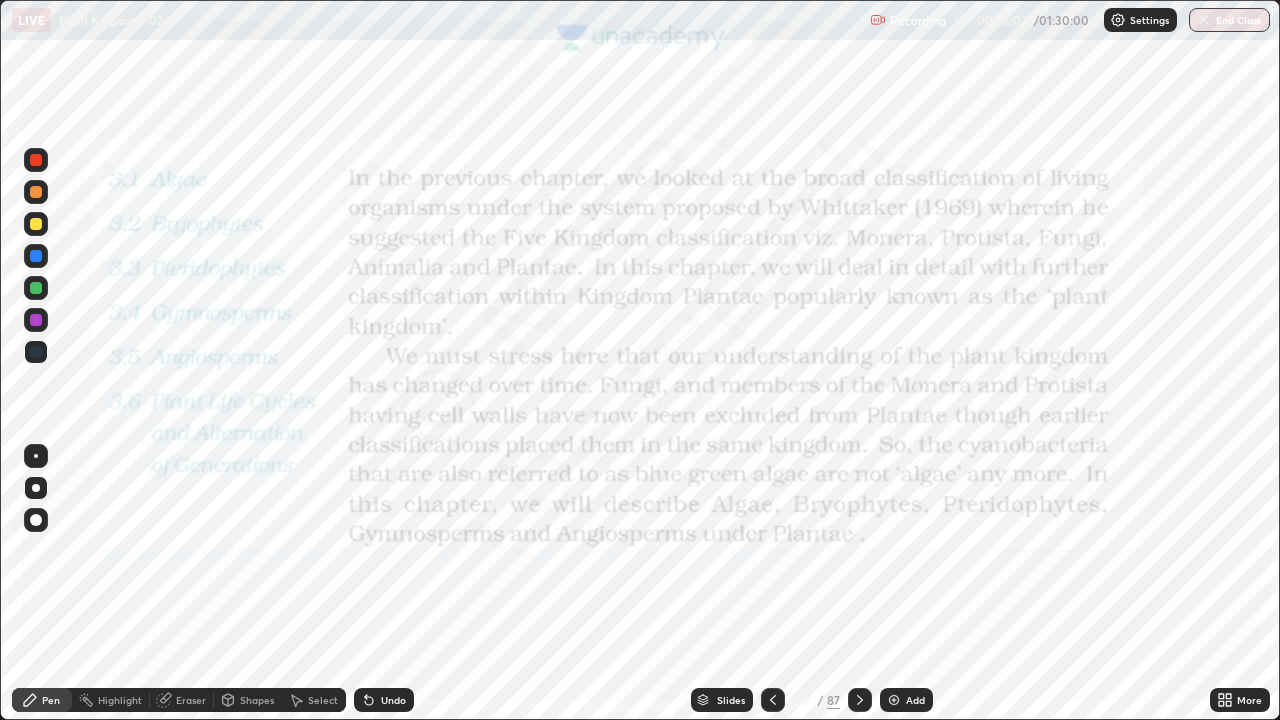 click at bounding box center [36, 160] 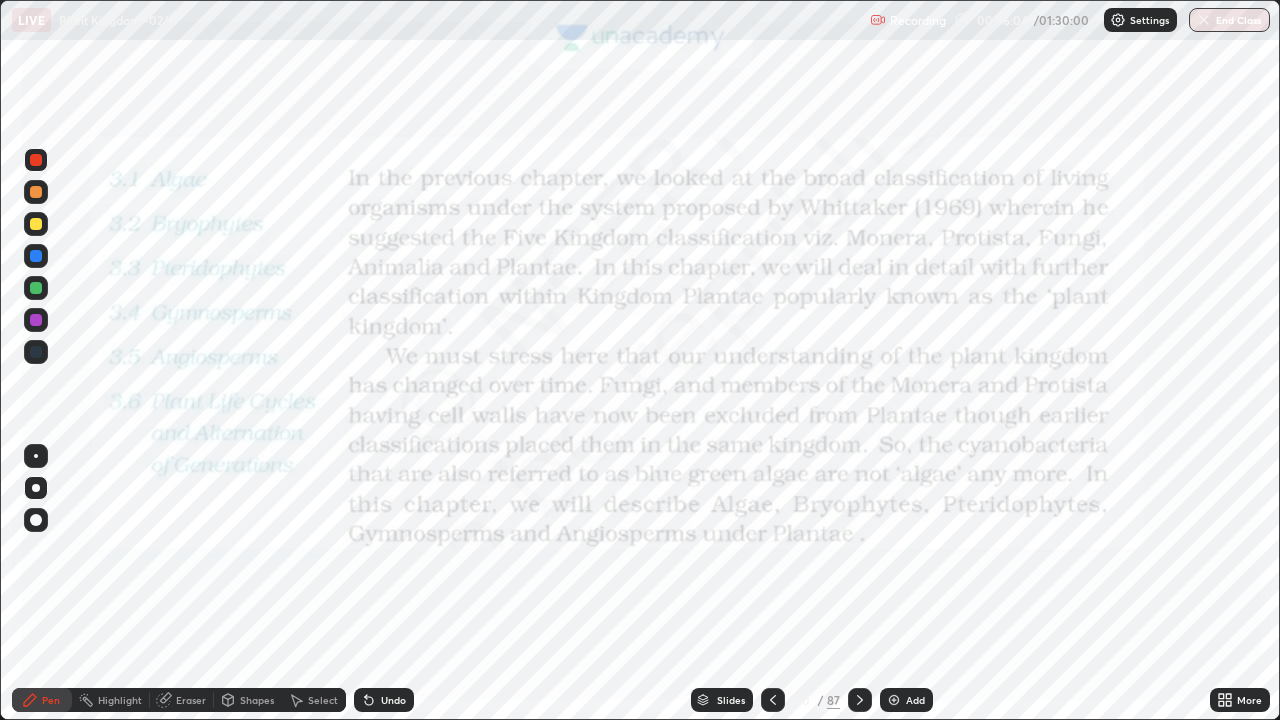 click on "Shapes" at bounding box center (257, 700) 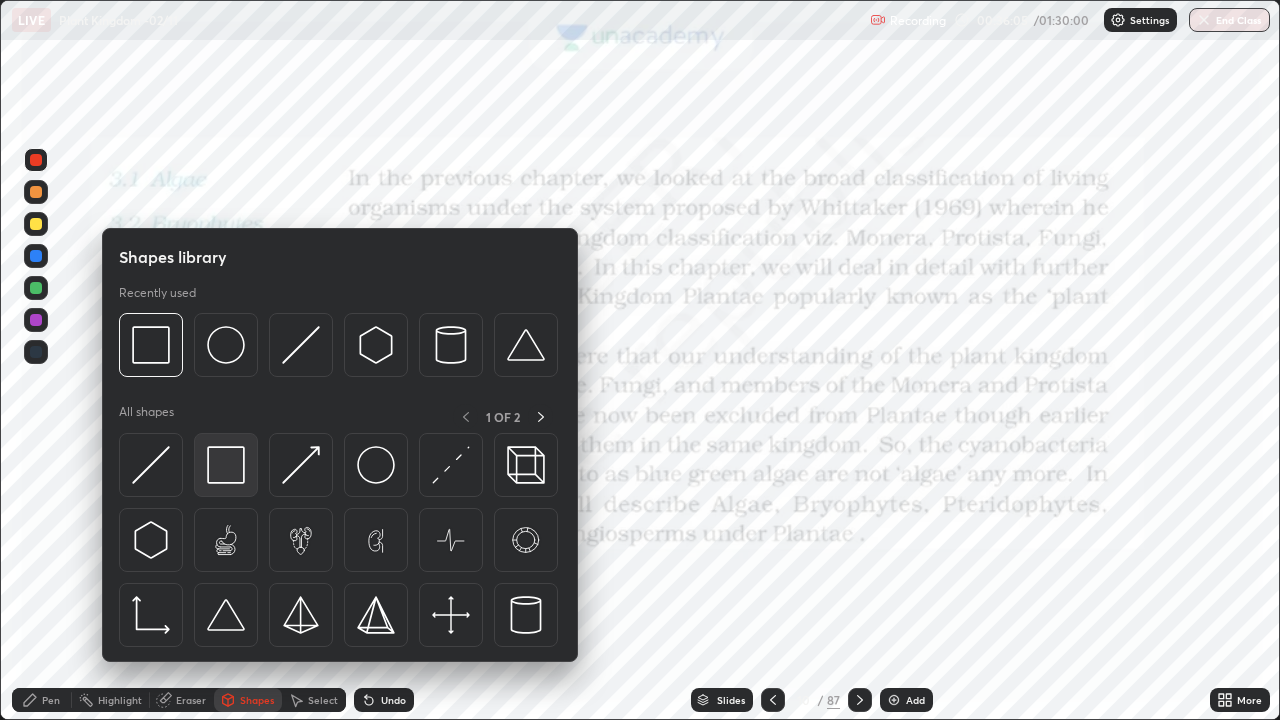 click at bounding box center (226, 465) 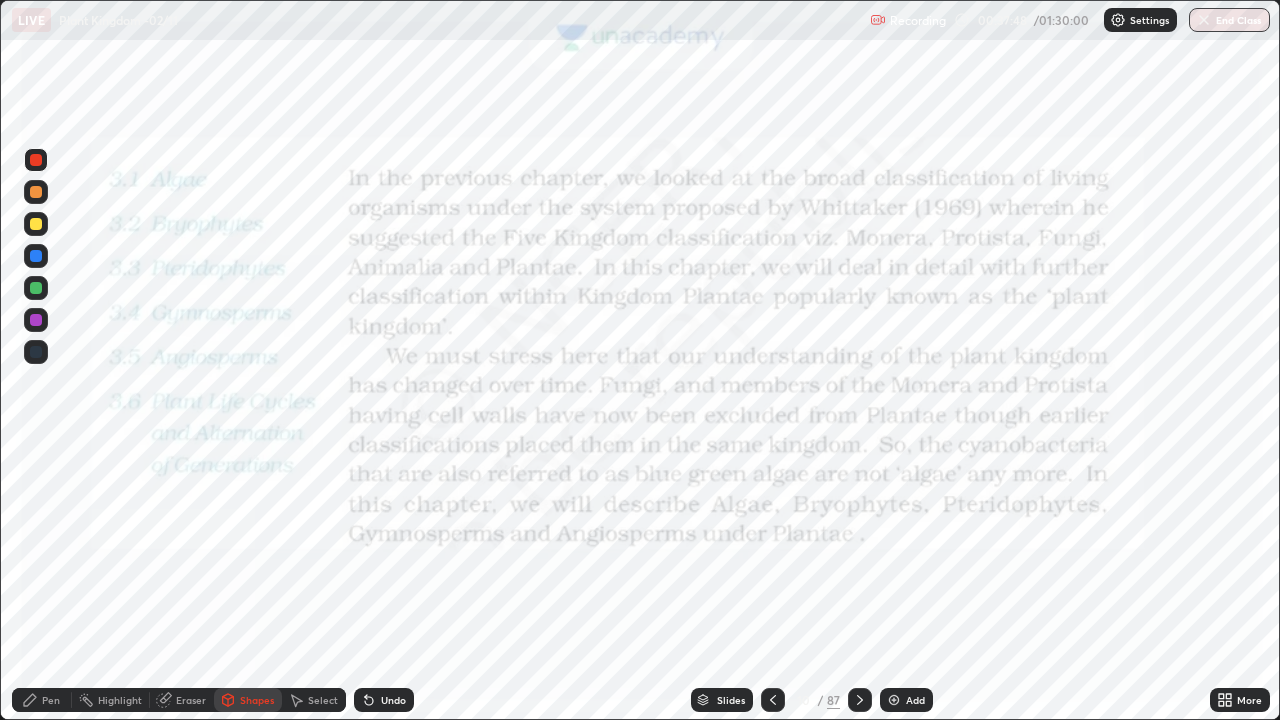 click on "Pen" at bounding box center (42, 700) 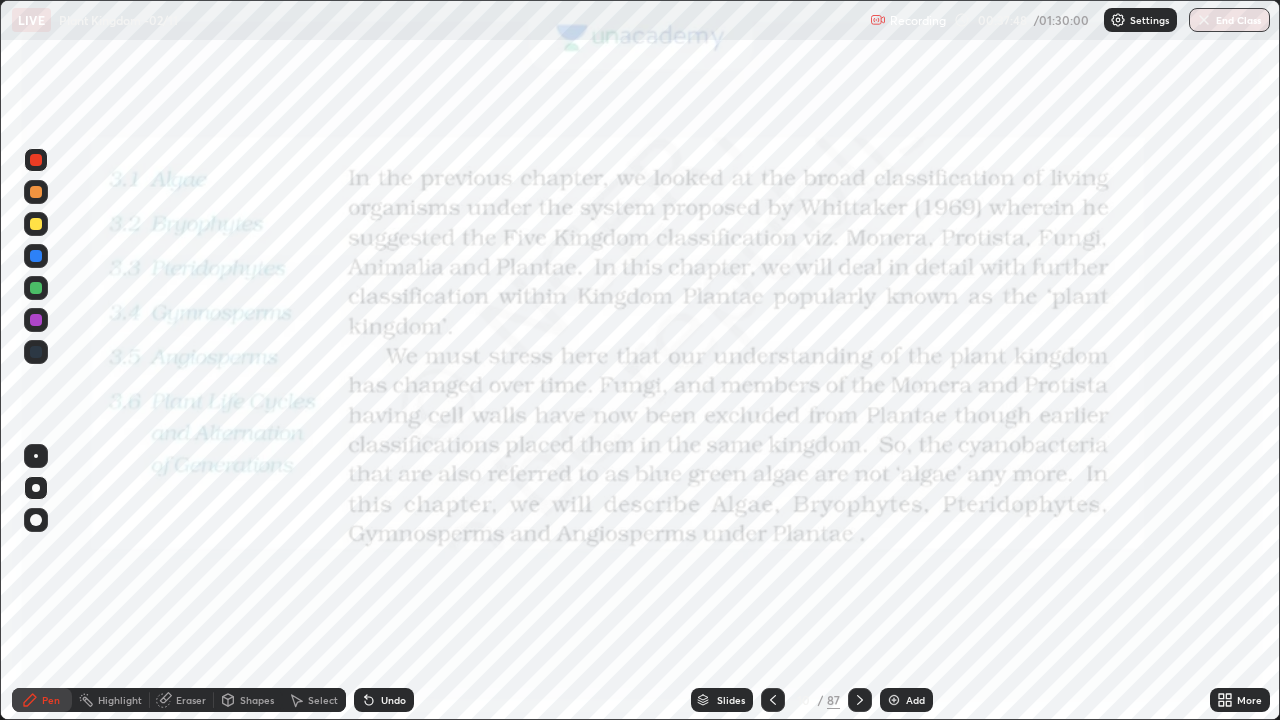 click at bounding box center [36, 352] 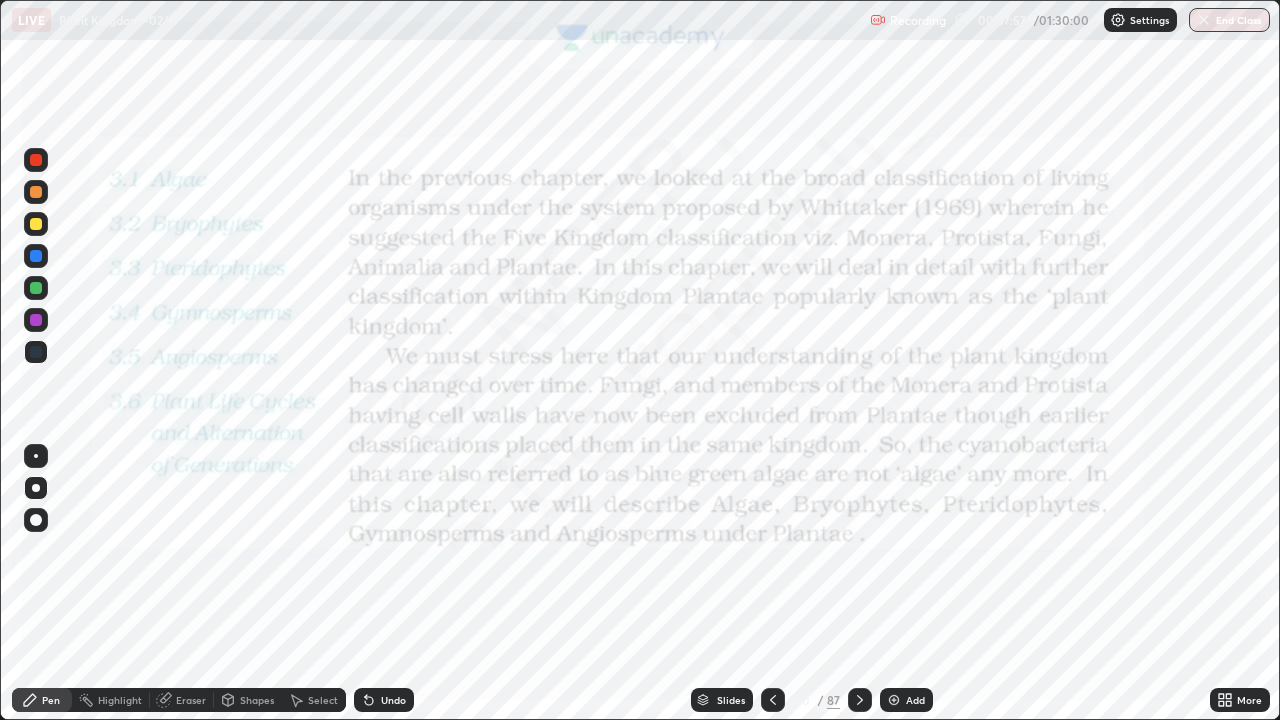 click at bounding box center (36, 352) 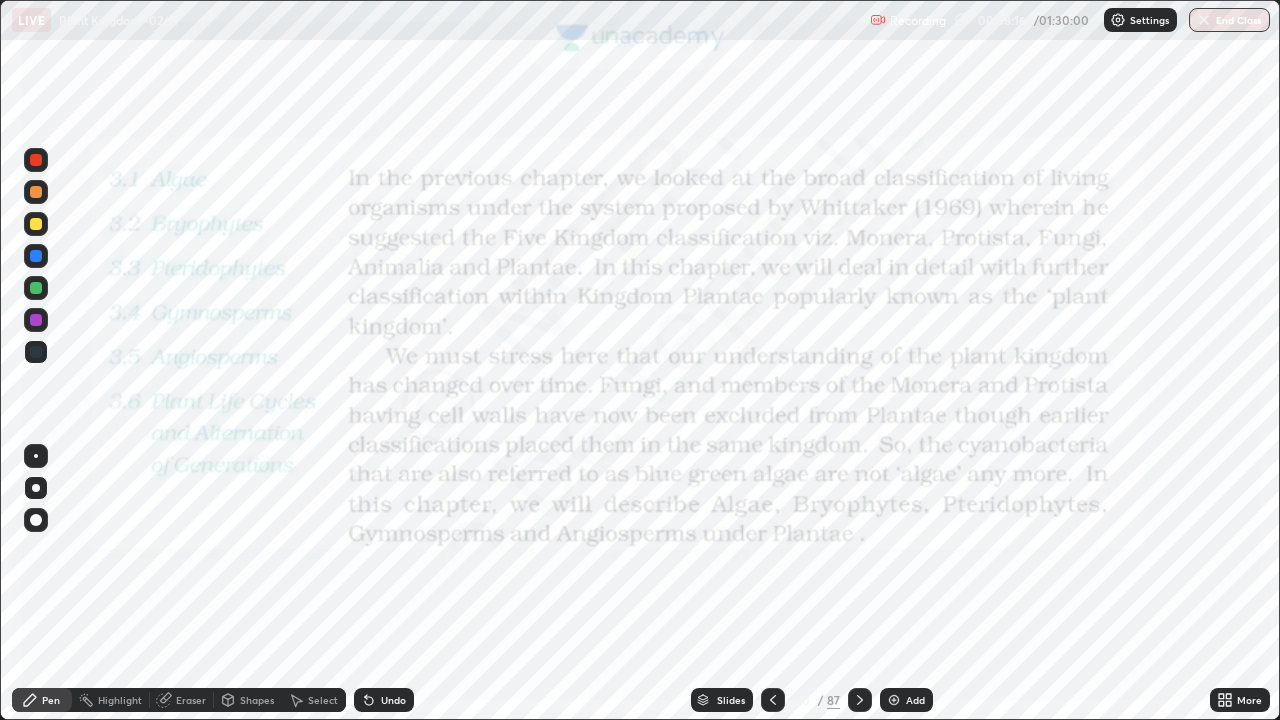 click 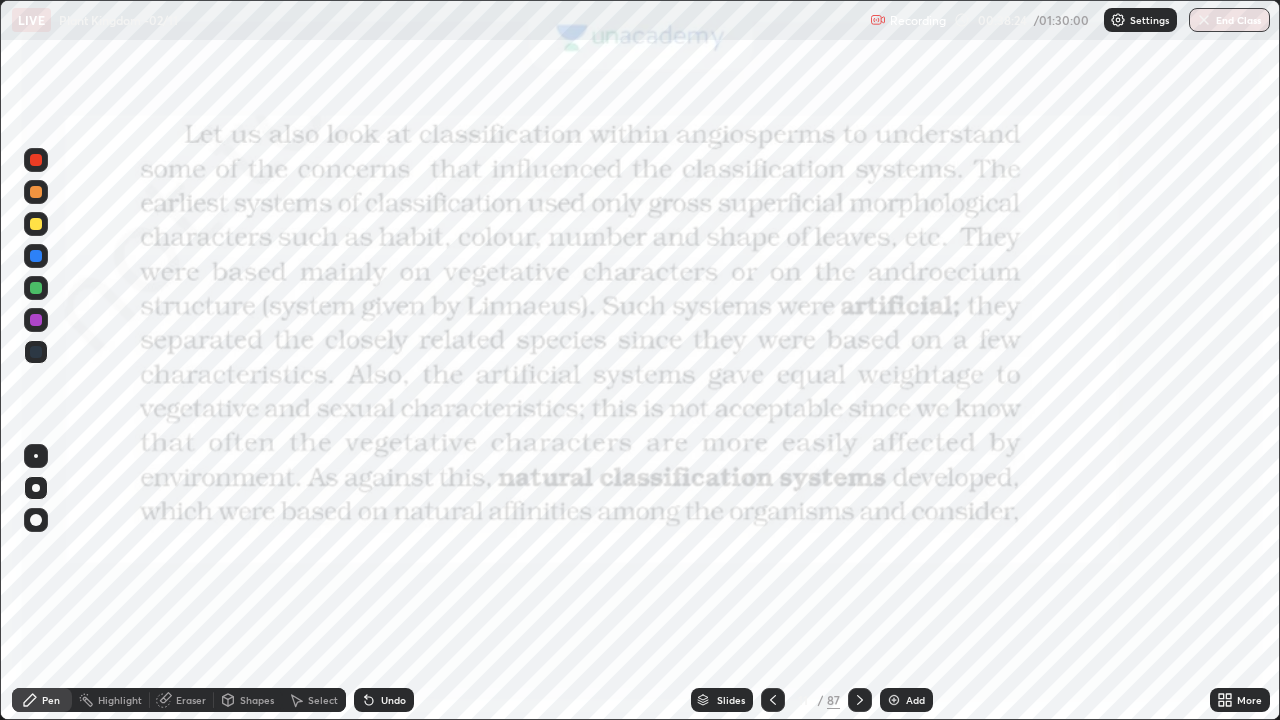 click 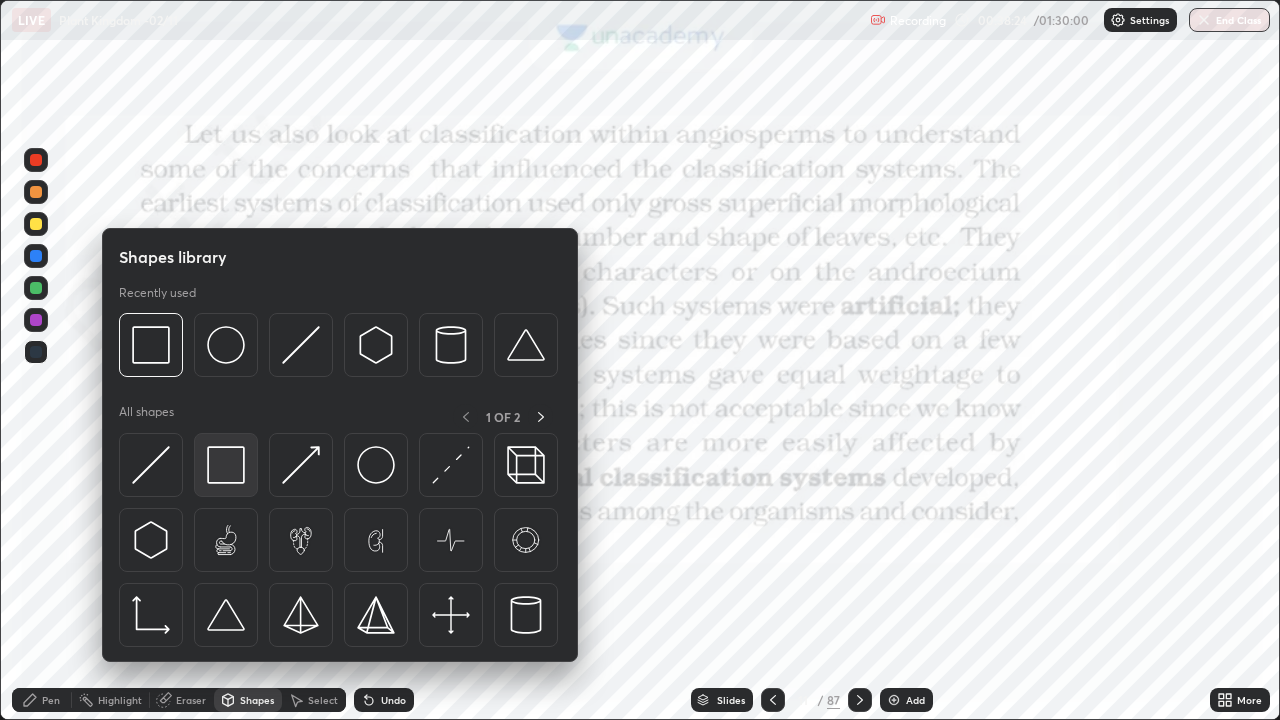 click at bounding box center (226, 465) 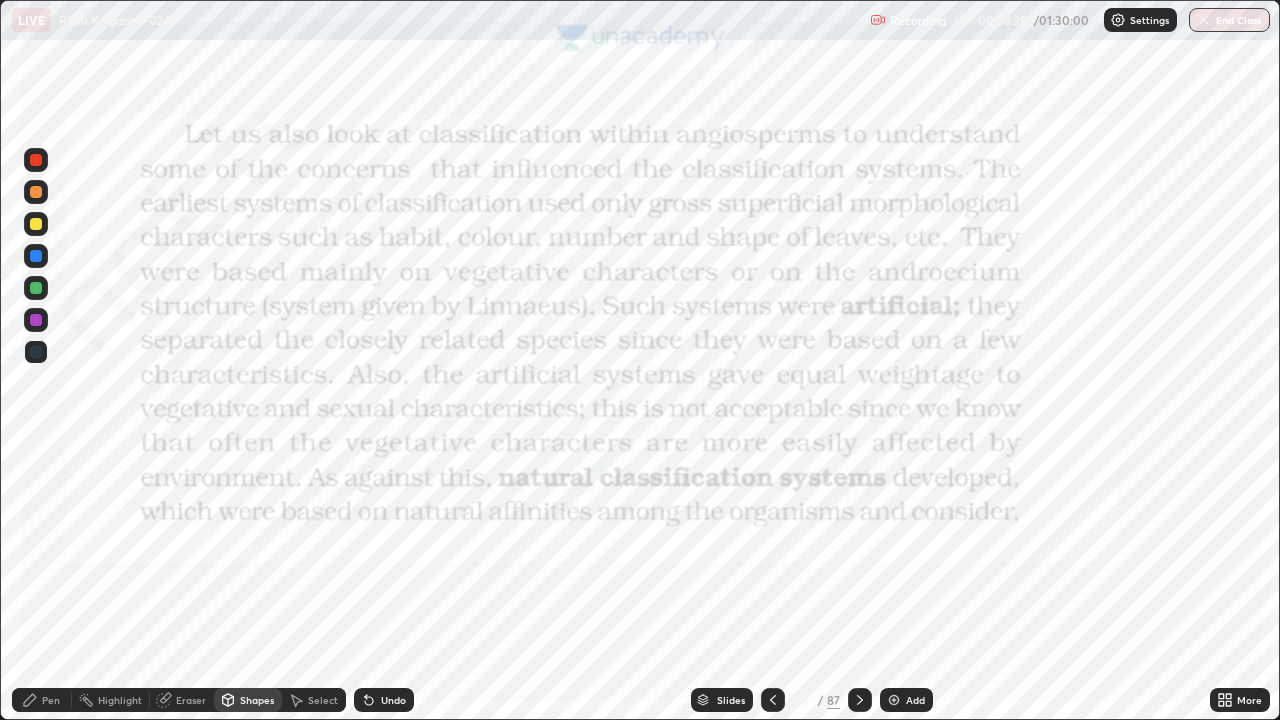 click at bounding box center (36, 160) 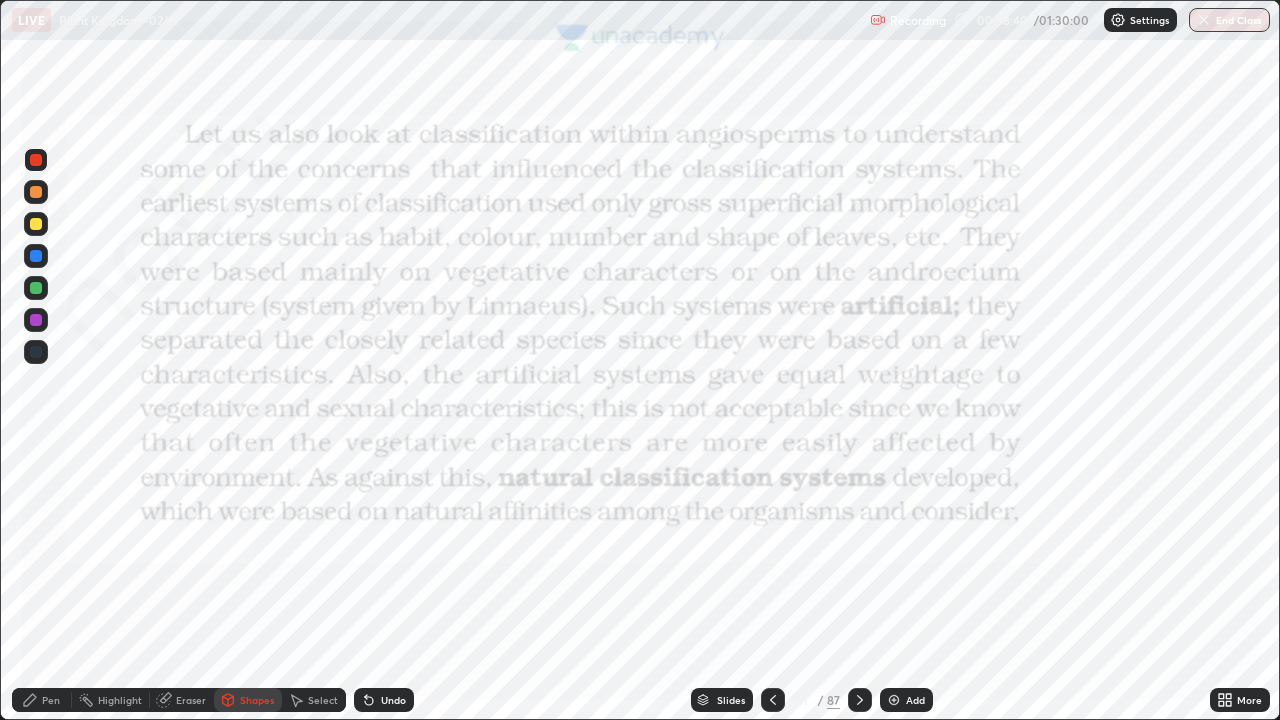 click at bounding box center (36, 352) 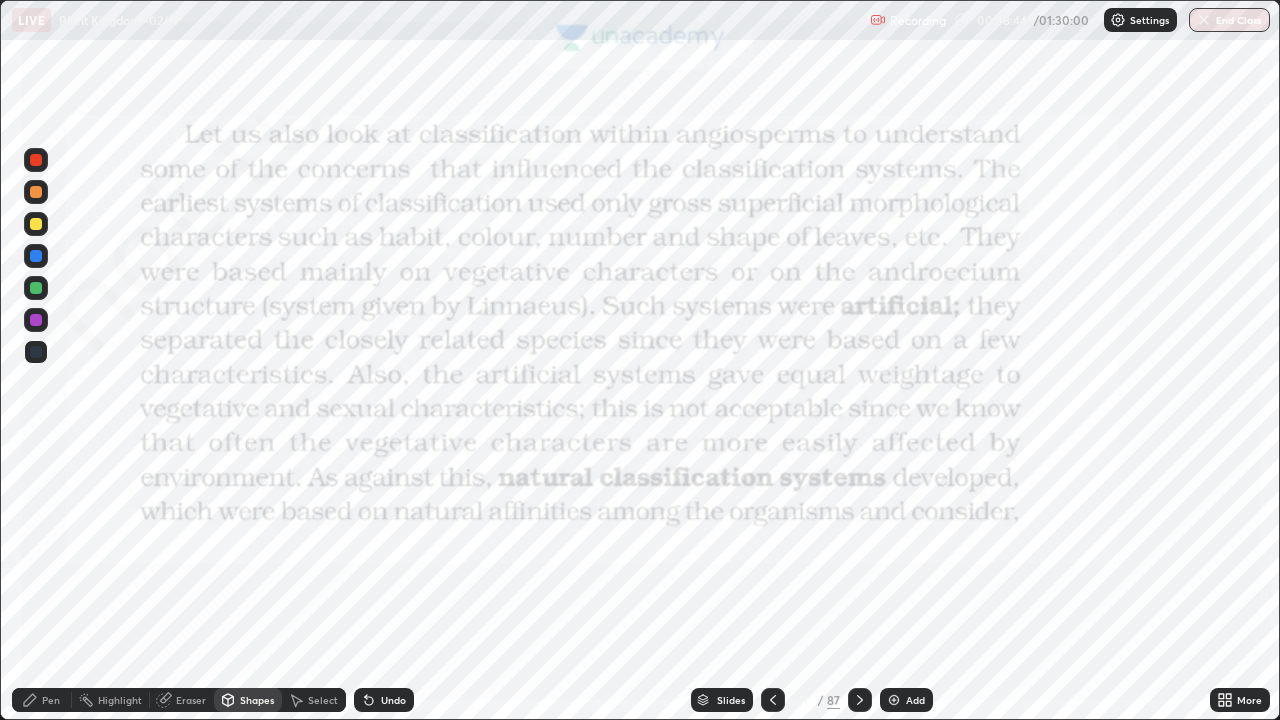 click at bounding box center [36, 160] 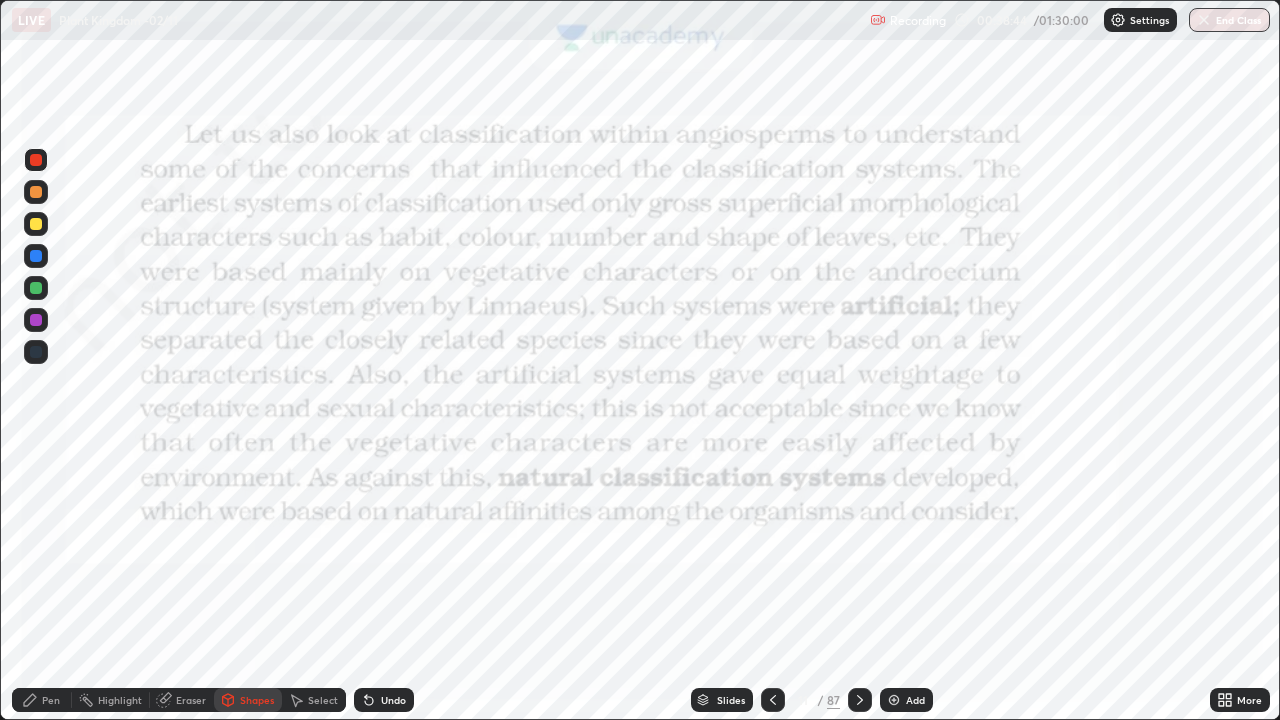 click on "Pen" at bounding box center [42, 700] 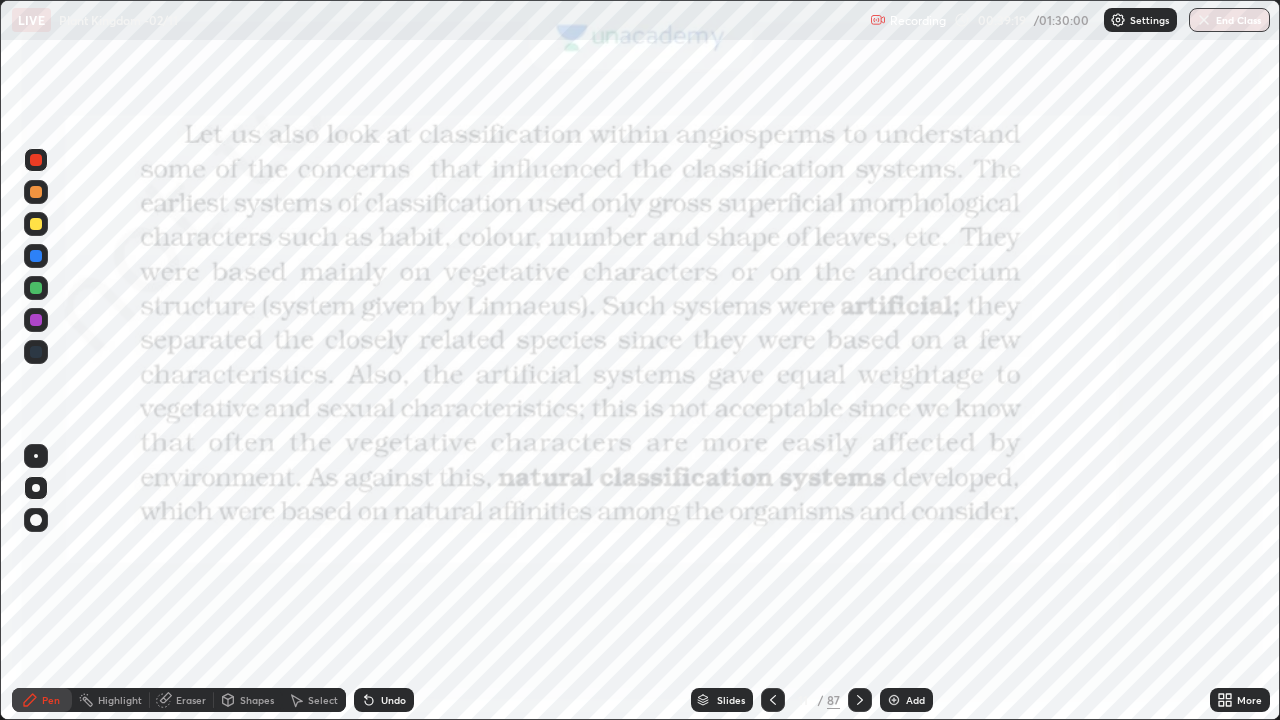 click on "Add" at bounding box center (906, 700) 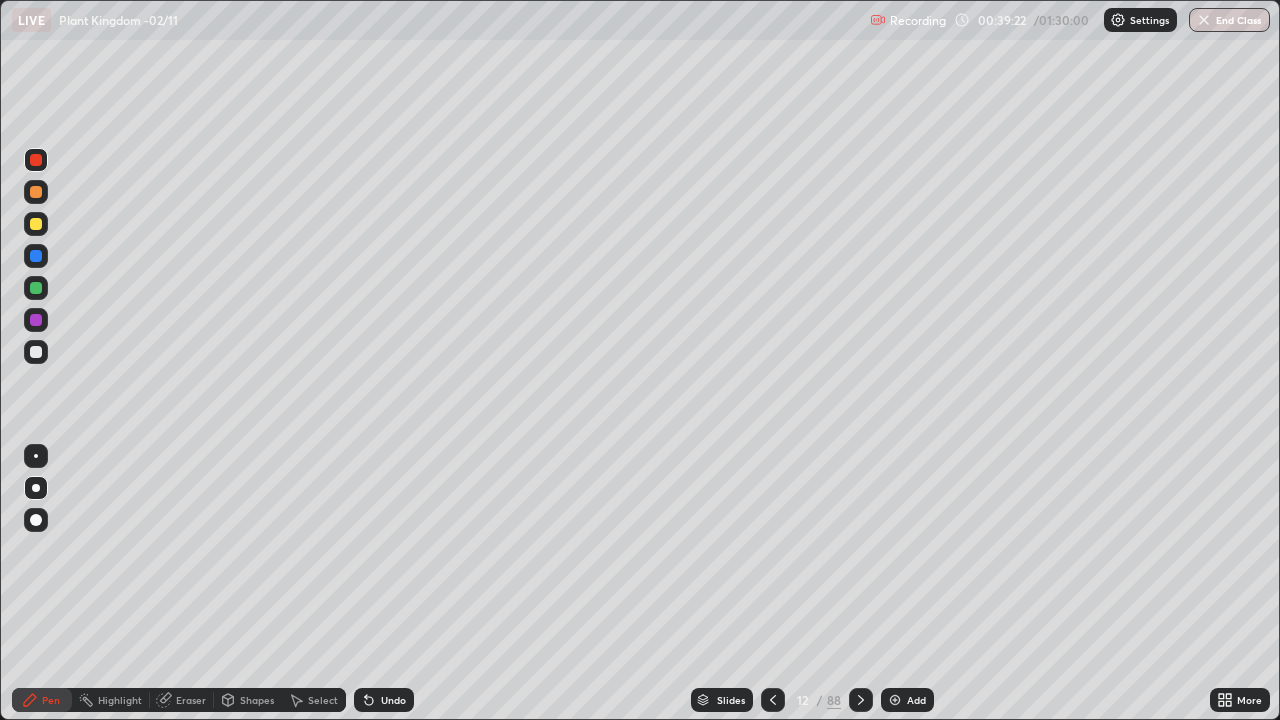 click on "Pen" at bounding box center [51, 700] 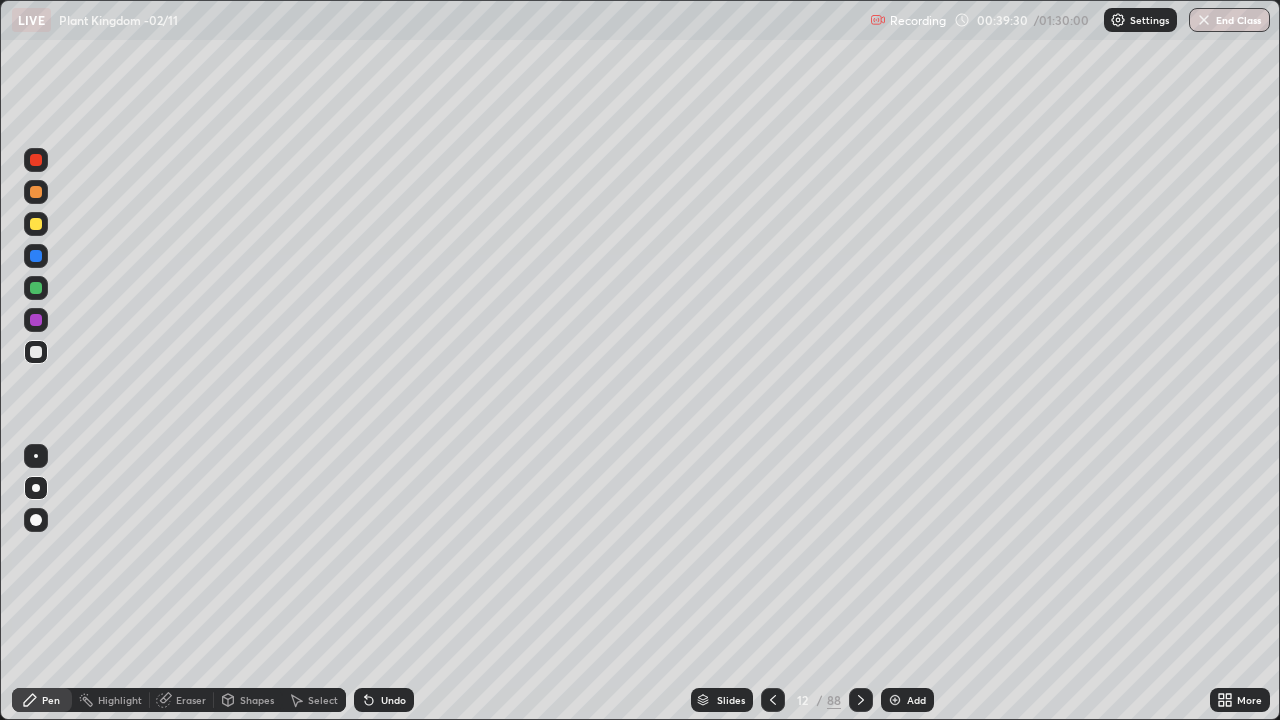 click at bounding box center [36, 224] 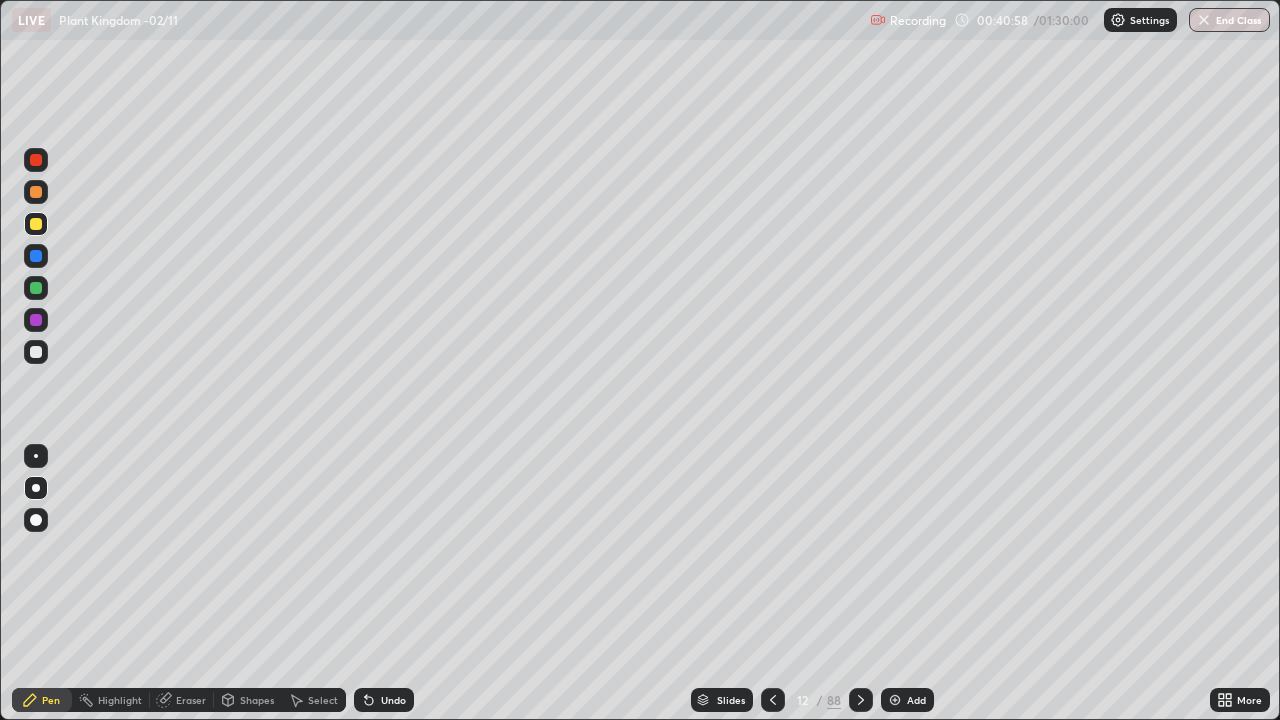 click 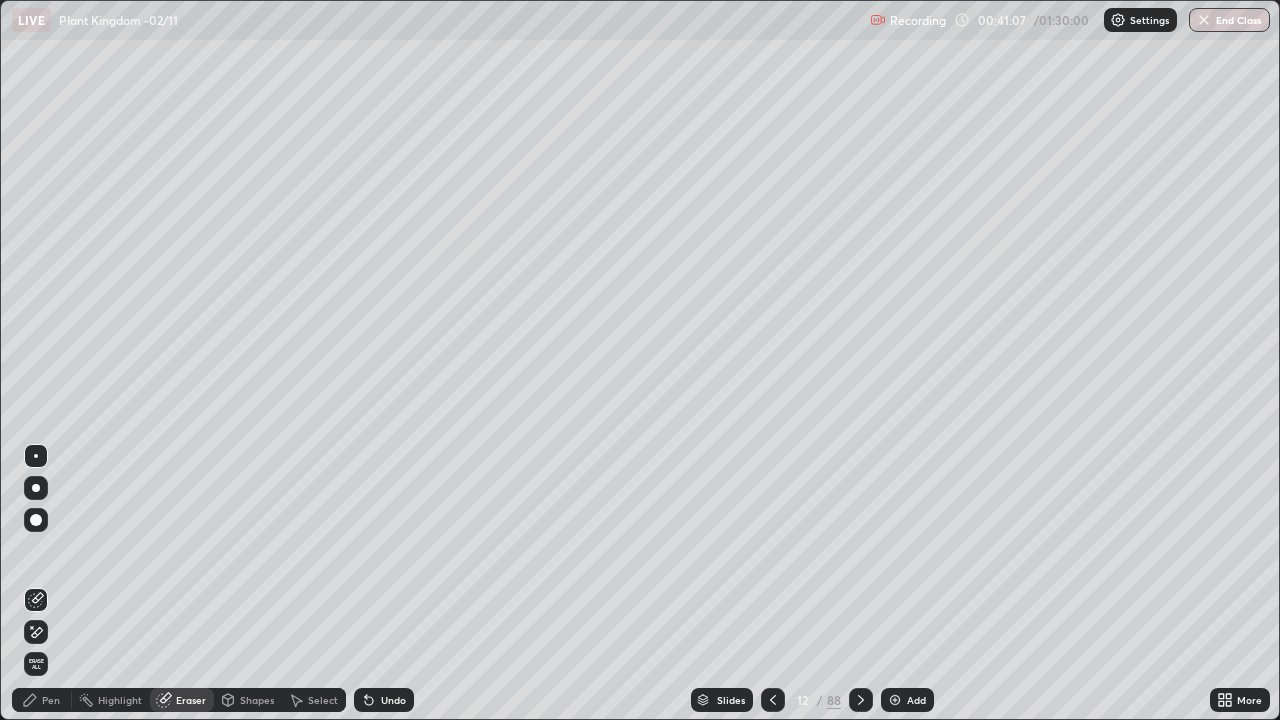click on "Pen" at bounding box center (51, 700) 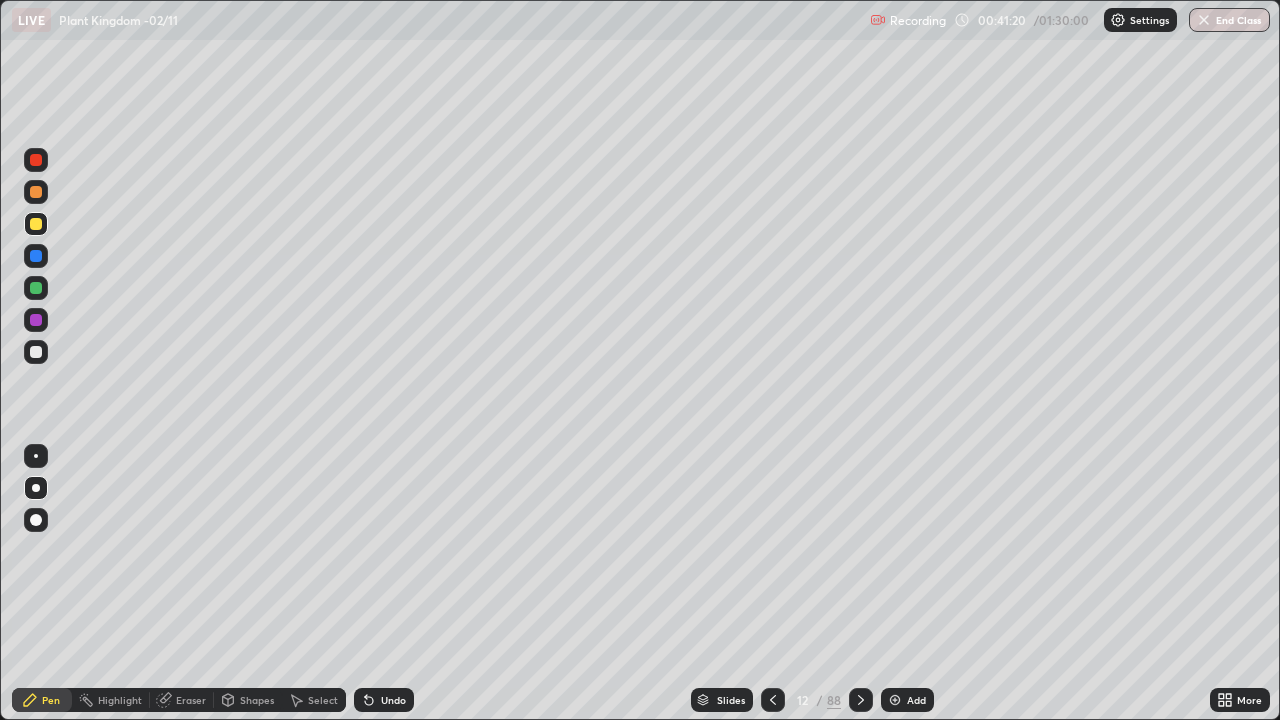 click at bounding box center [36, 192] 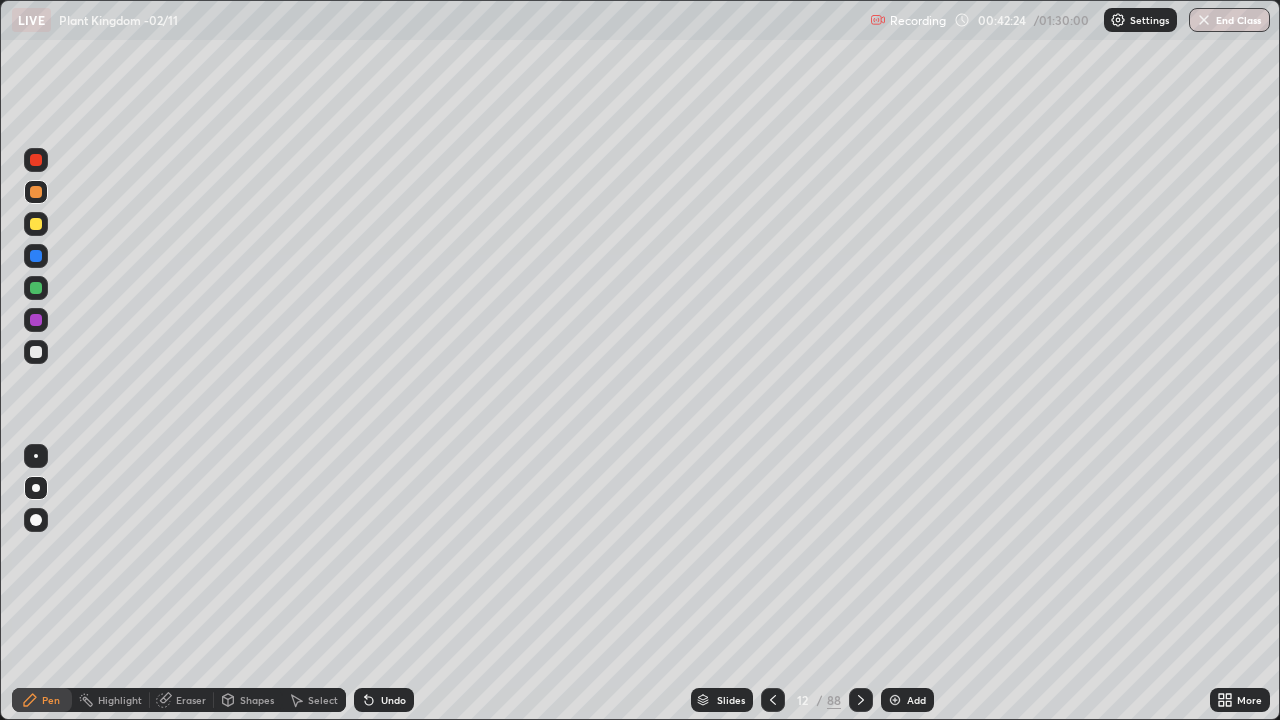 click at bounding box center (36, 288) 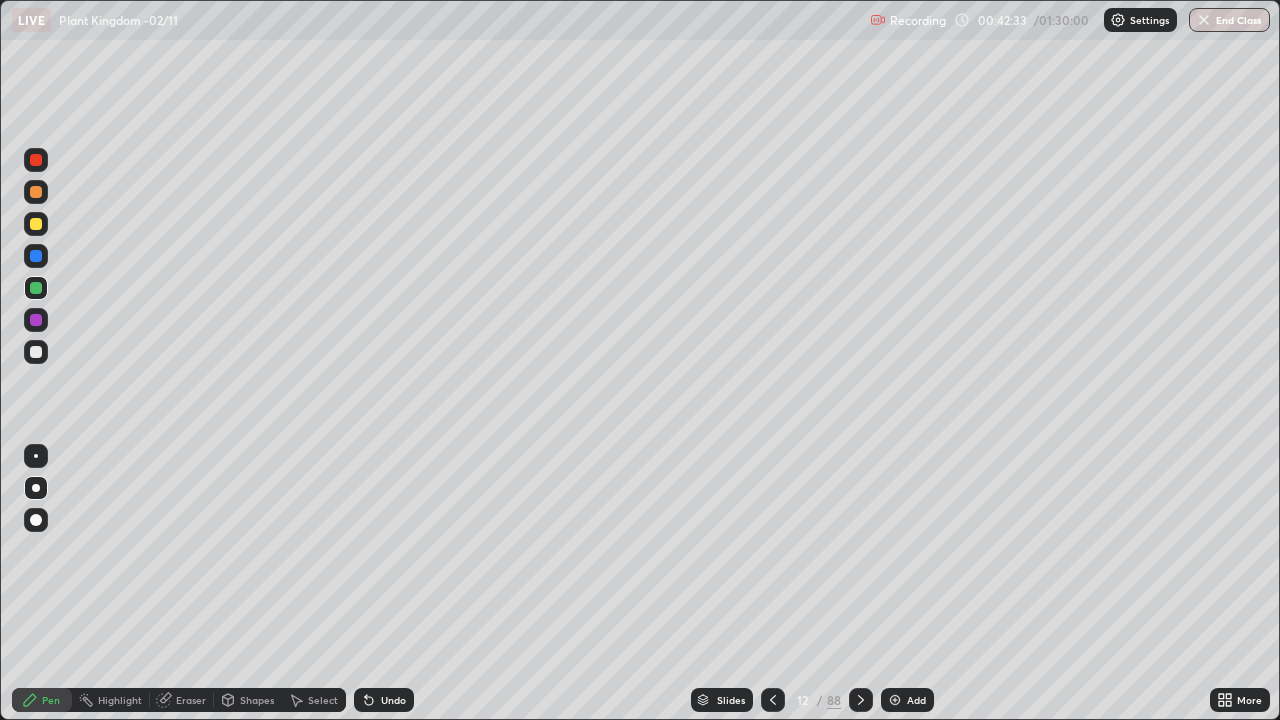 click at bounding box center [36, 352] 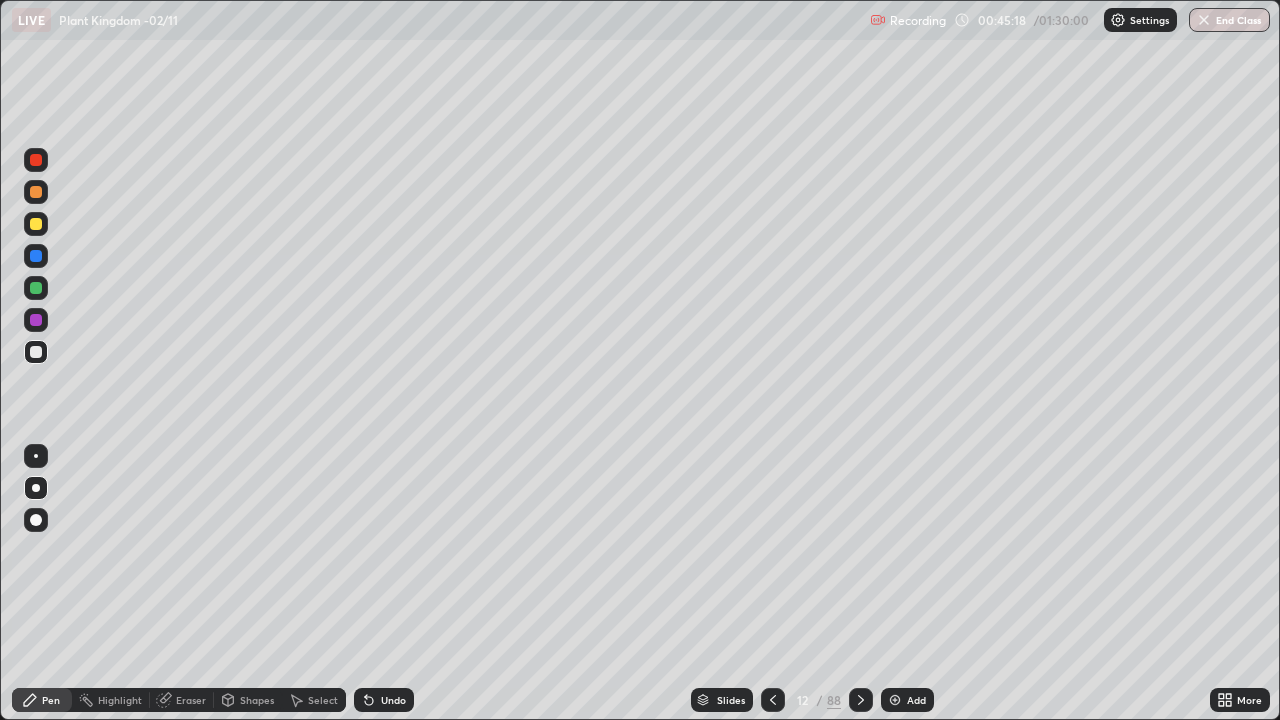click at bounding box center [36, 320] 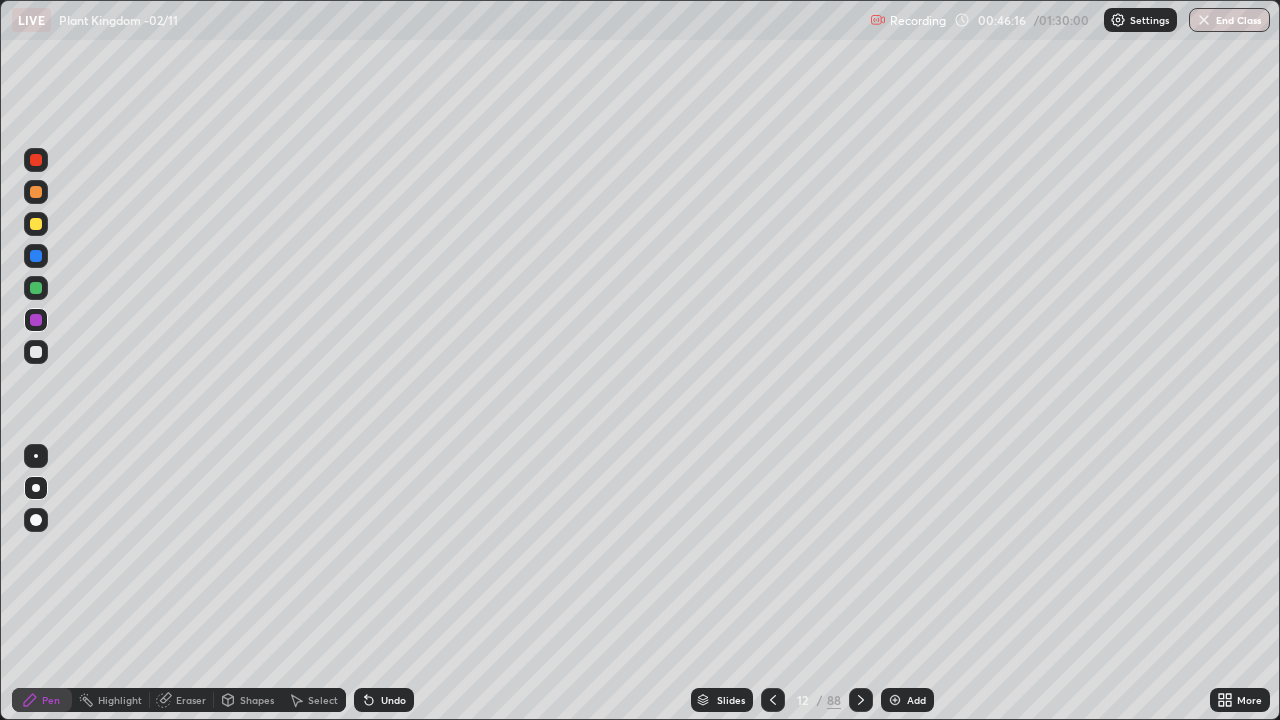 click at bounding box center [36, 352] 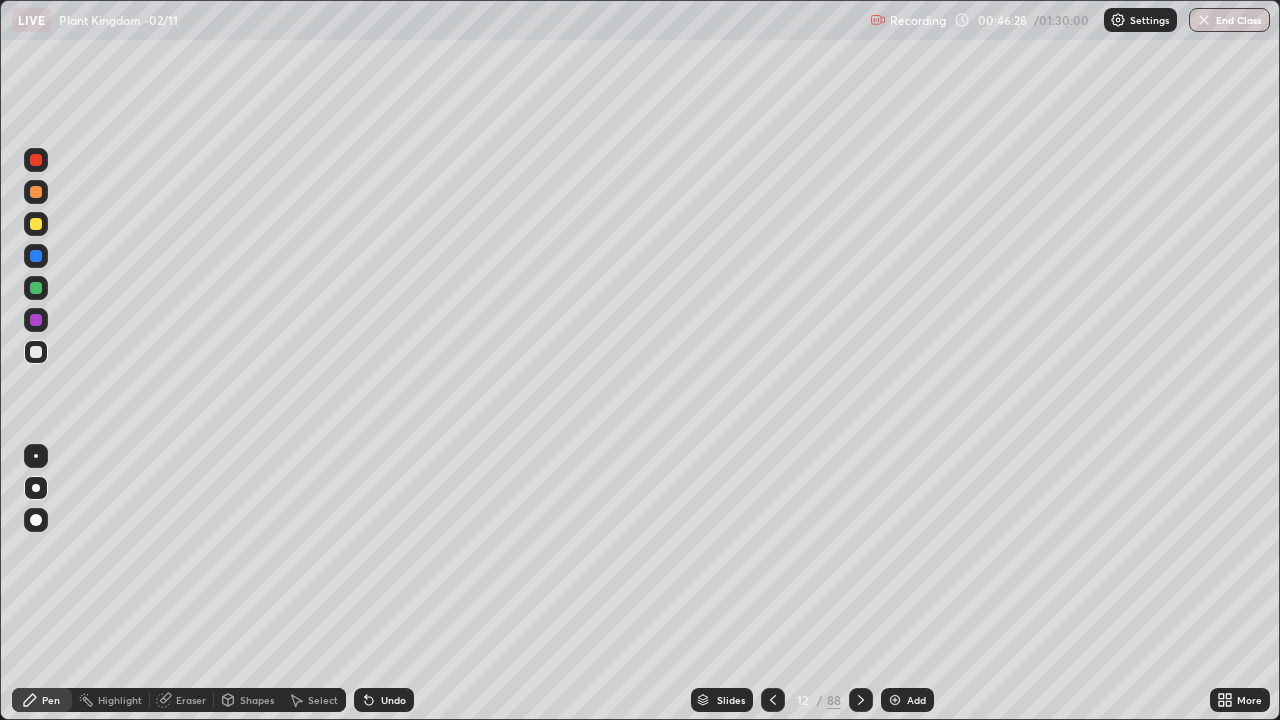 click at bounding box center (36, 160) 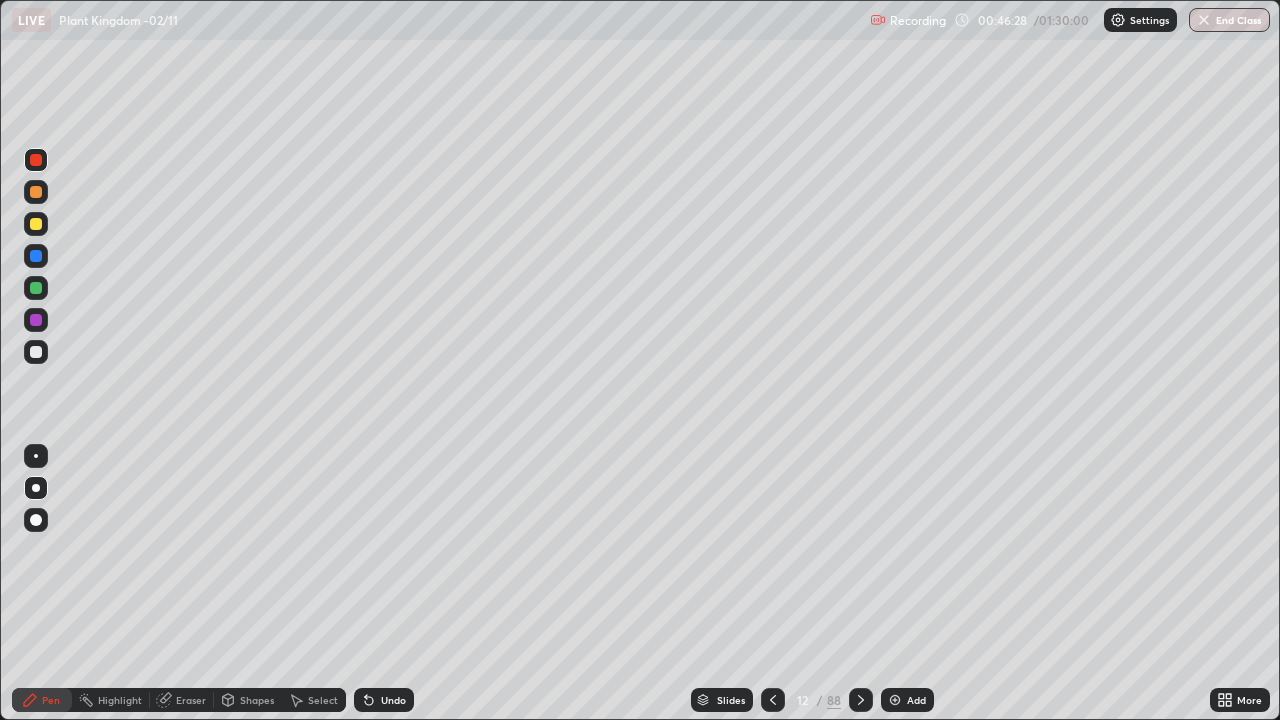 click at bounding box center [36, 160] 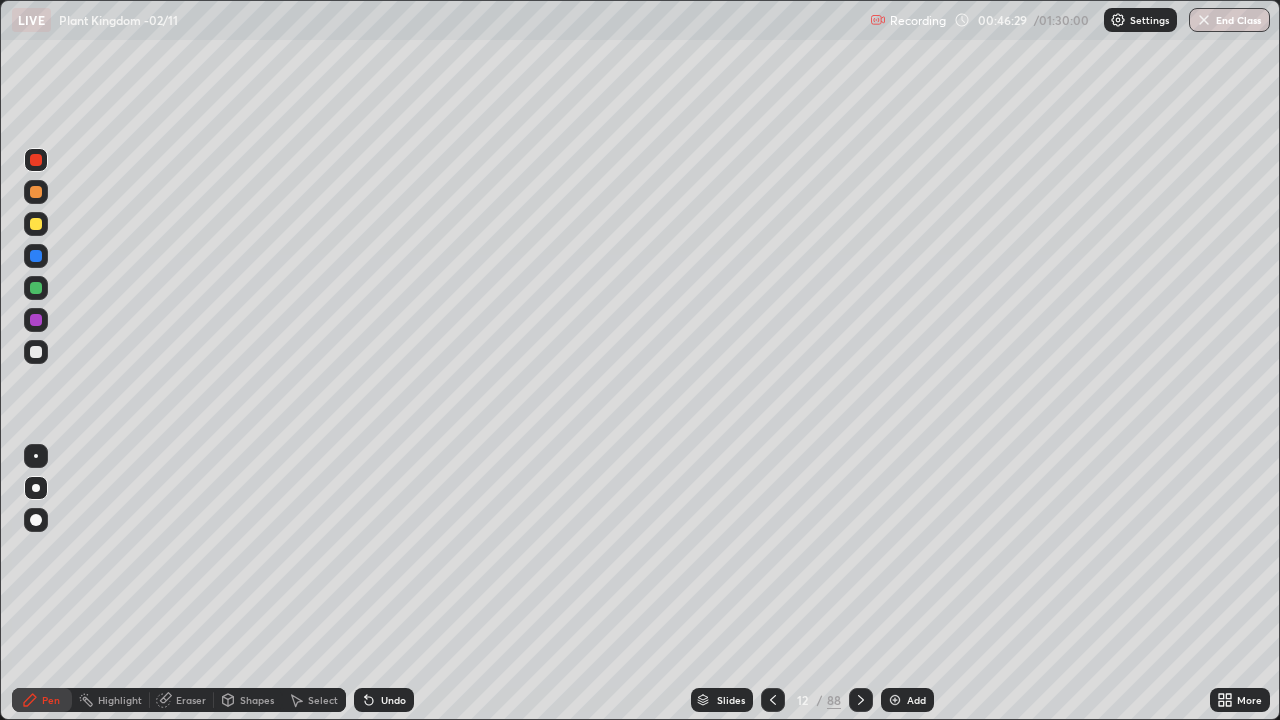 click on "Pen" at bounding box center (51, 700) 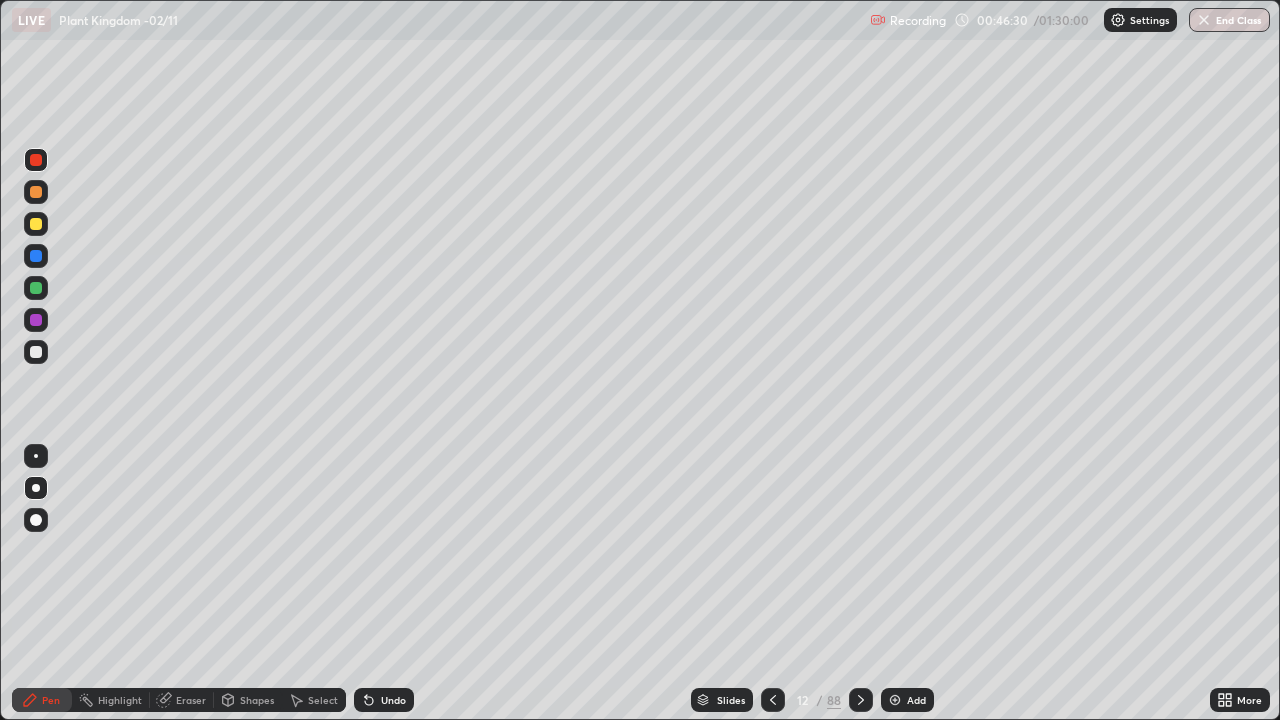 click 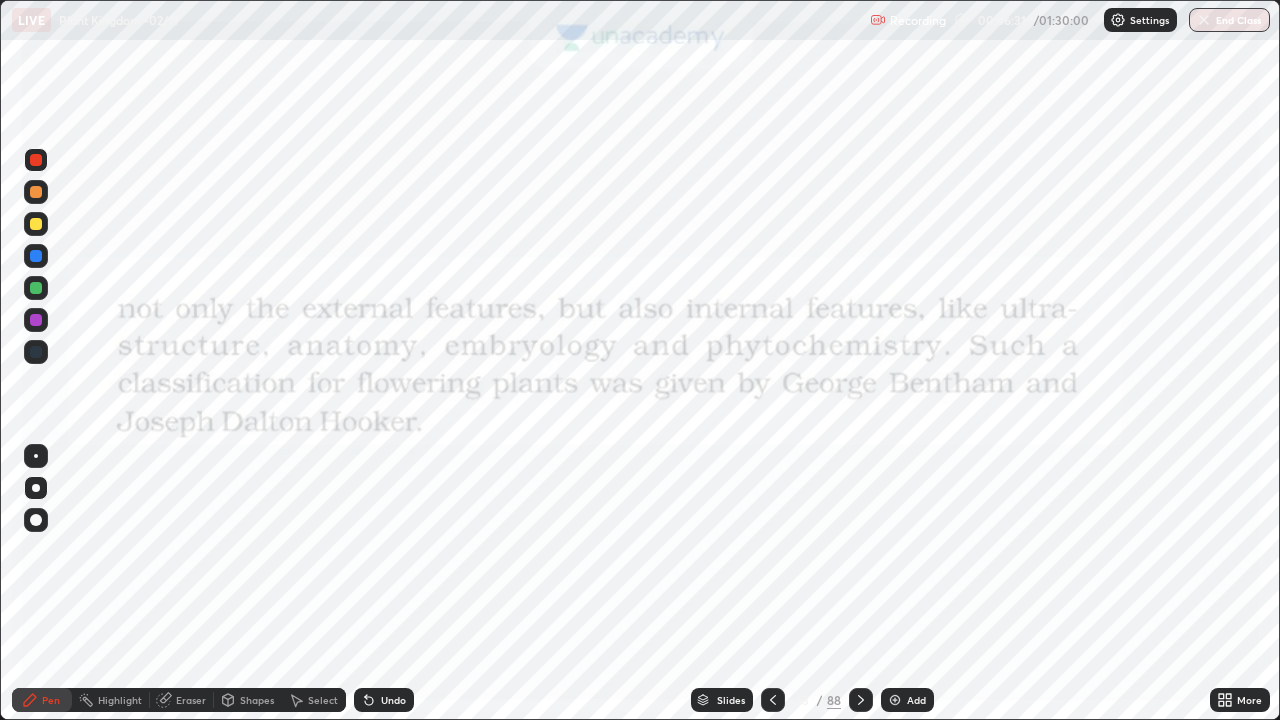click 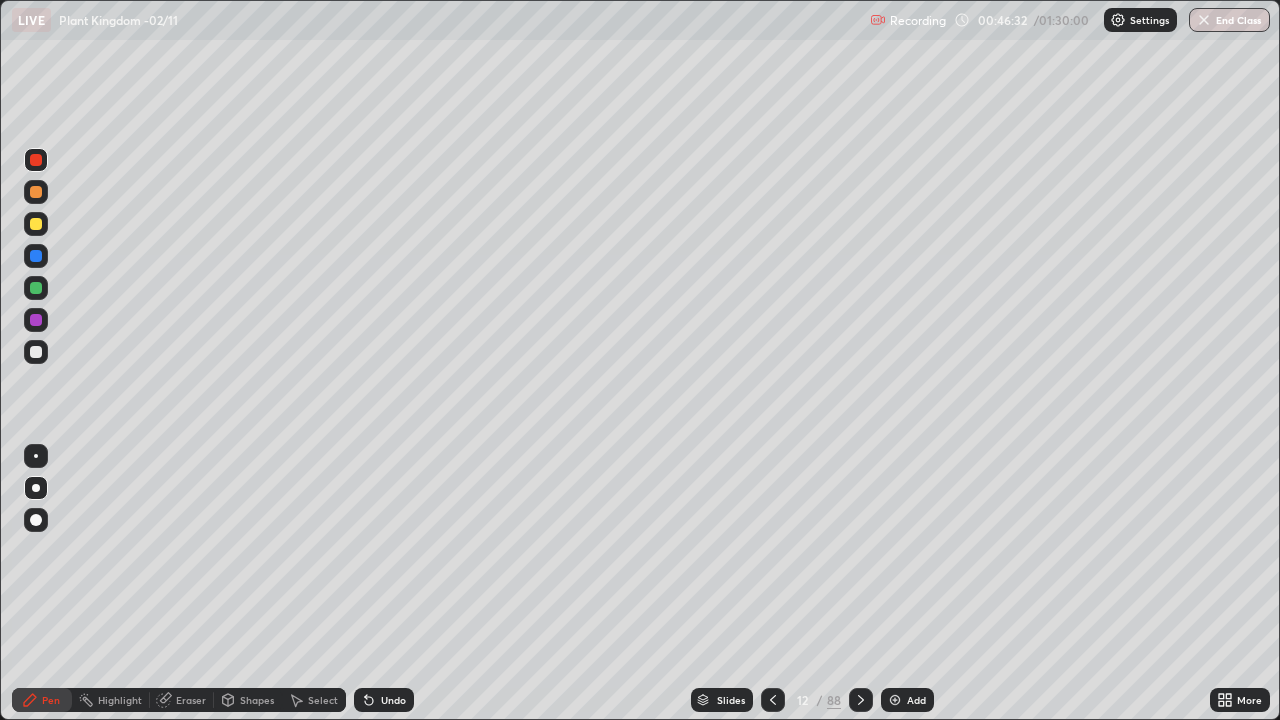click 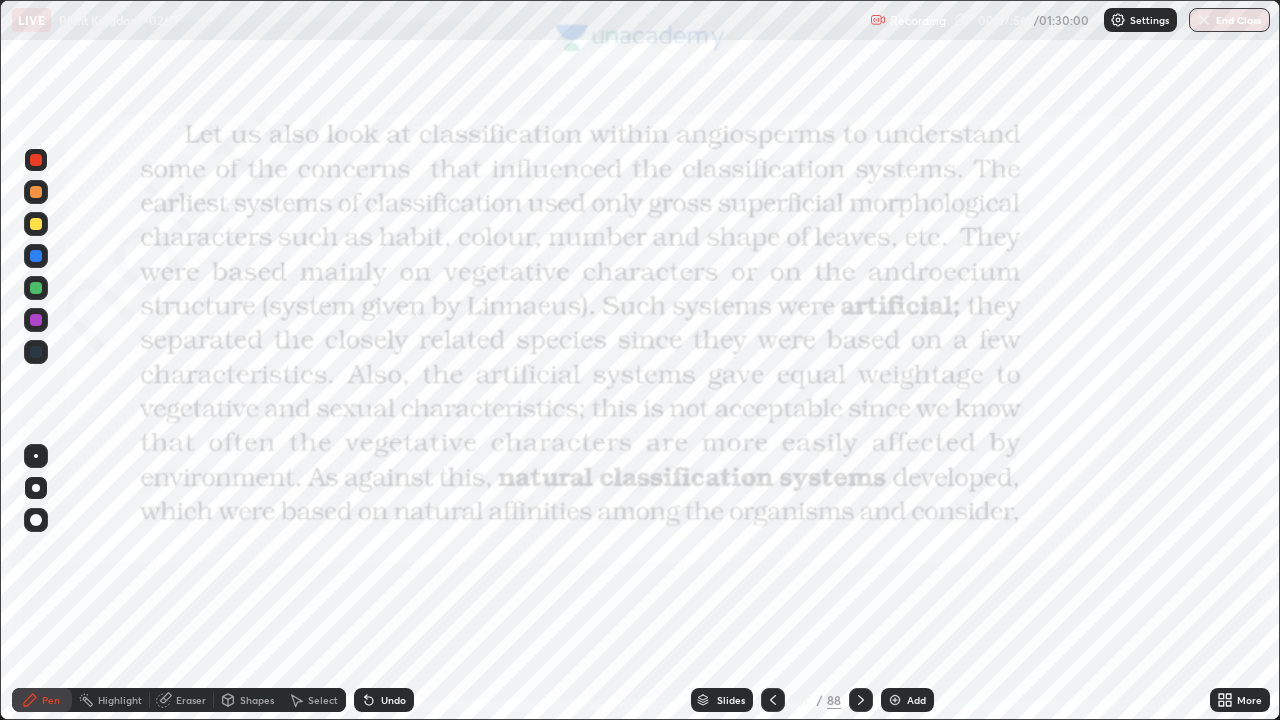 click at bounding box center [36, 160] 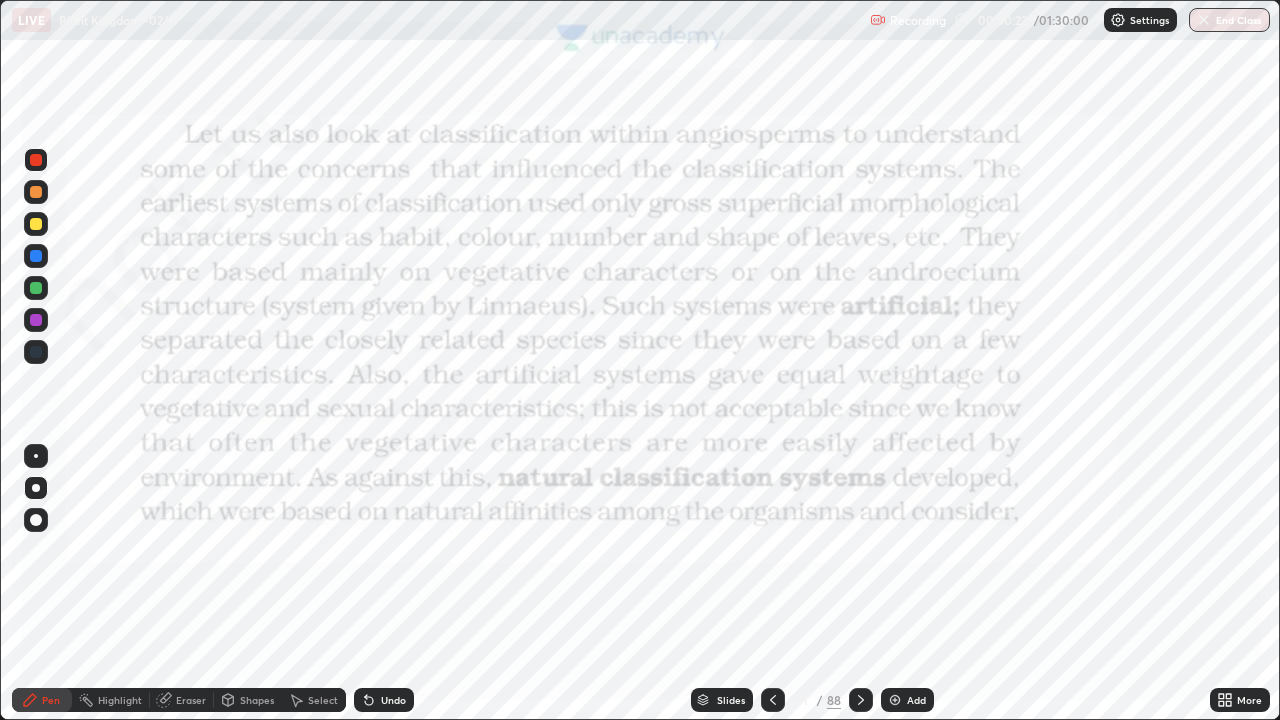 click 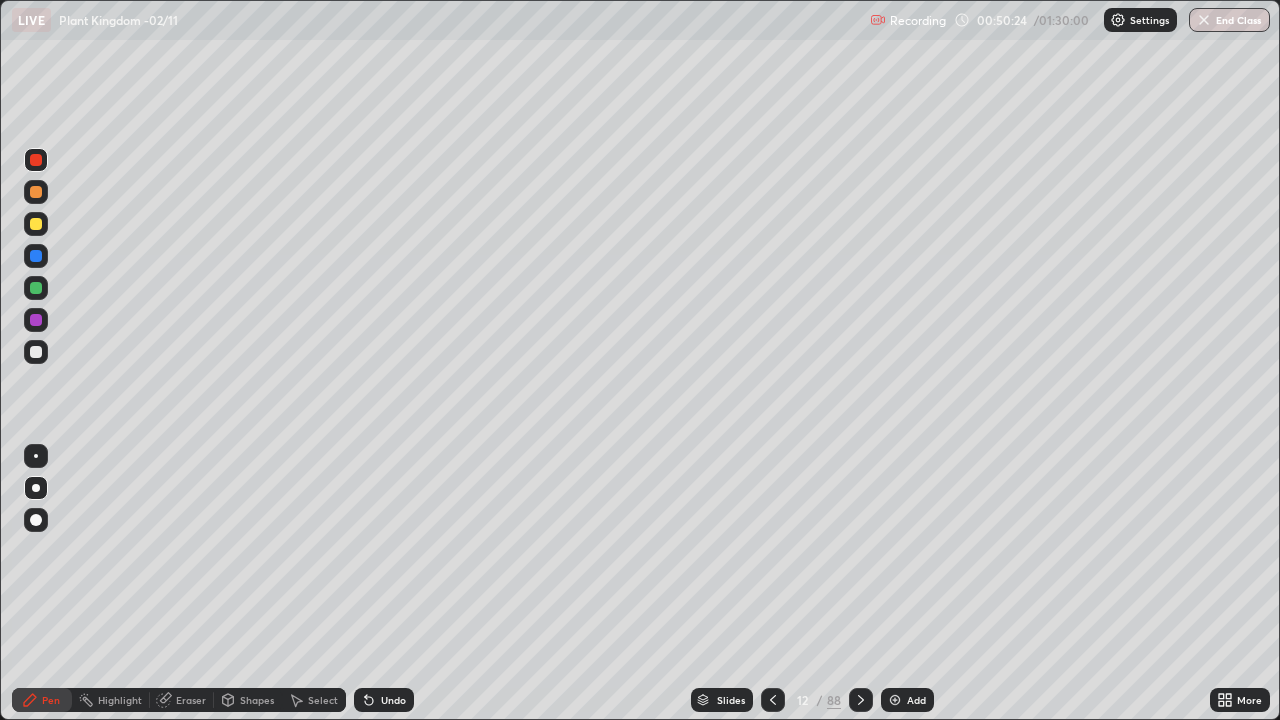 click 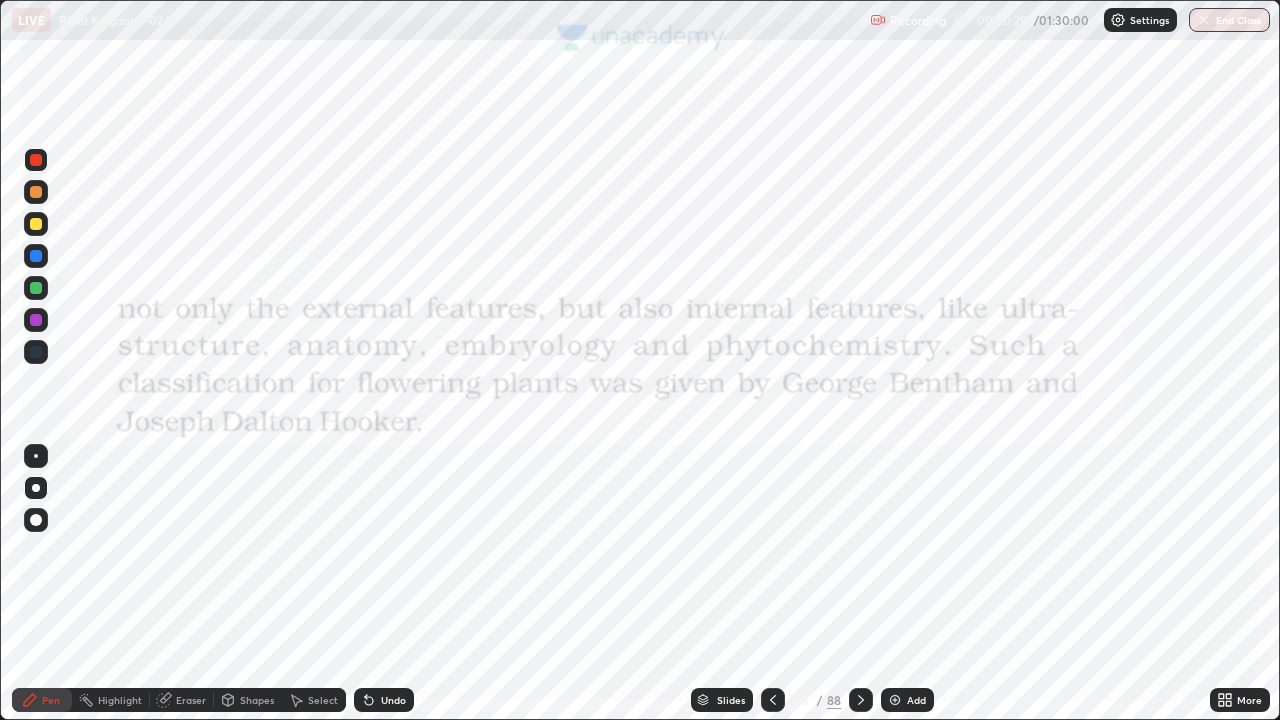 click on "Pen" at bounding box center [51, 700] 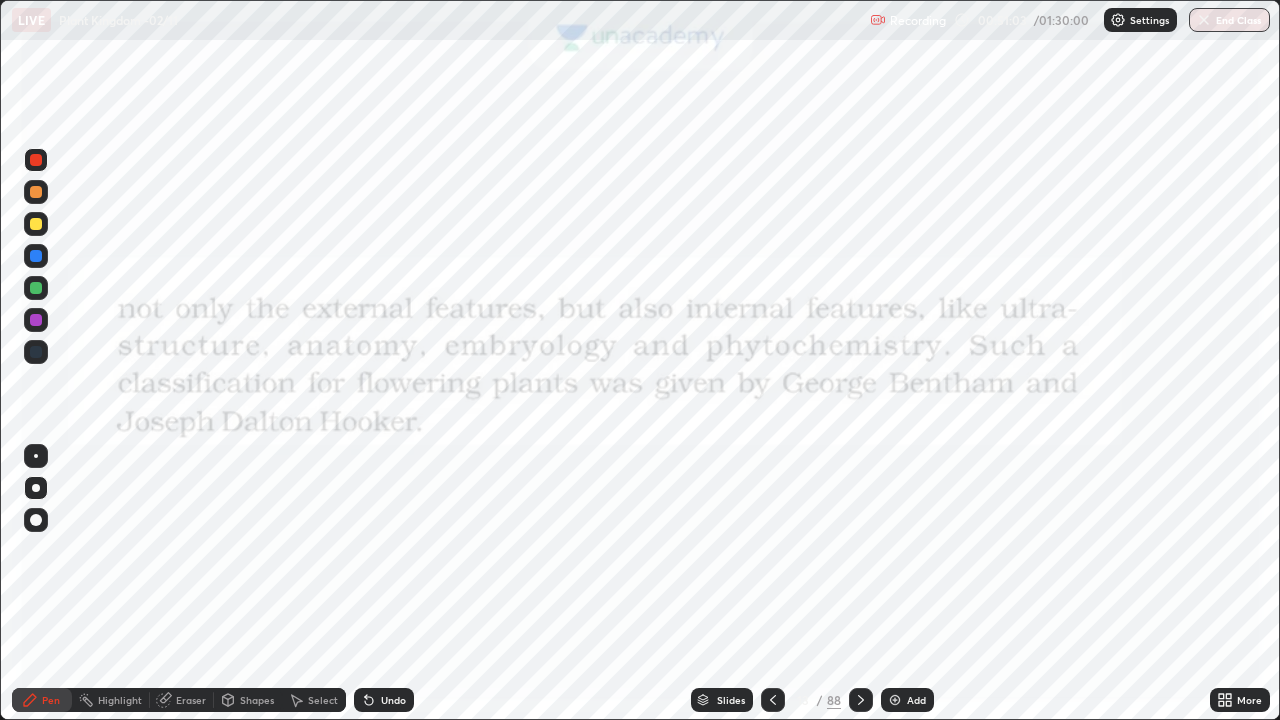 click 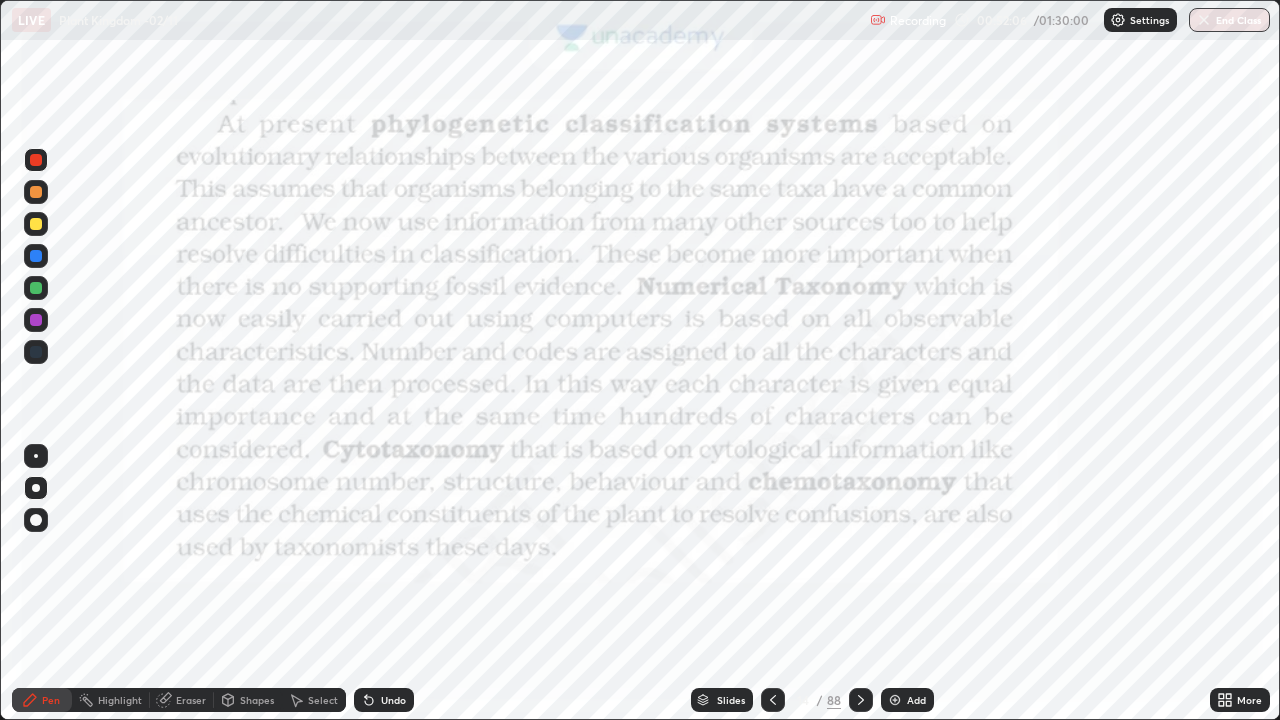 click on "Undo" at bounding box center (393, 700) 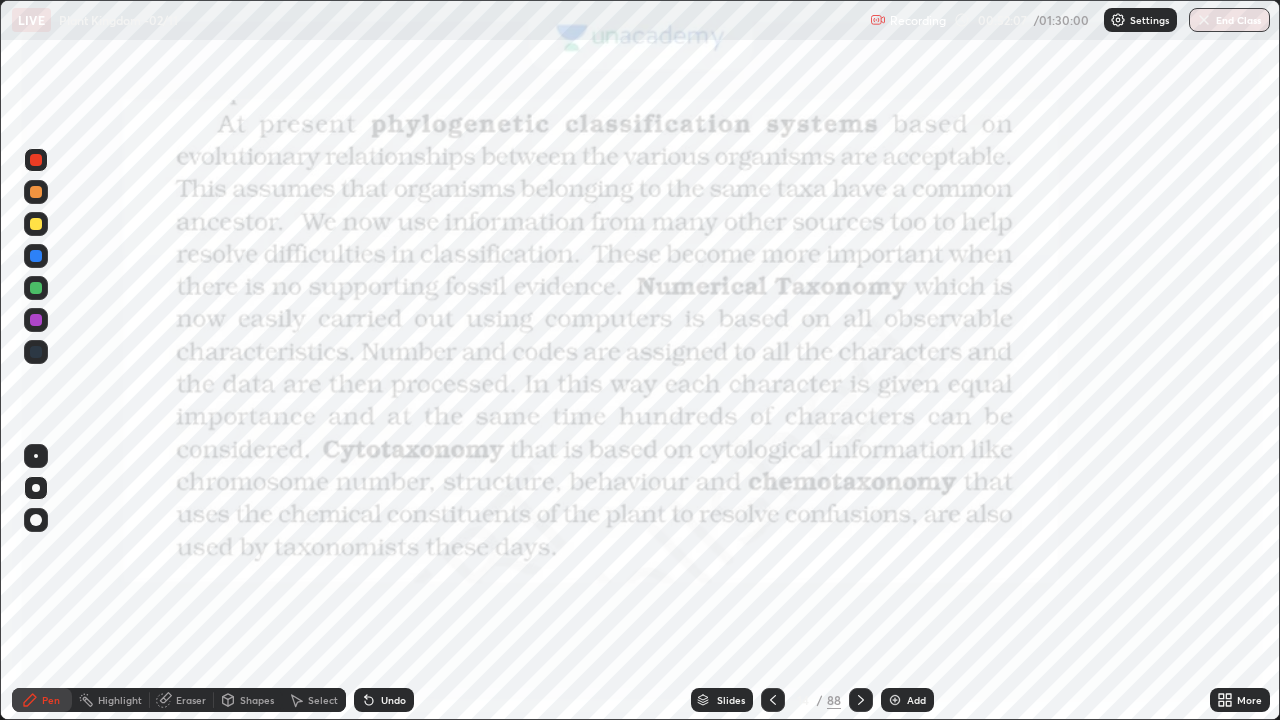 click on "Pen" at bounding box center (51, 700) 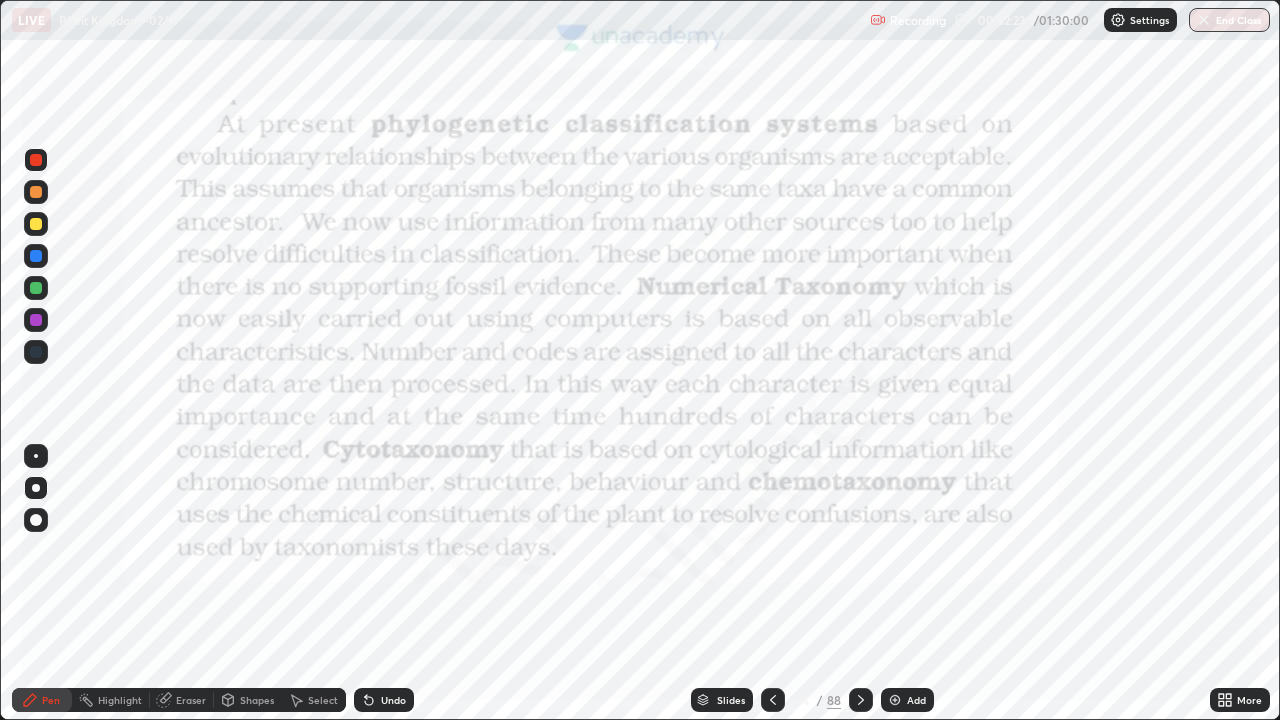 click at bounding box center [36, 160] 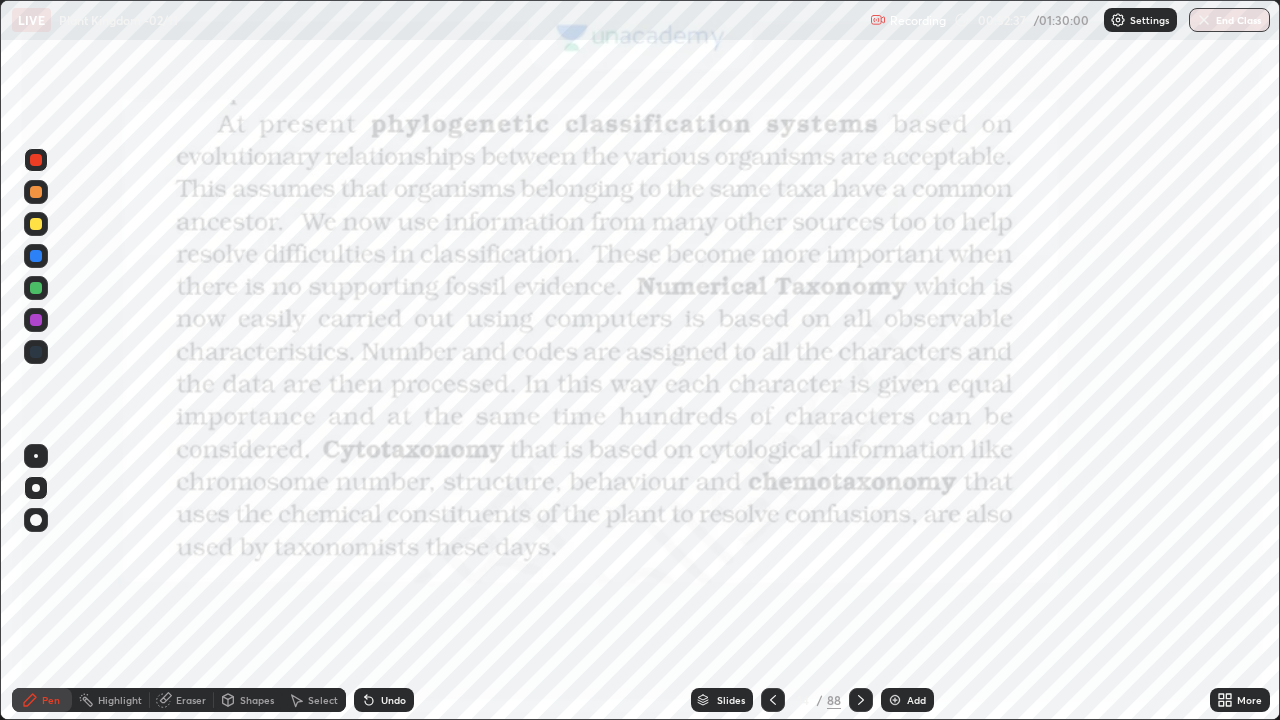 click 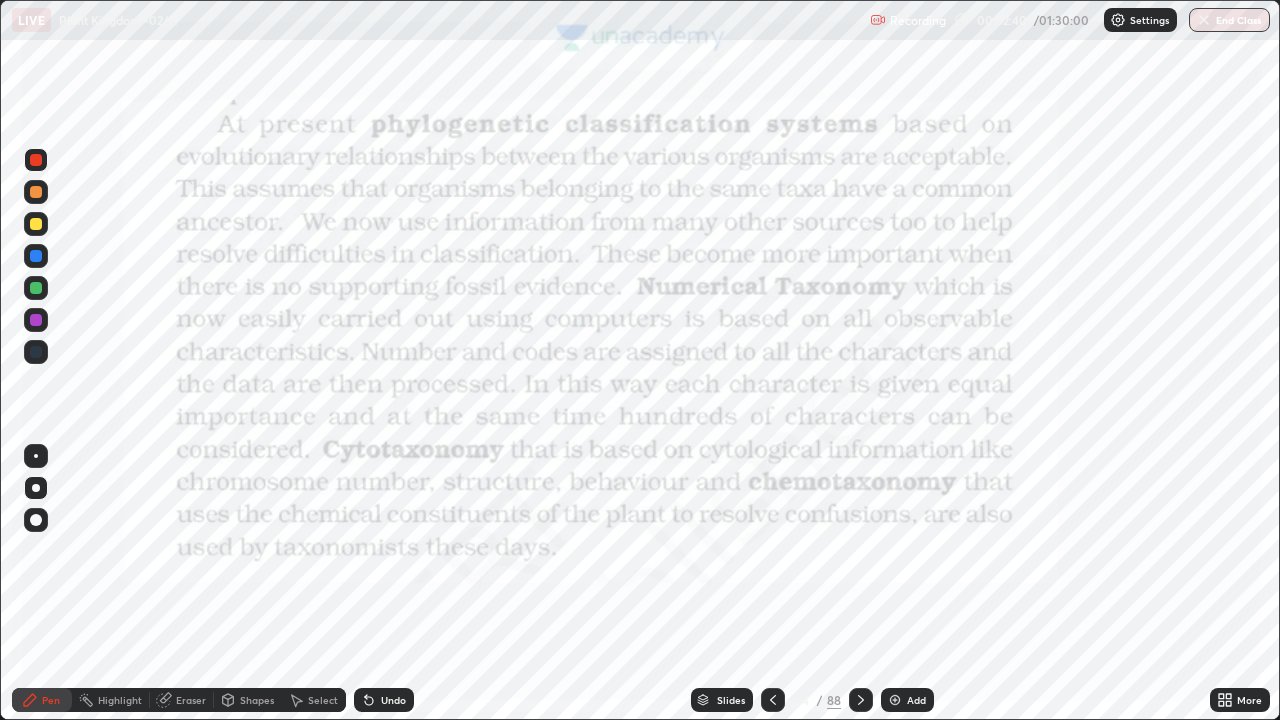 click at bounding box center (36, 160) 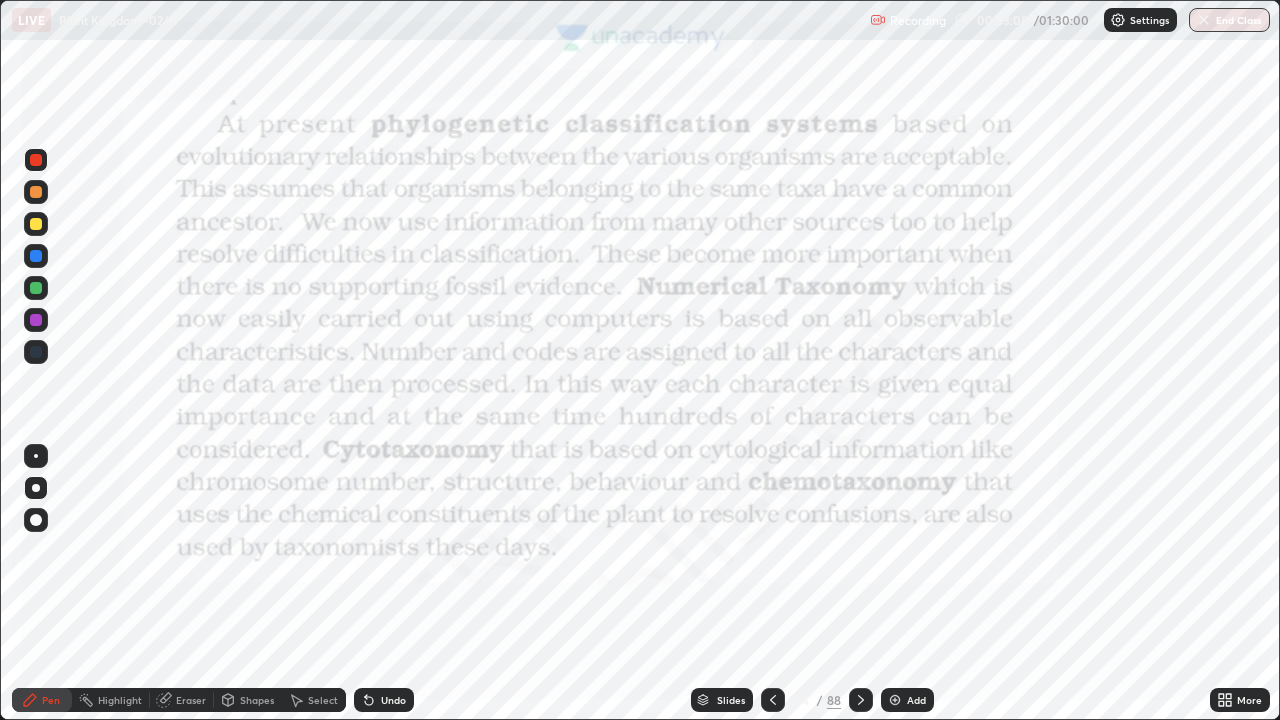 click at bounding box center [36, 352] 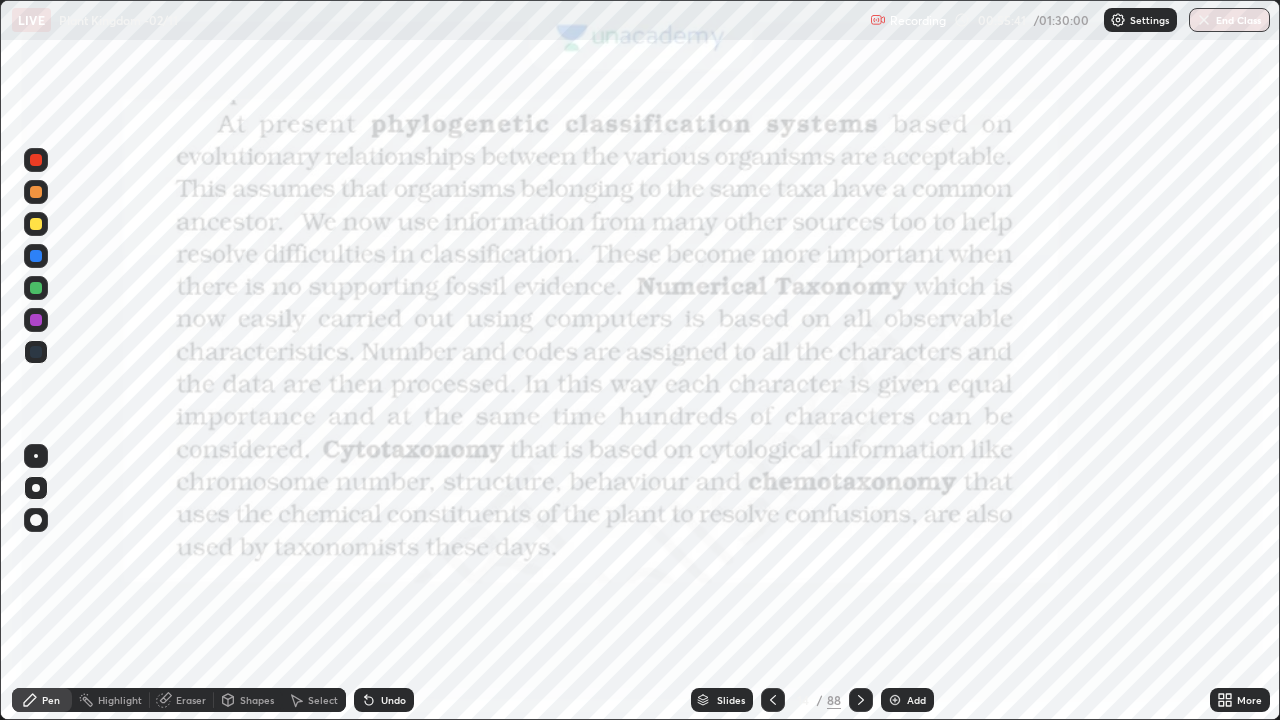 click on "Pen" at bounding box center (51, 700) 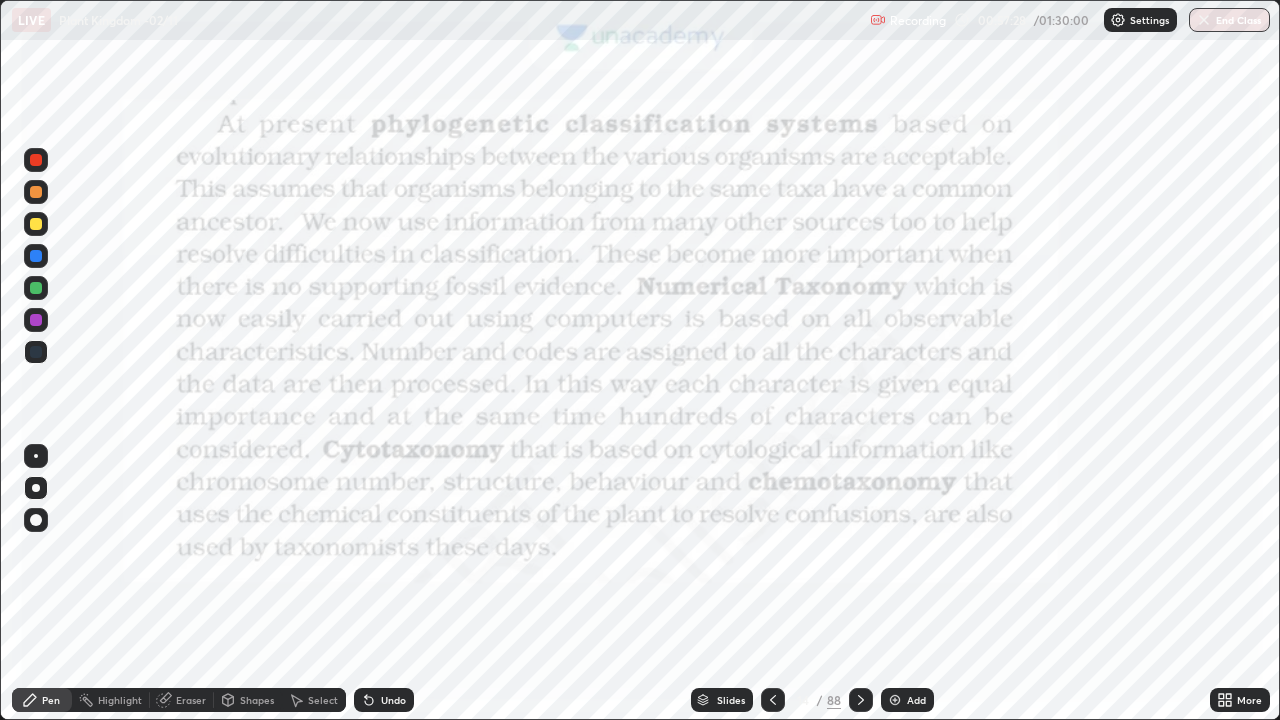 click on "Pen" at bounding box center [42, 700] 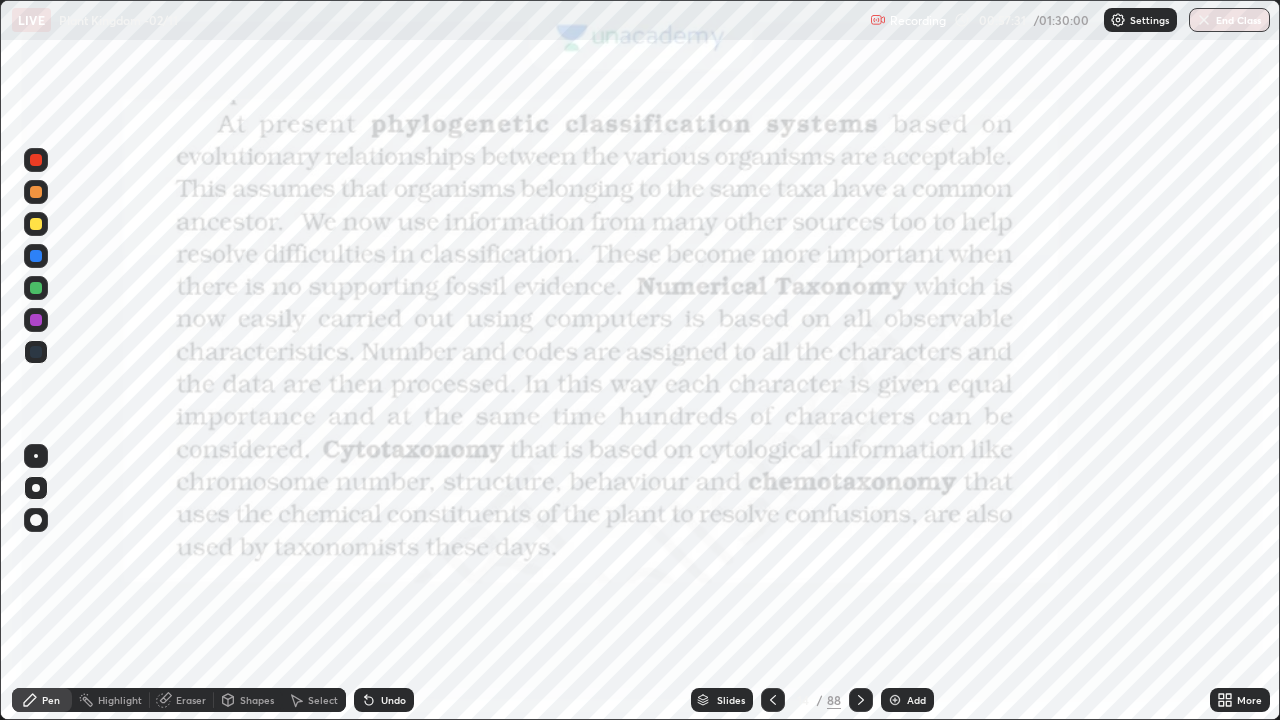 click at bounding box center (36, 488) 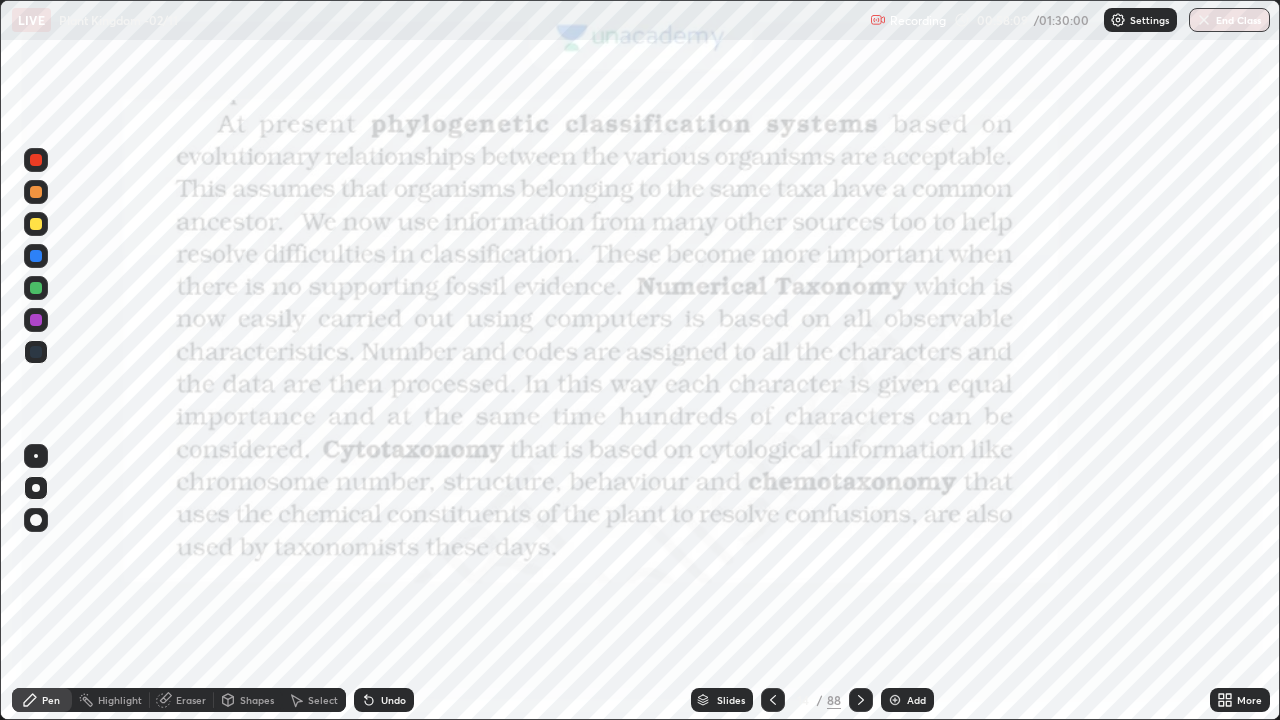 click 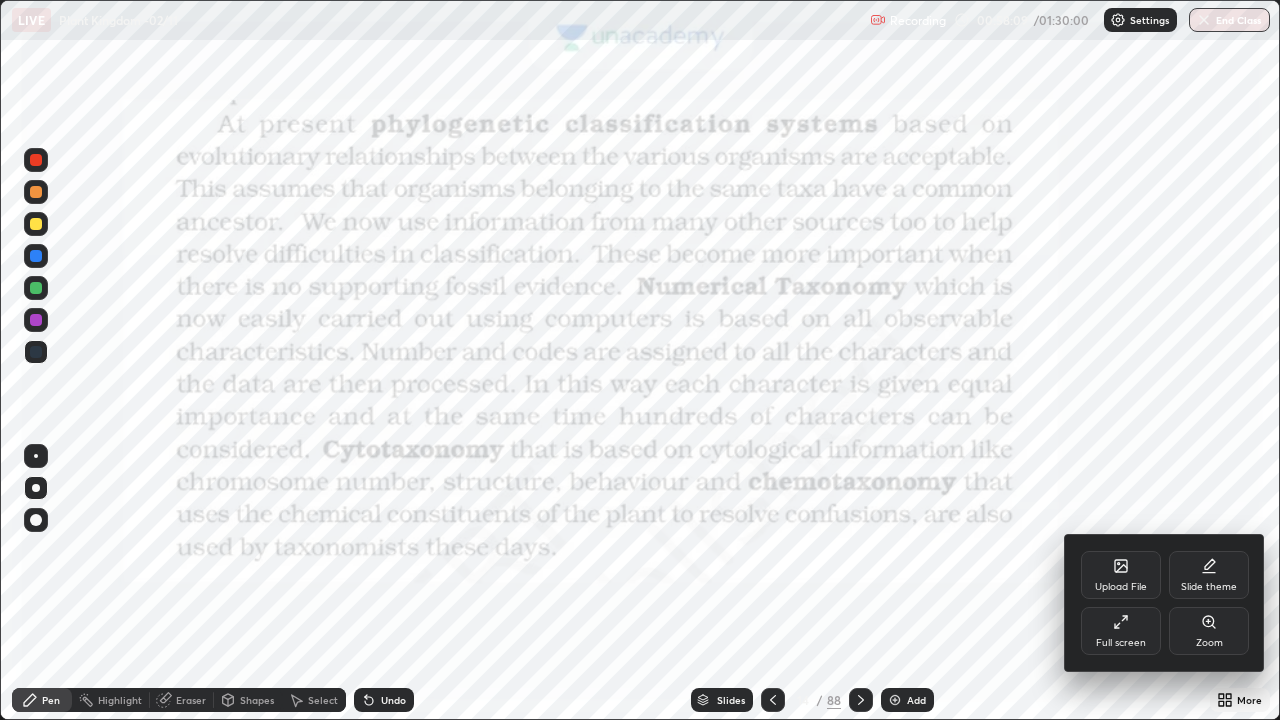 click on "Full screen" at bounding box center [1121, 643] 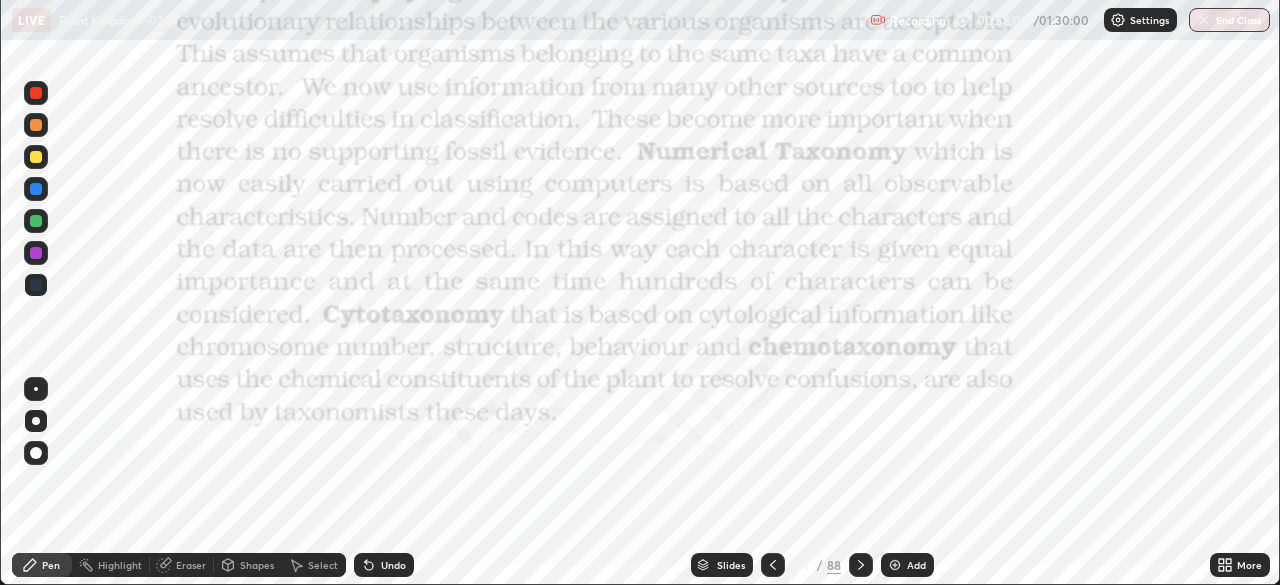 scroll, scrollTop: 585, scrollLeft: 1280, axis: both 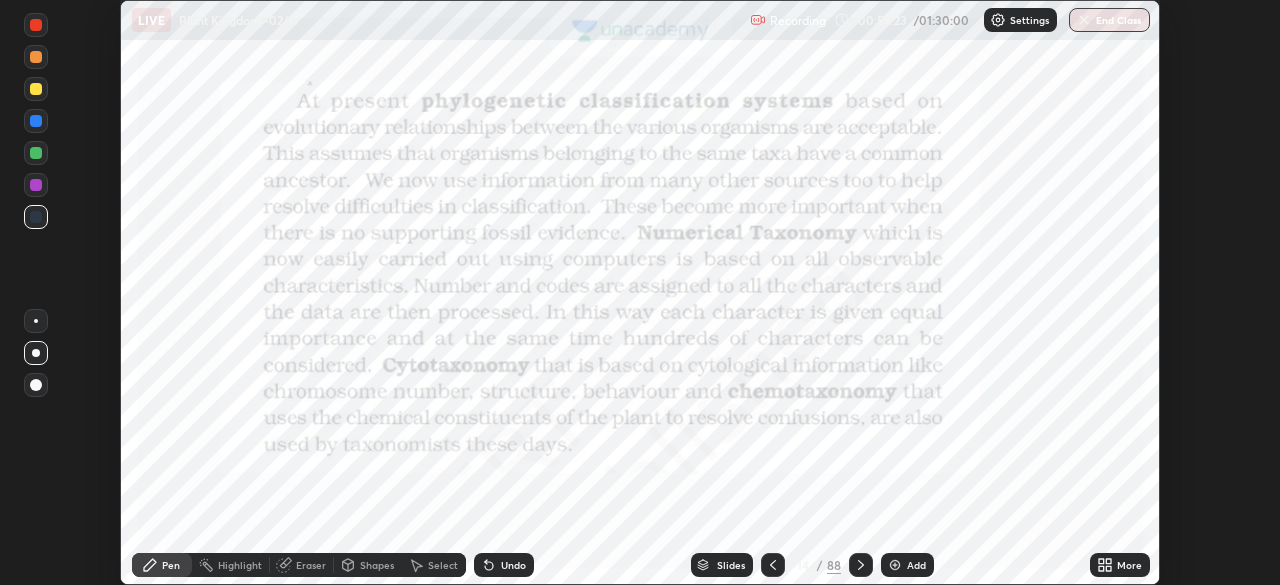 click 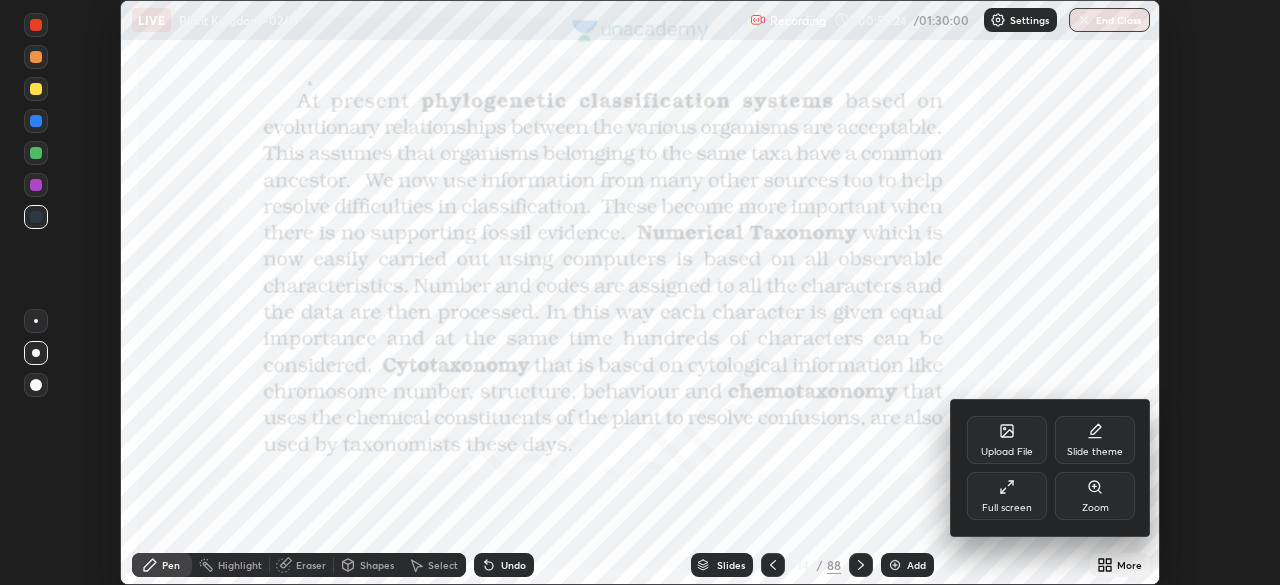 click on "Full screen" at bounding box center [1007, 496] 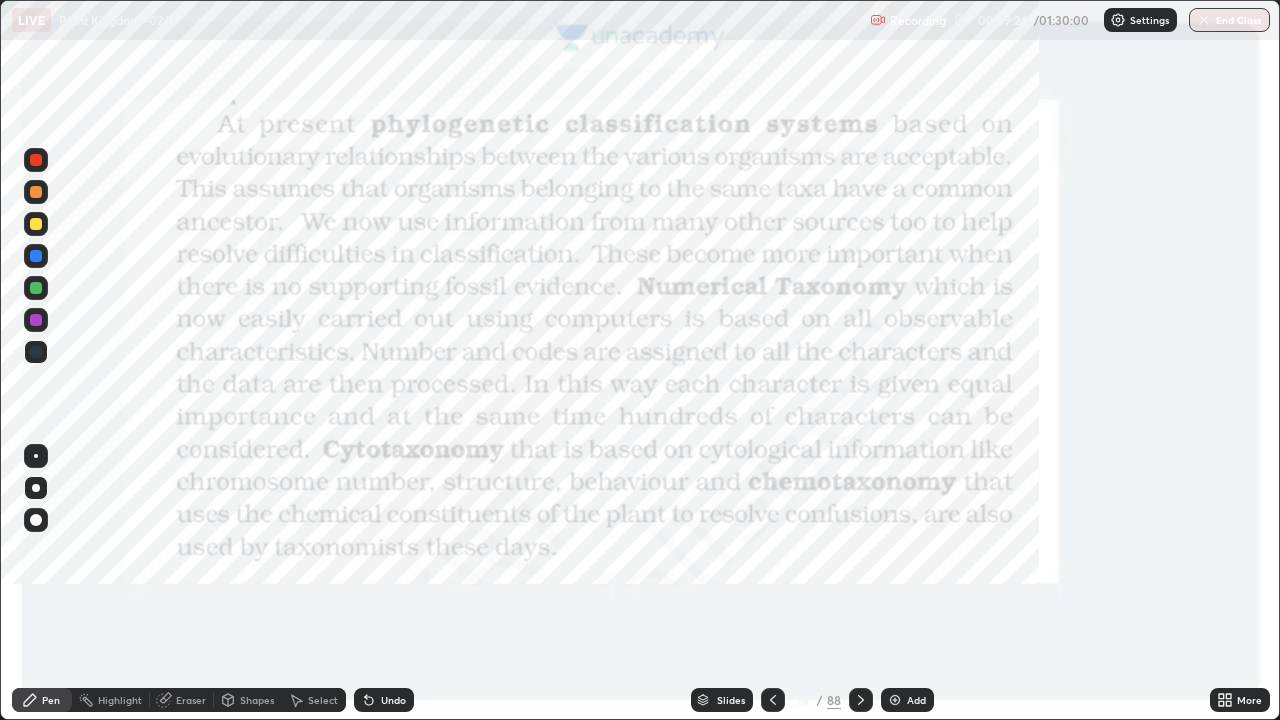 scroll, scrollTop: 99280, scrollLeft: 98720, axis: both 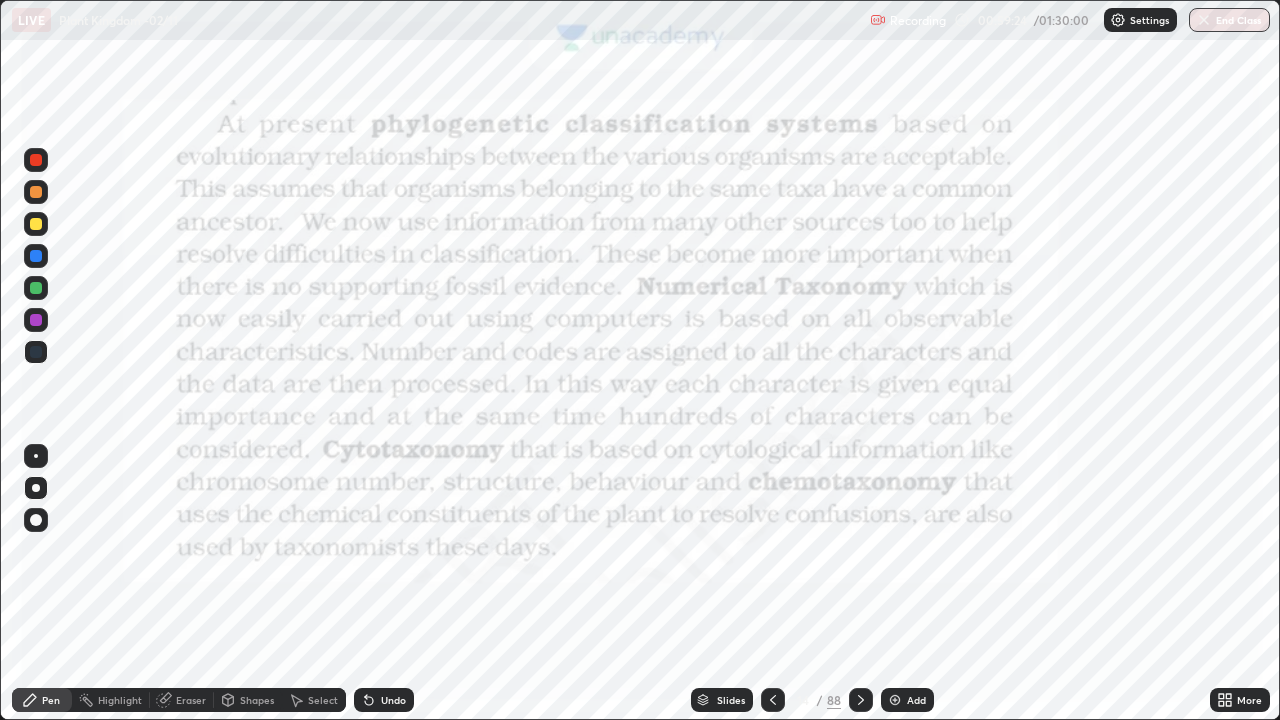 click on "Add" at bounding box center [916, 700] 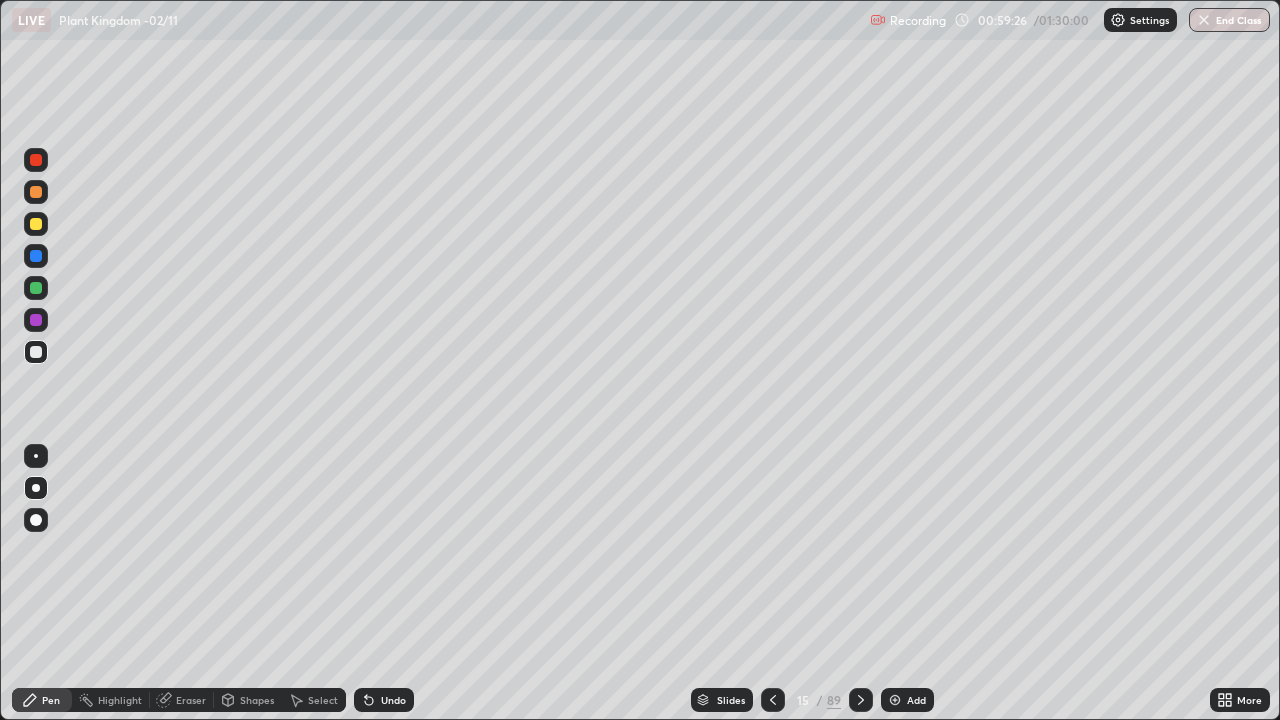 click at bounding box center (36, 320) 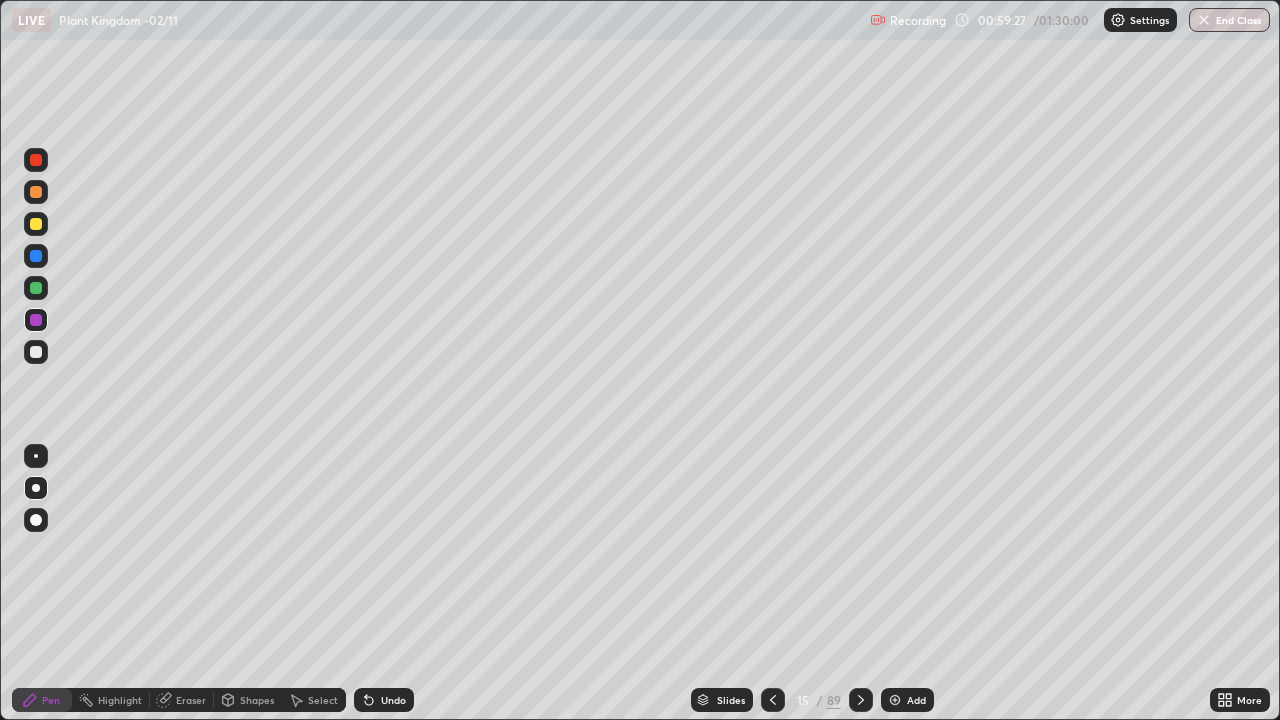 click at bounding box center (36, 488) 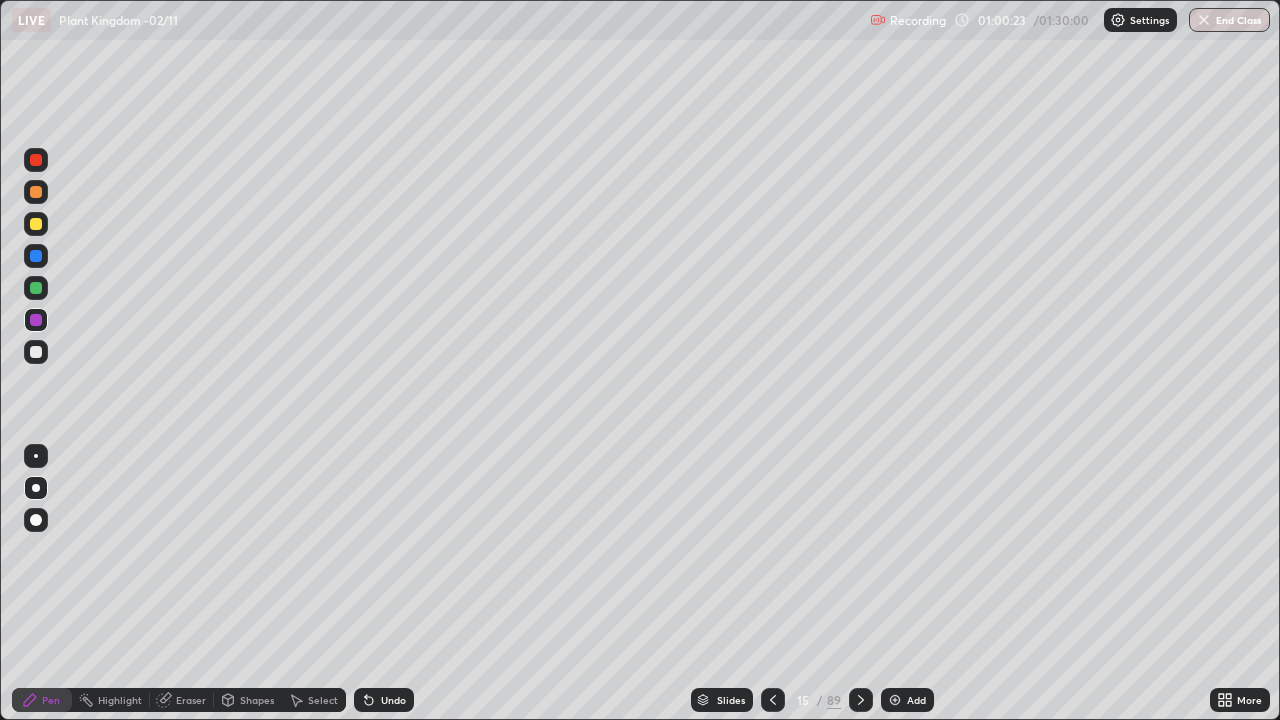 click at bounding box center [36, 488] 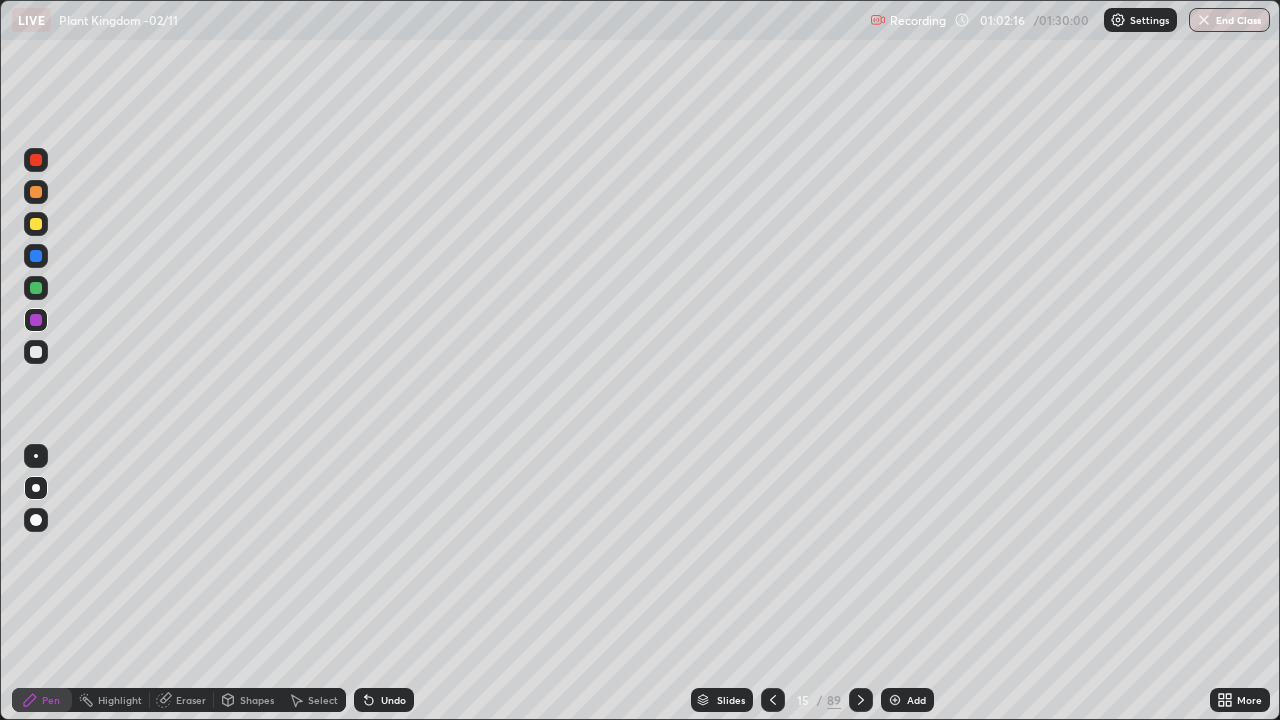 click at bounding box center [36, 256] 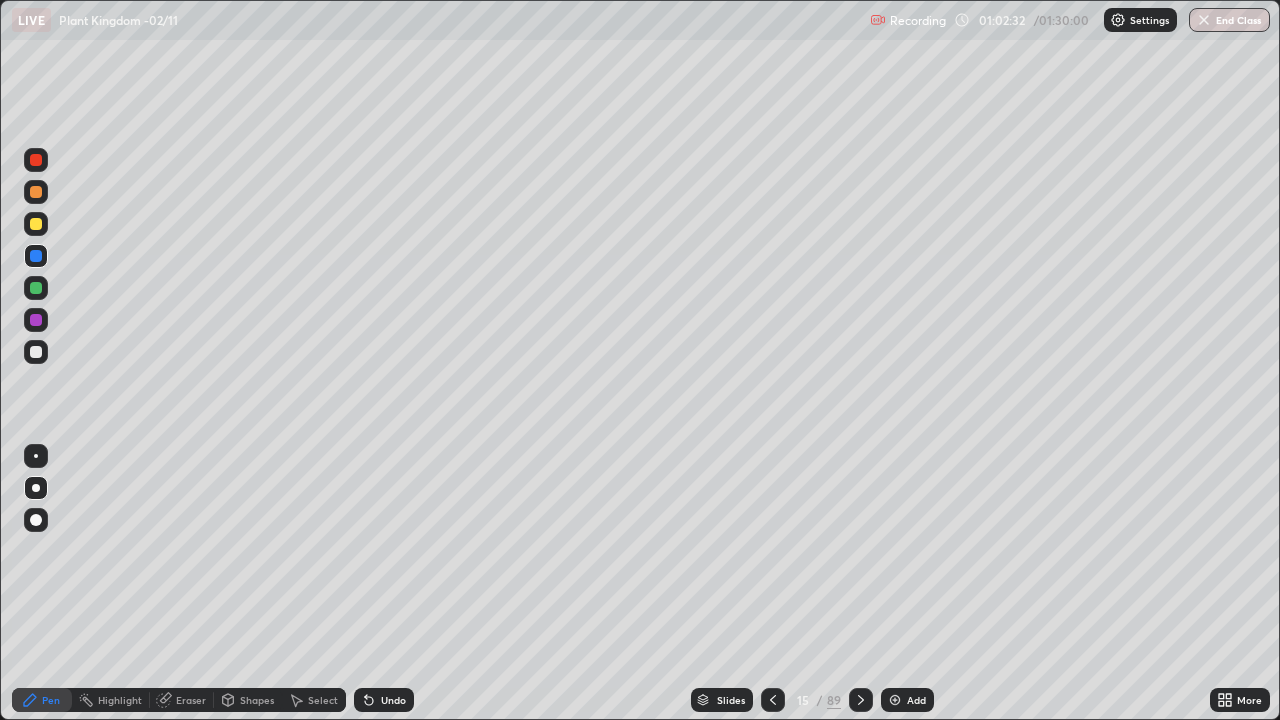 click at bounding box center [36, 224] 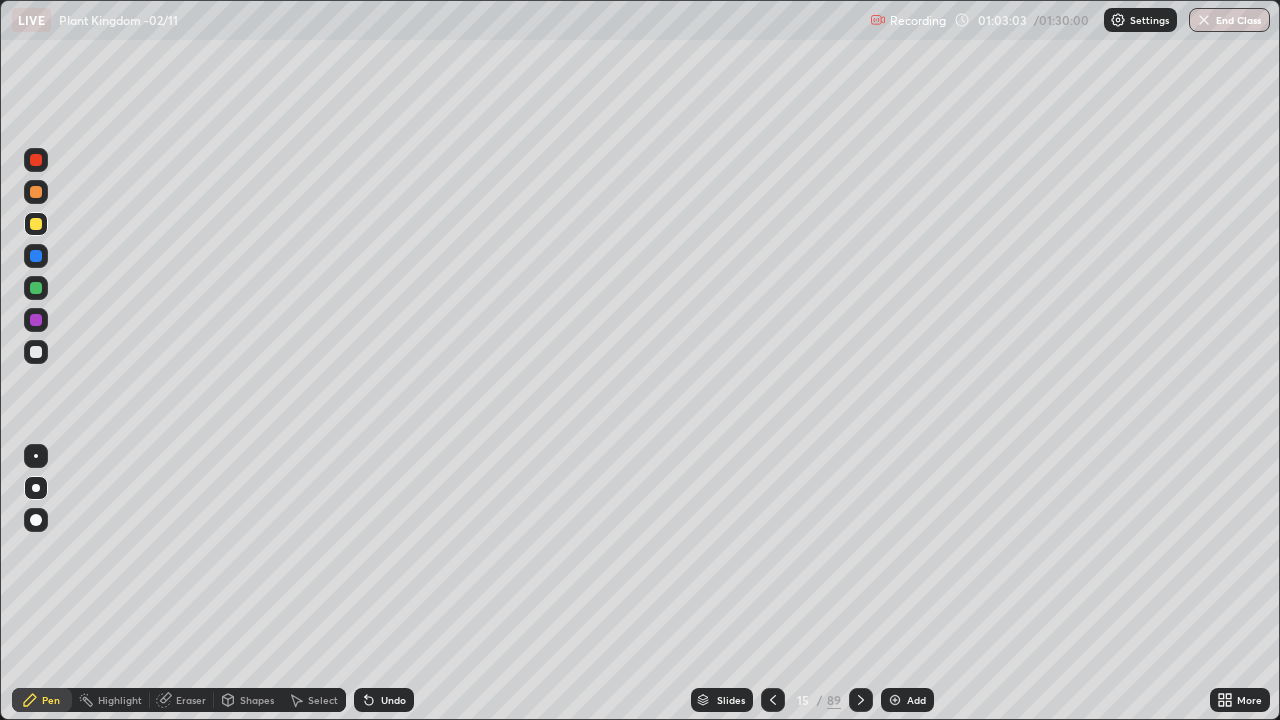 click on "Undo" at bounding box center [384, 700] 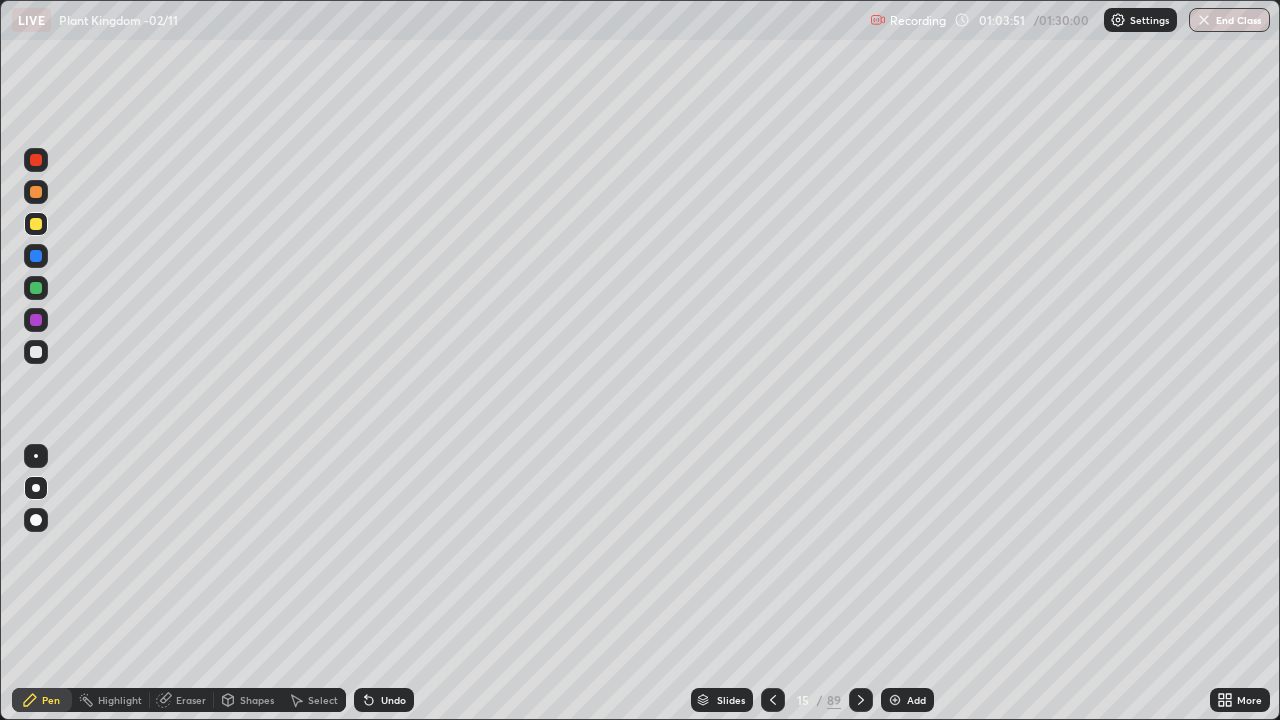 click 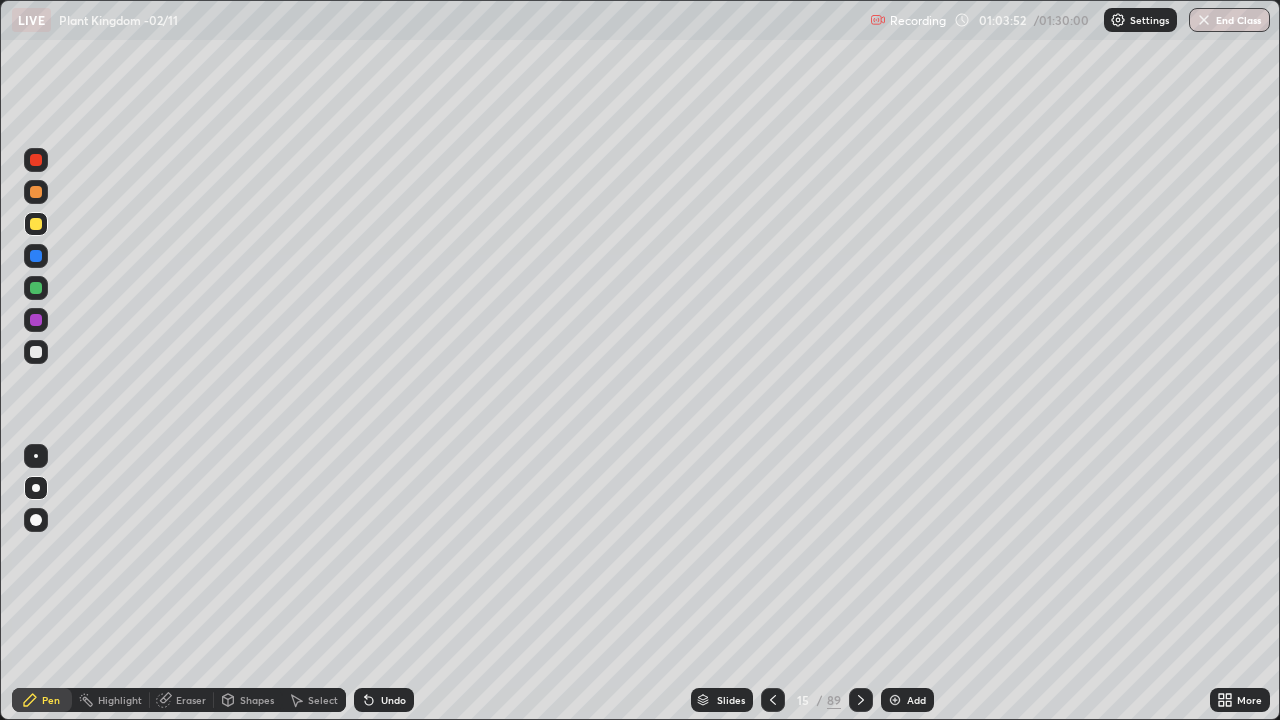 click at bounding box center (36, 488) 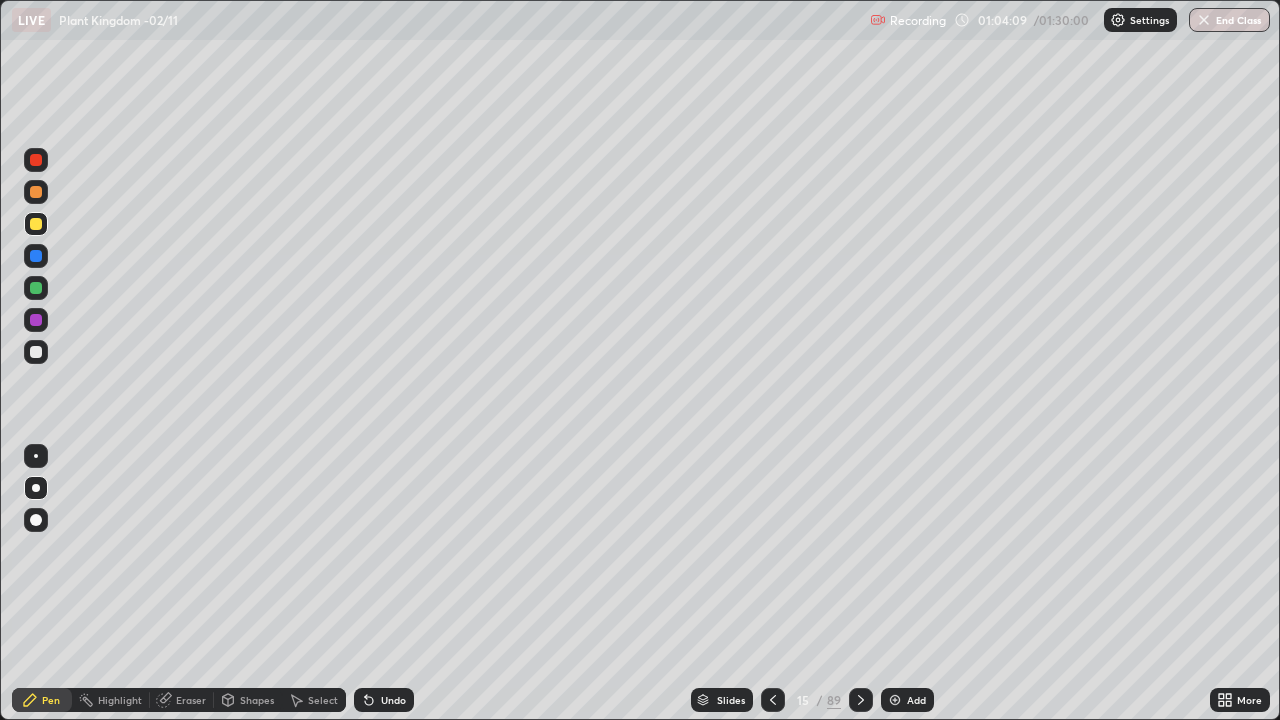click at bounding box center (36, 288) 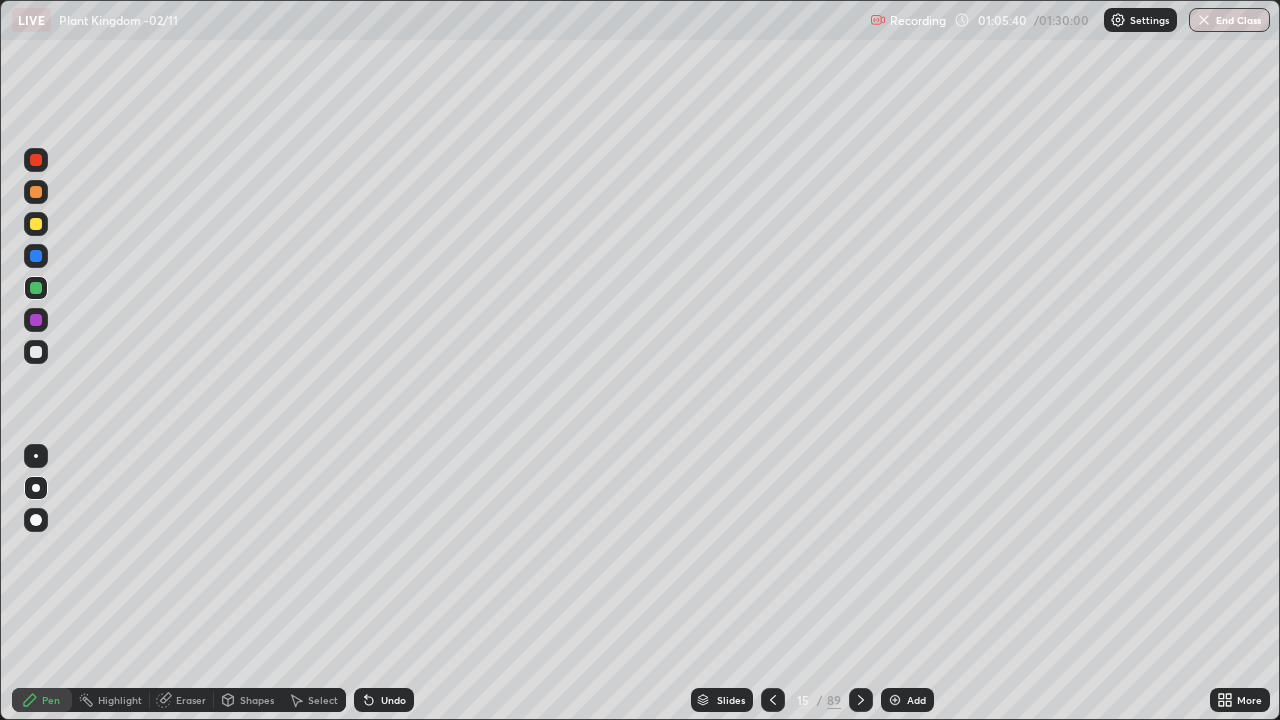 click 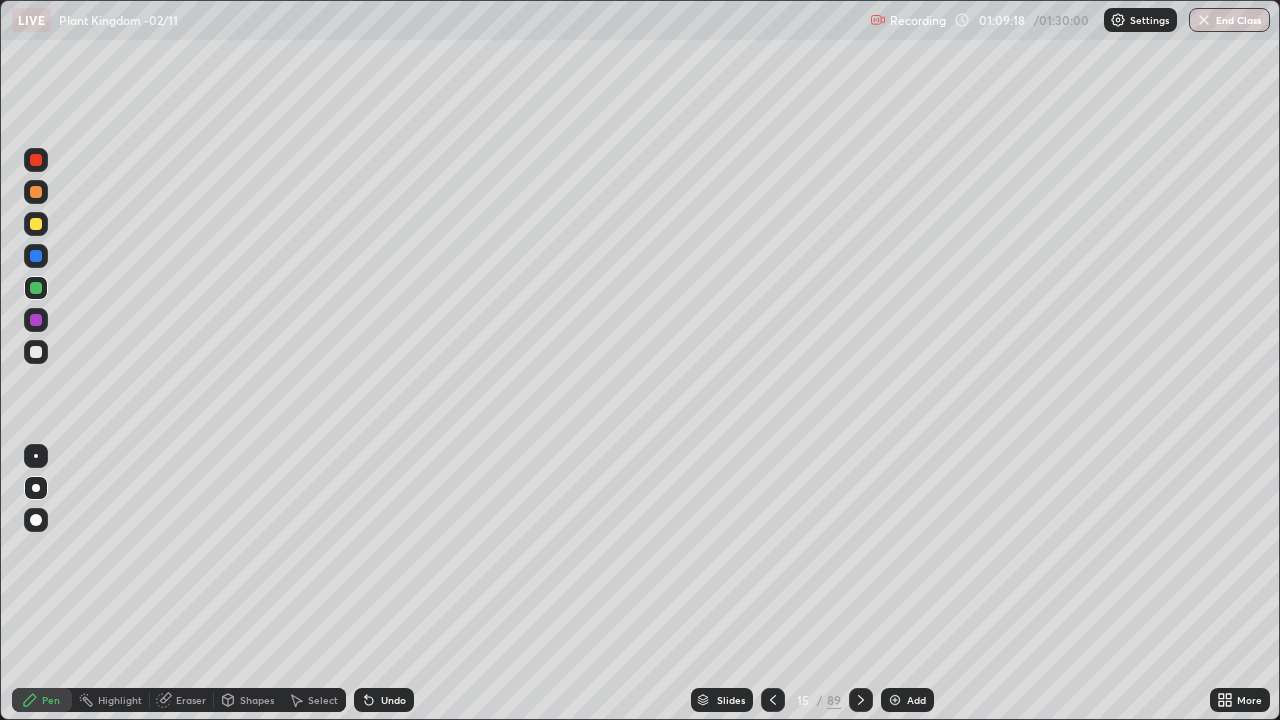 click on "Add" at bounding box center [907, 700] 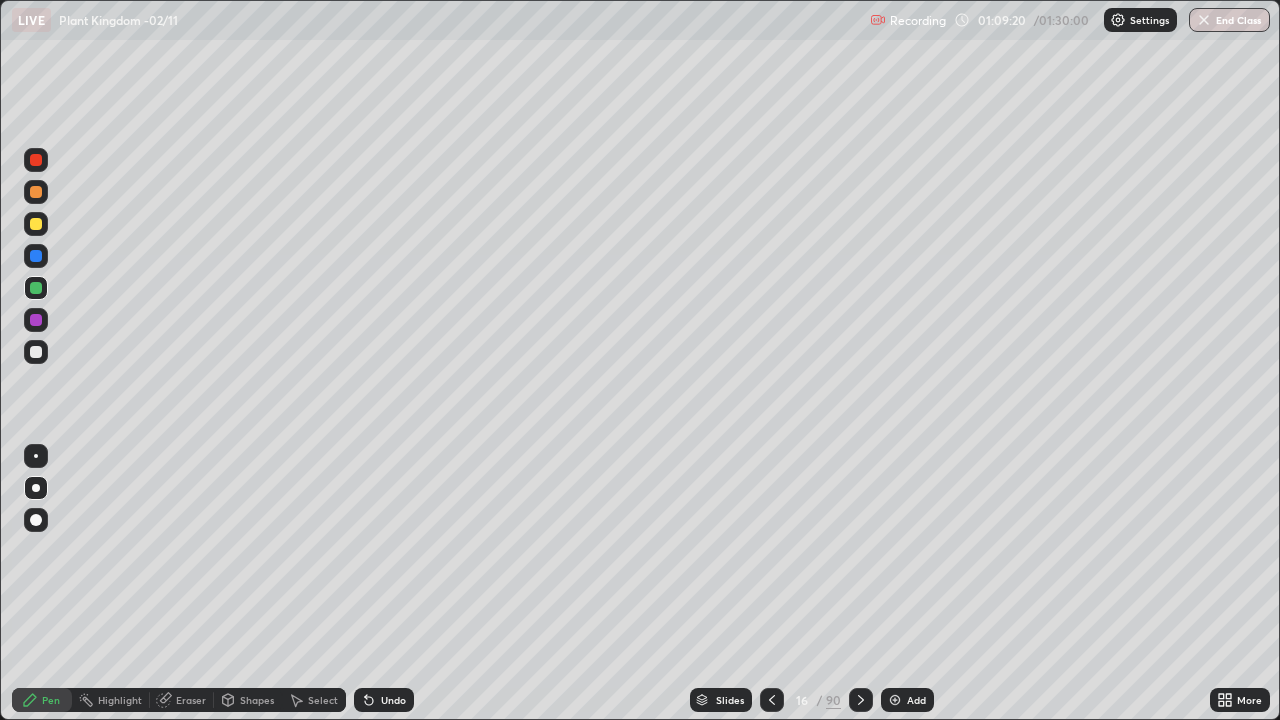 click at bounding box center [36, 352] 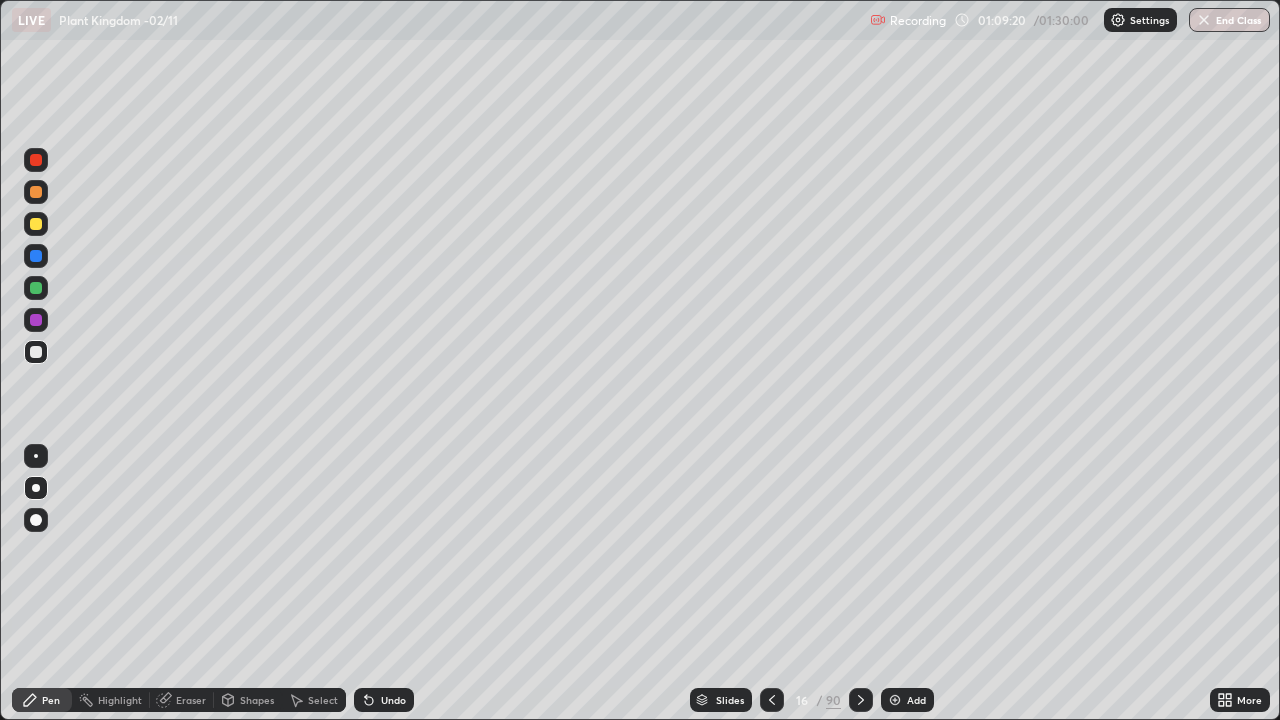 click at bounding box center (36, 352) 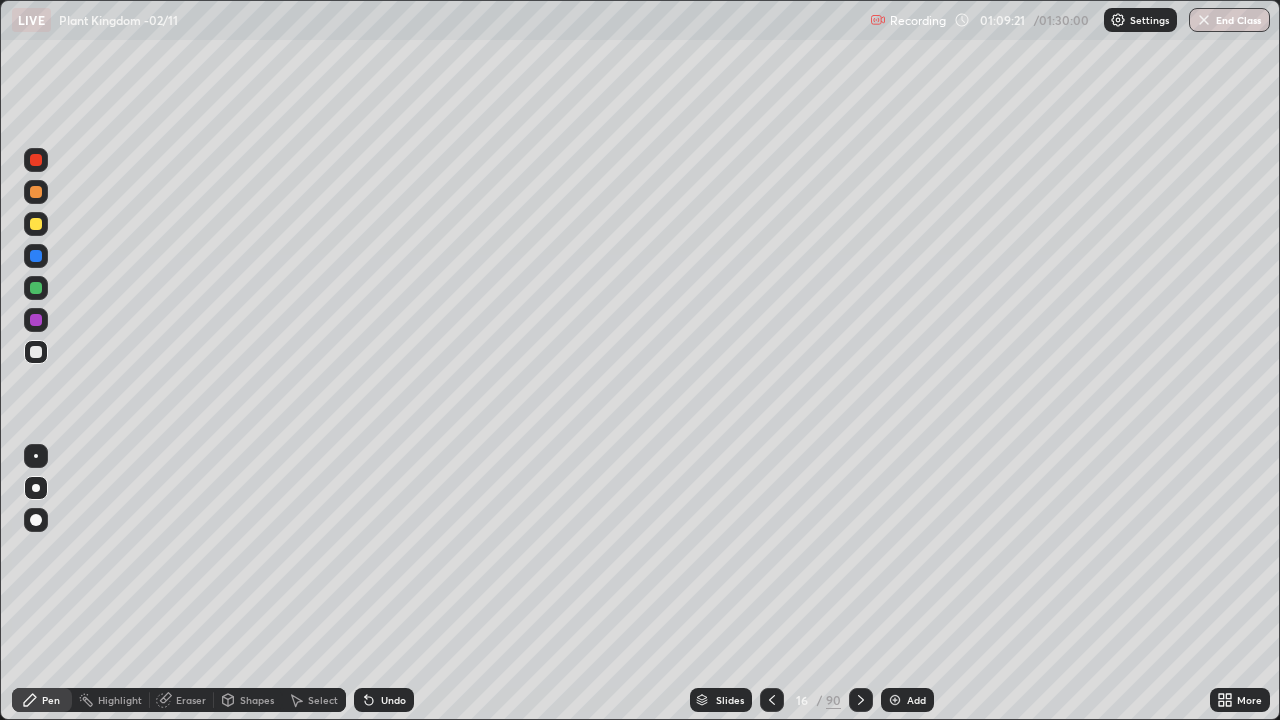 click at bounding box center [36, 488] 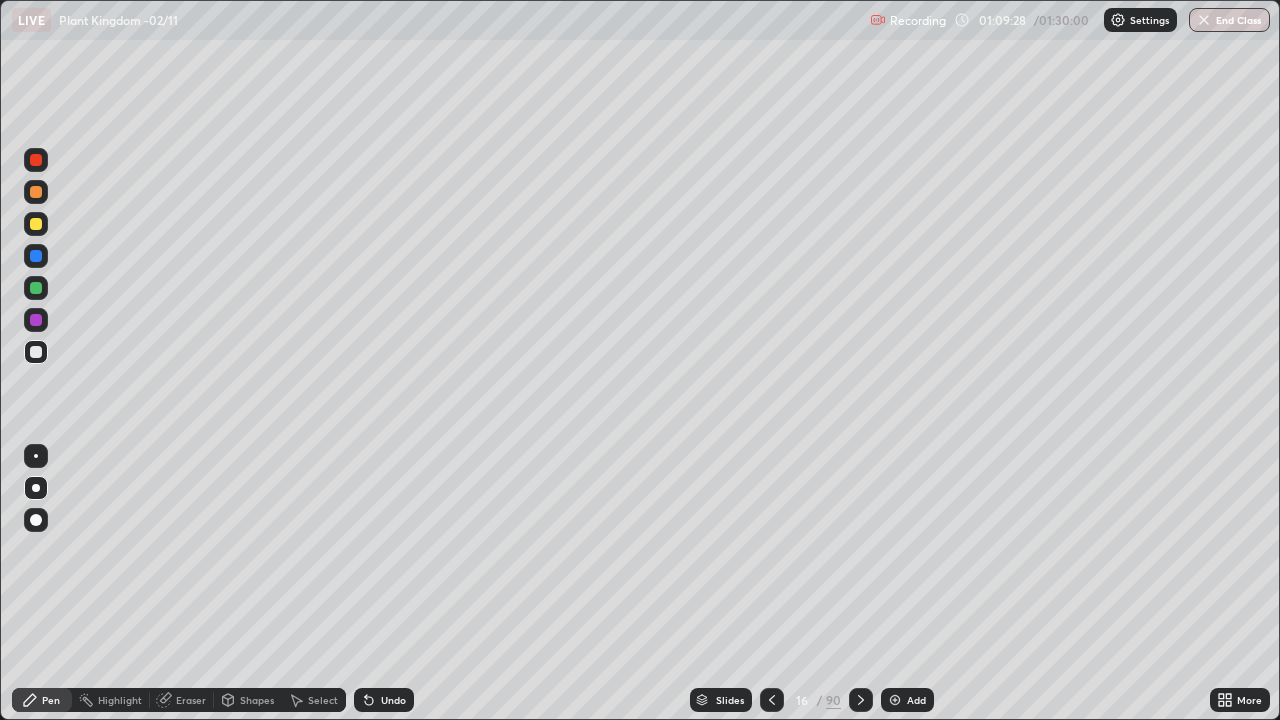 click at bounding box center [36, 192] 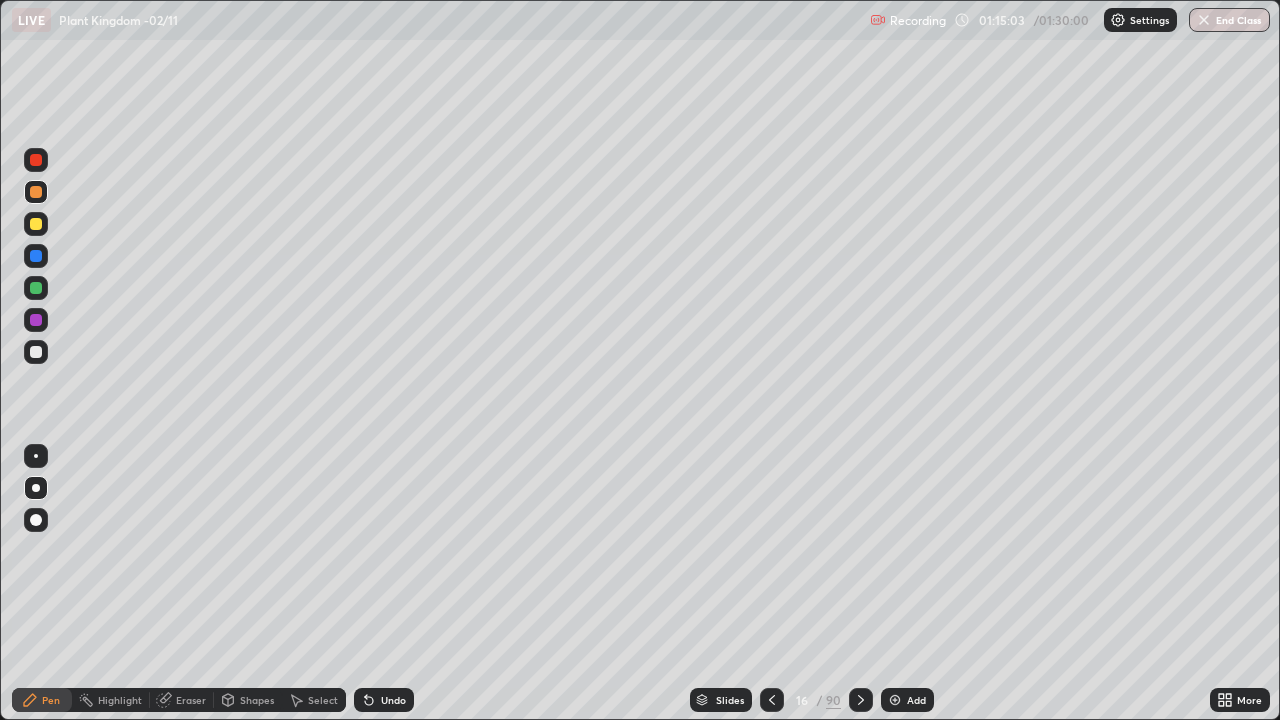 click at bounding box center [36, 320] 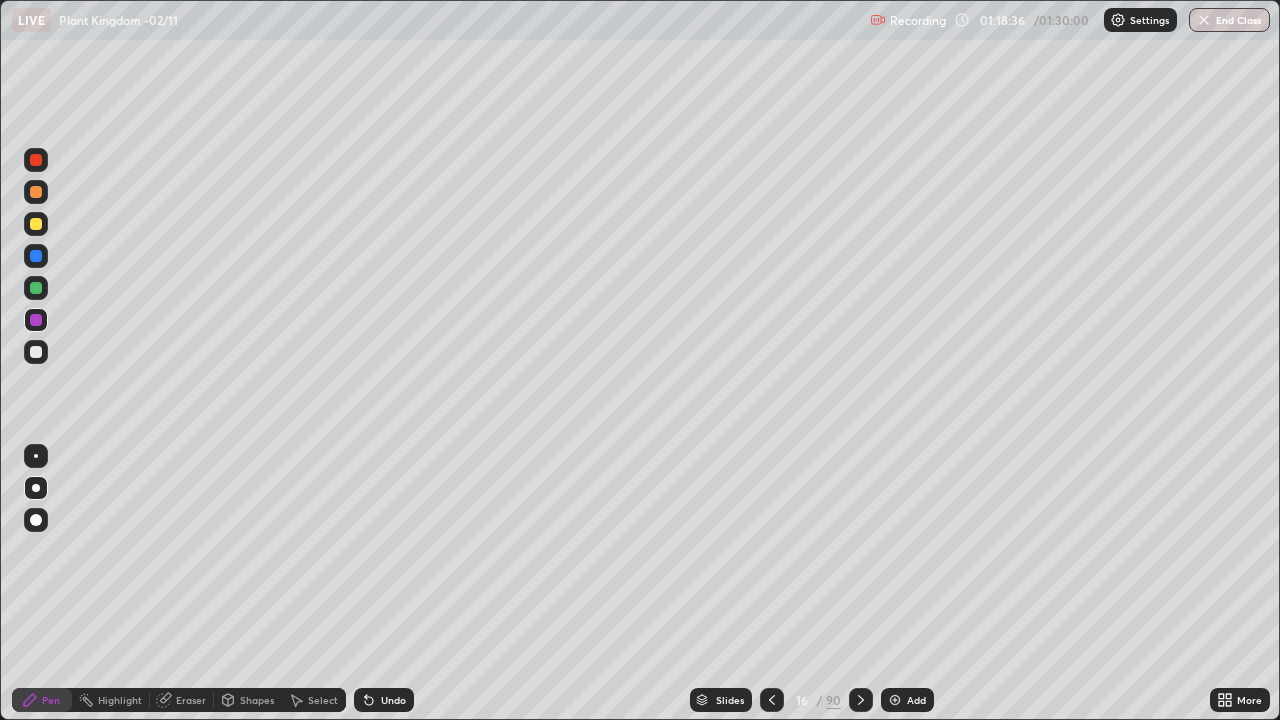 click on "Eraser" at bounding box center [191, 700] 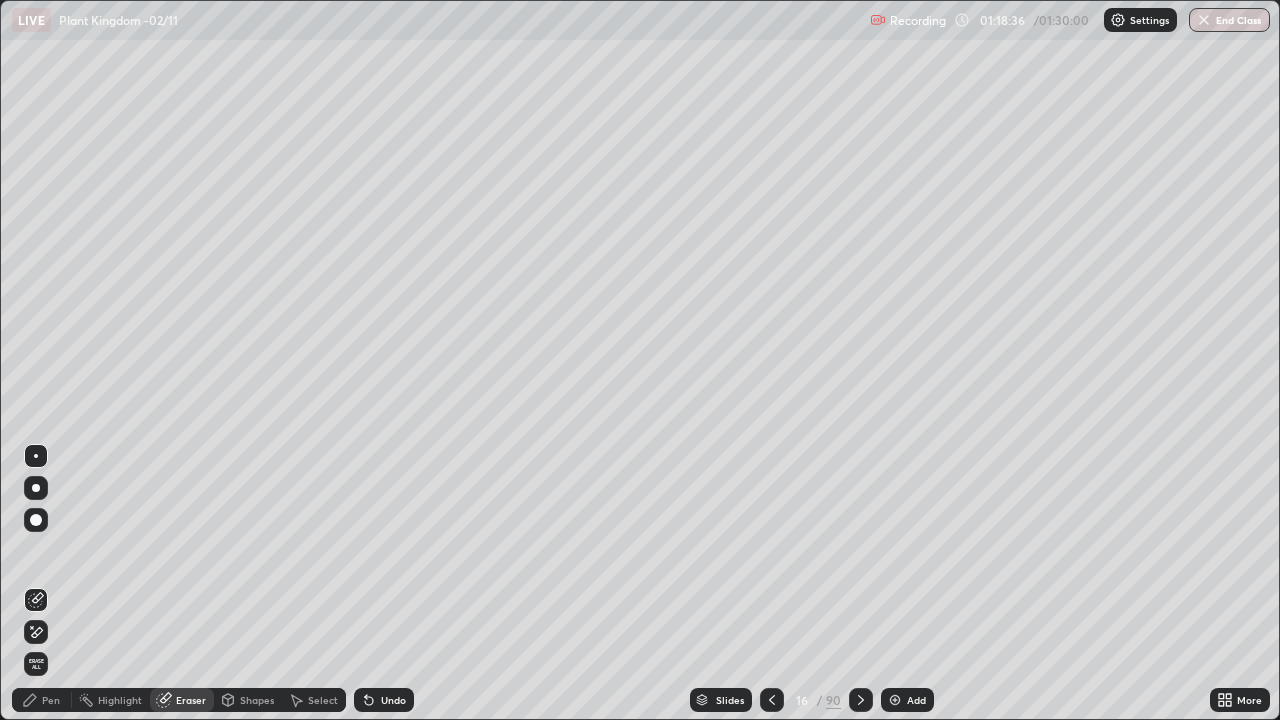 click 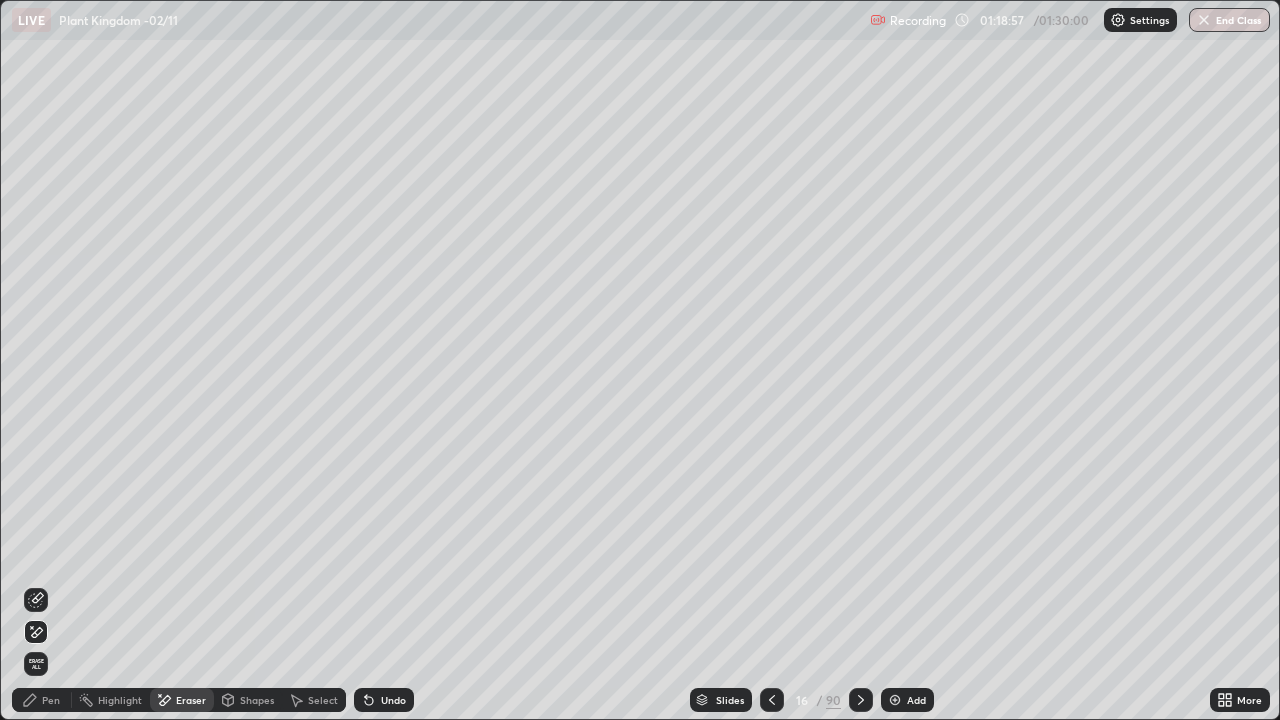 click on "Pen" at bounding box center [51, 700] 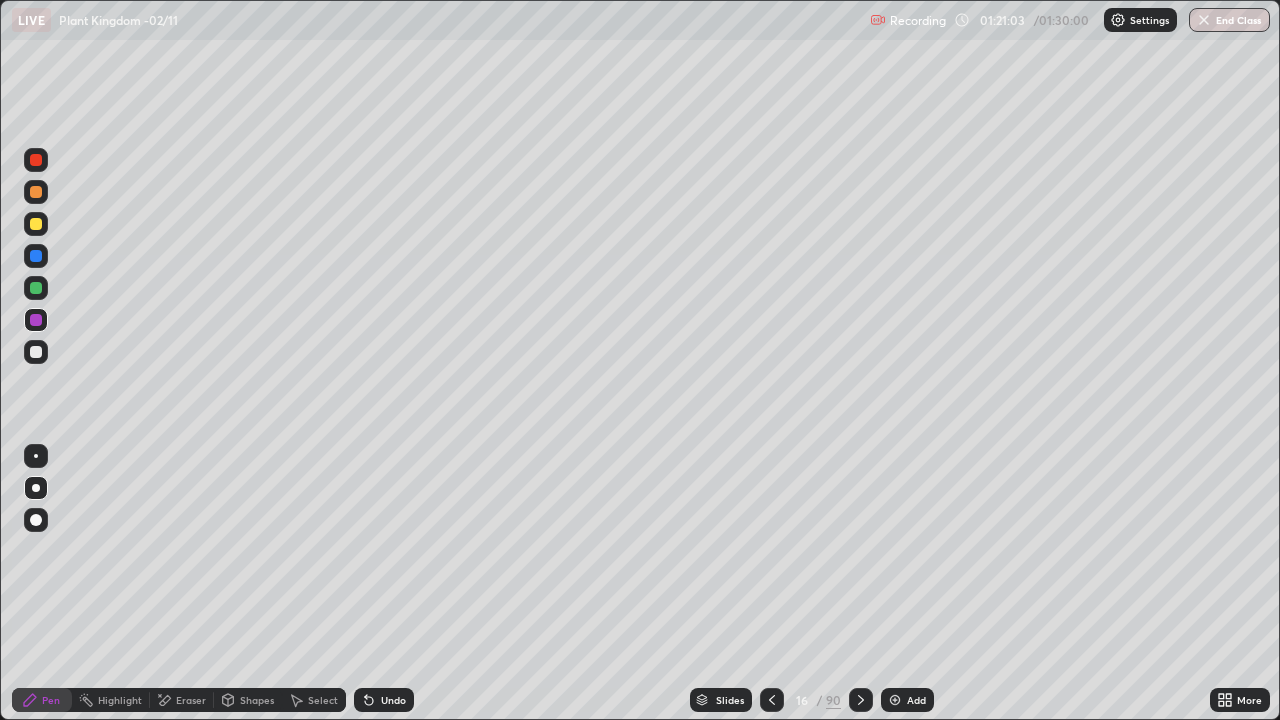 click at bounding box center (36, 224) 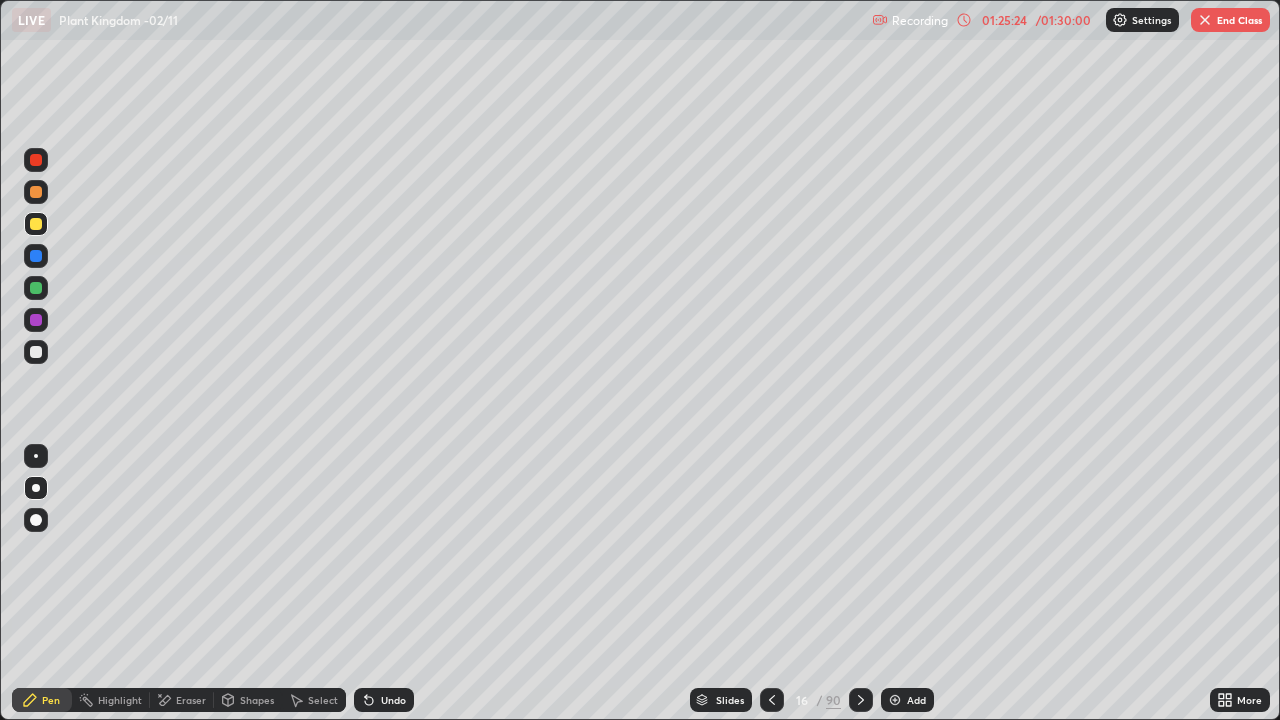 click on "End Class" at bounding box center [1230, 20] 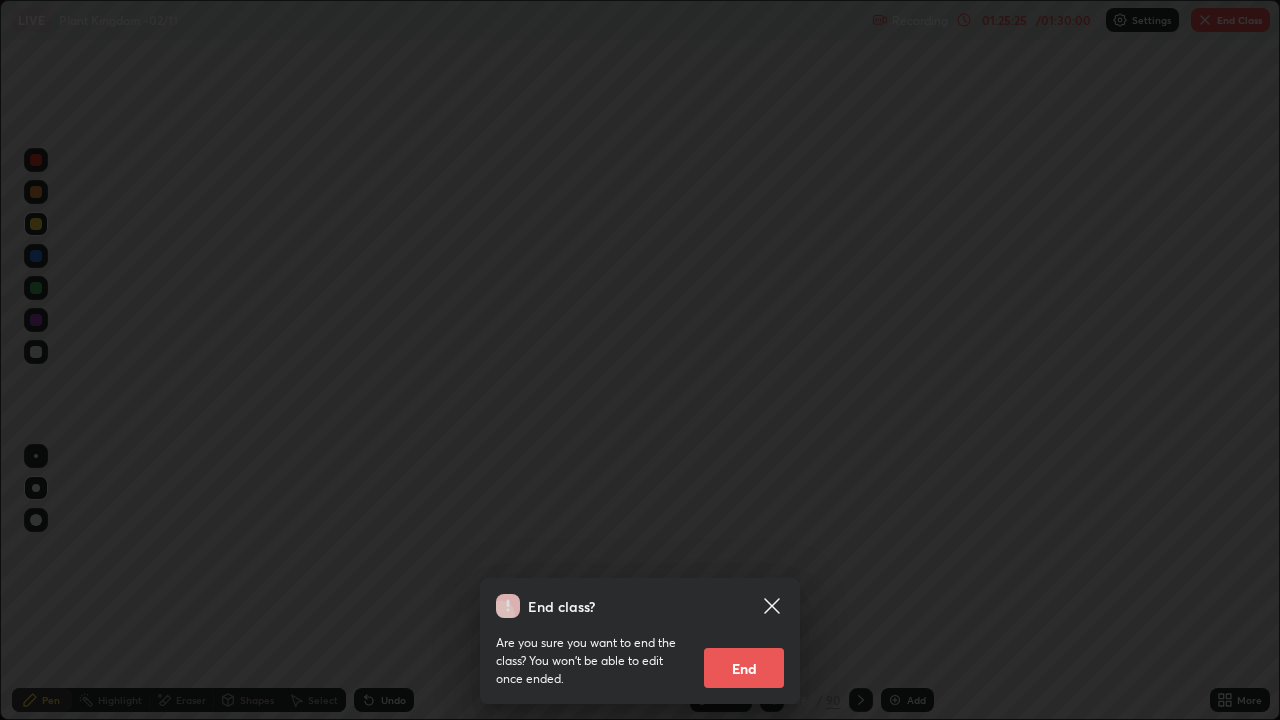 click on "End" at bounding box center [744, 668] 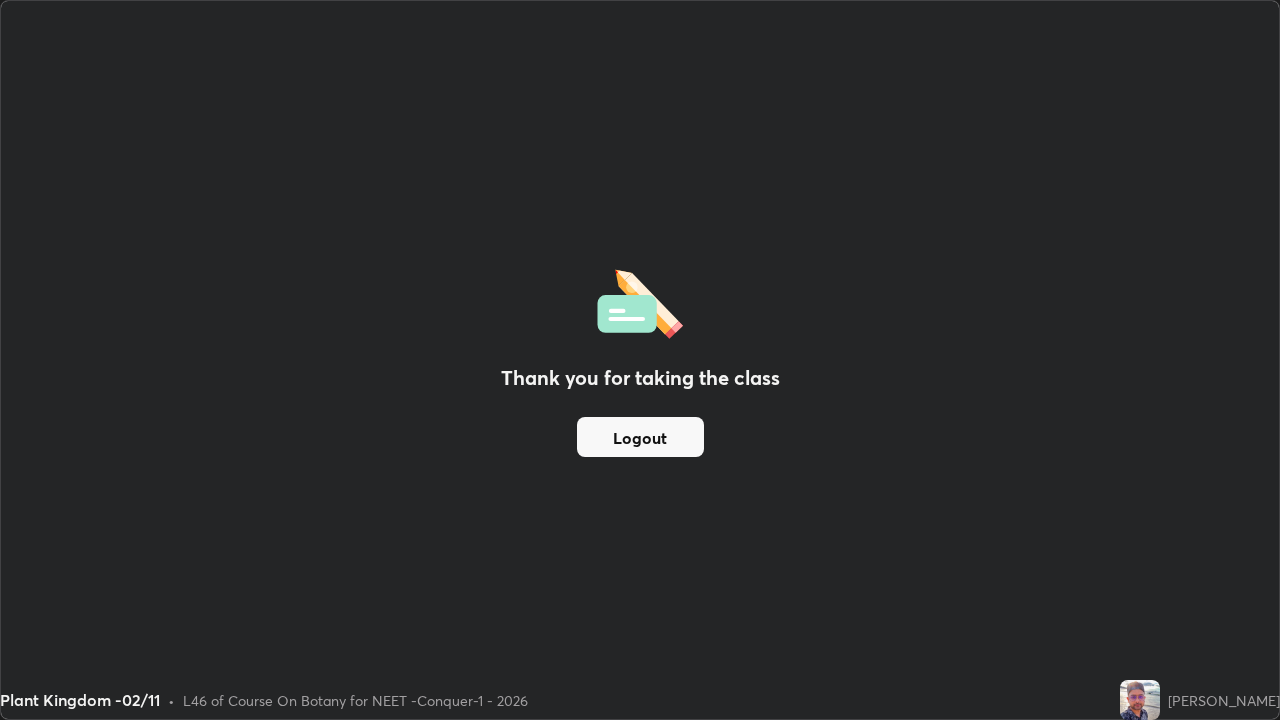 click on "Logout" at bounding box center (640, 437) 